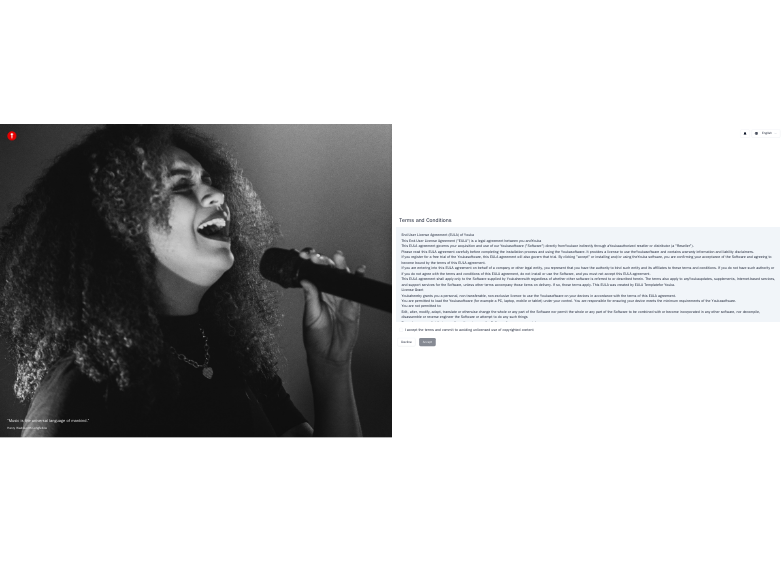 scroll, scrollTop: 0, scrollLeft: 0, axis: both 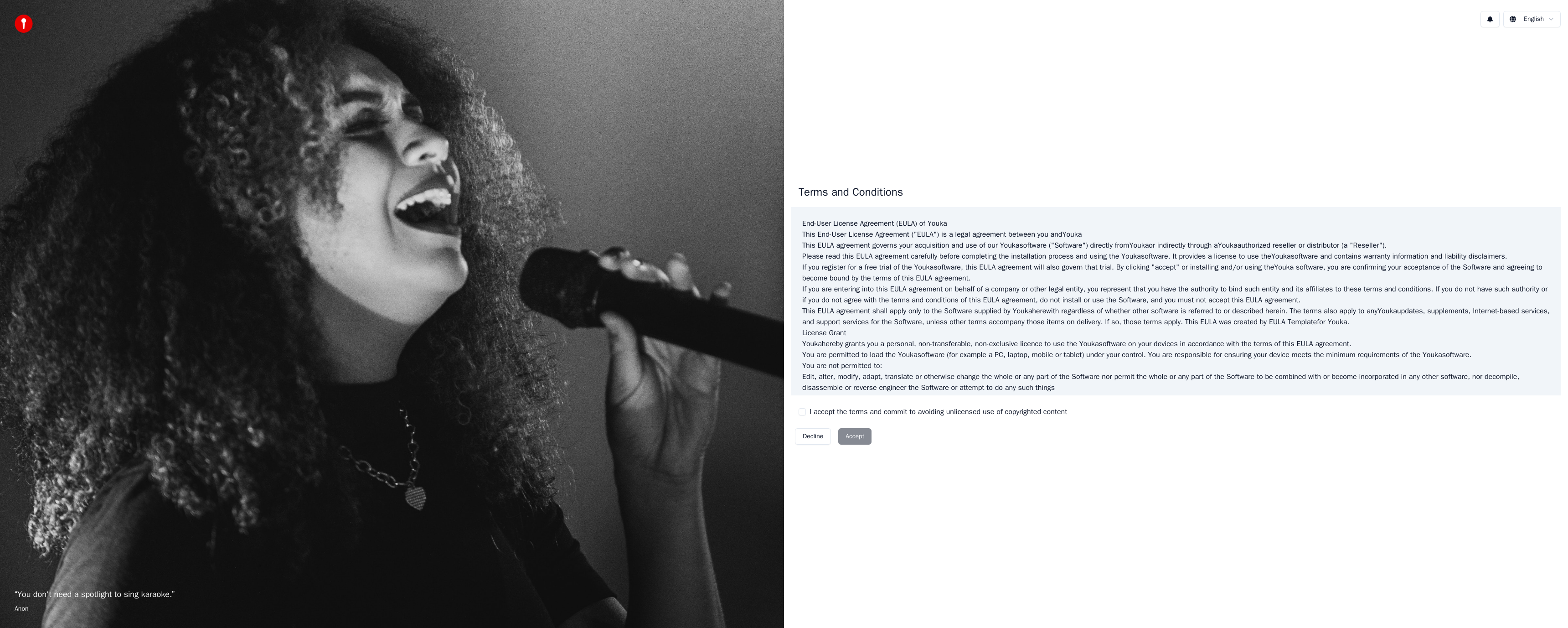 click on "Decline Accept" at bounding box center (833, 436) 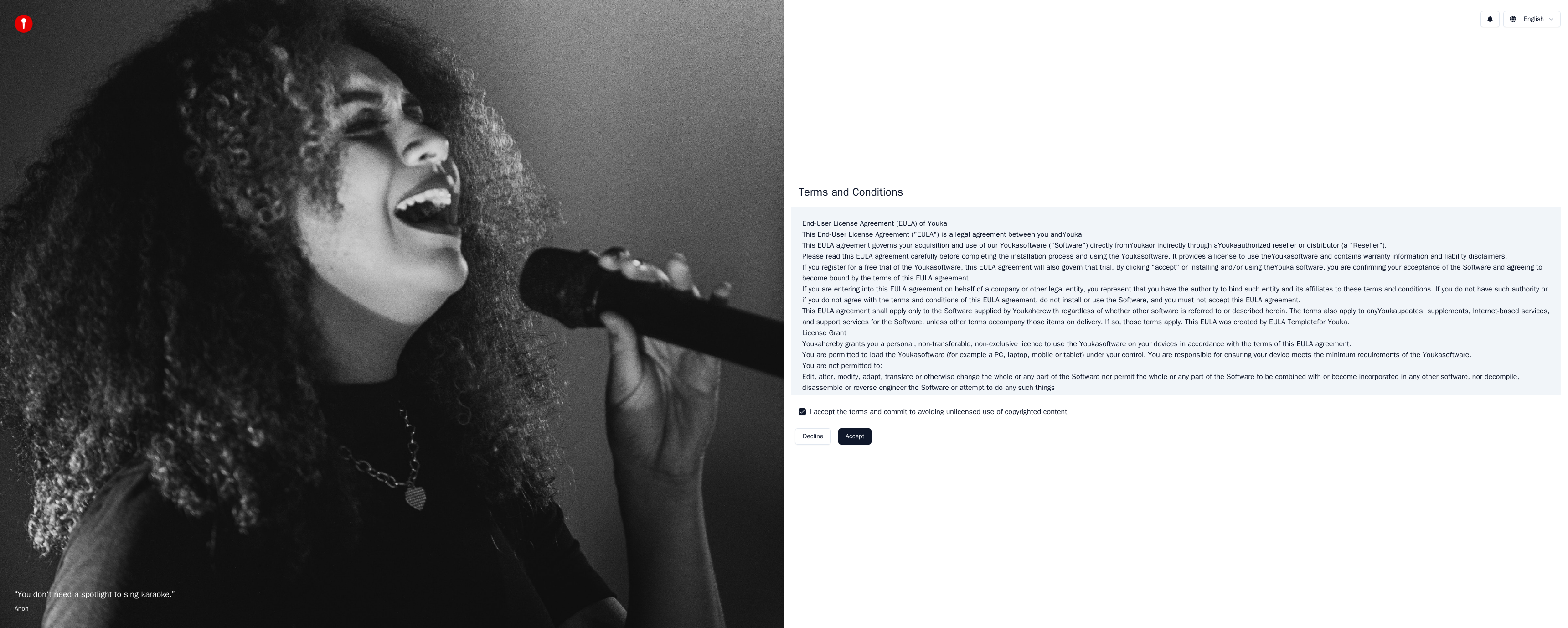 click on "Accept" at bounding box center (855, 436) 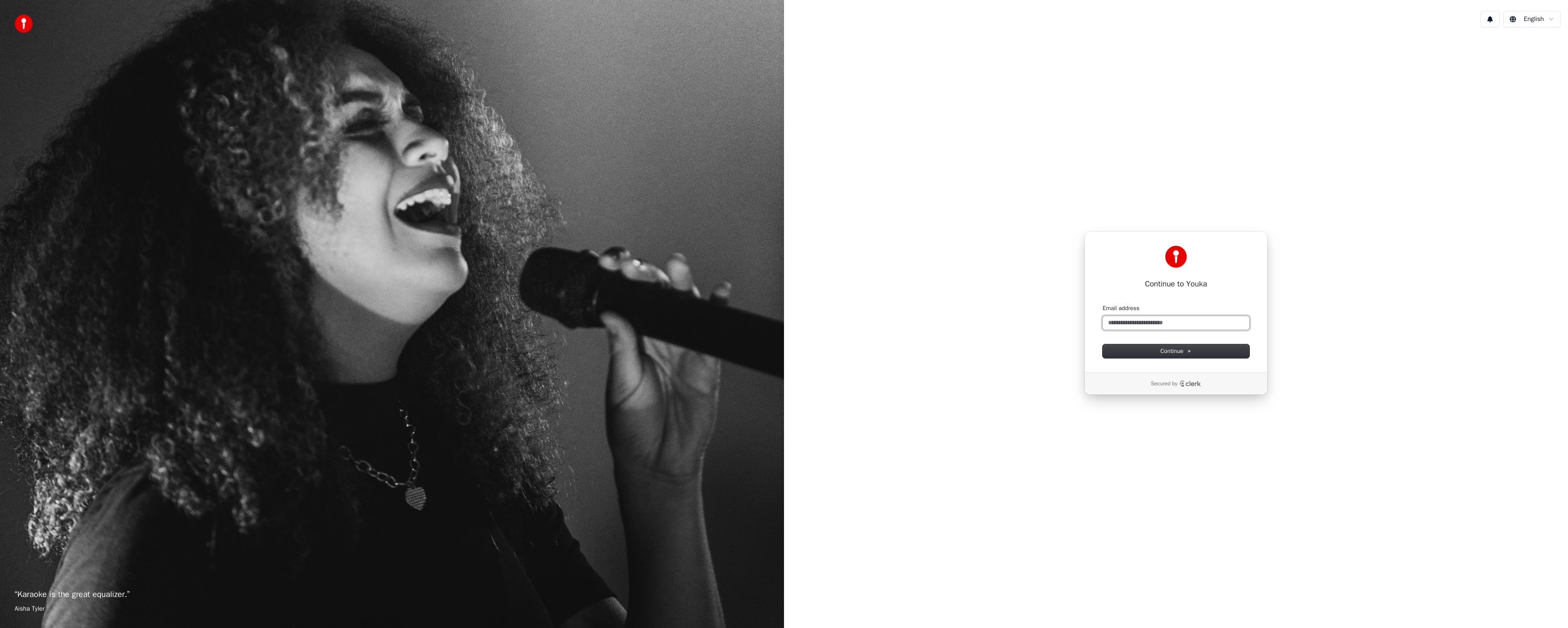 click on "Email address" at bounding box center [1176, 323] 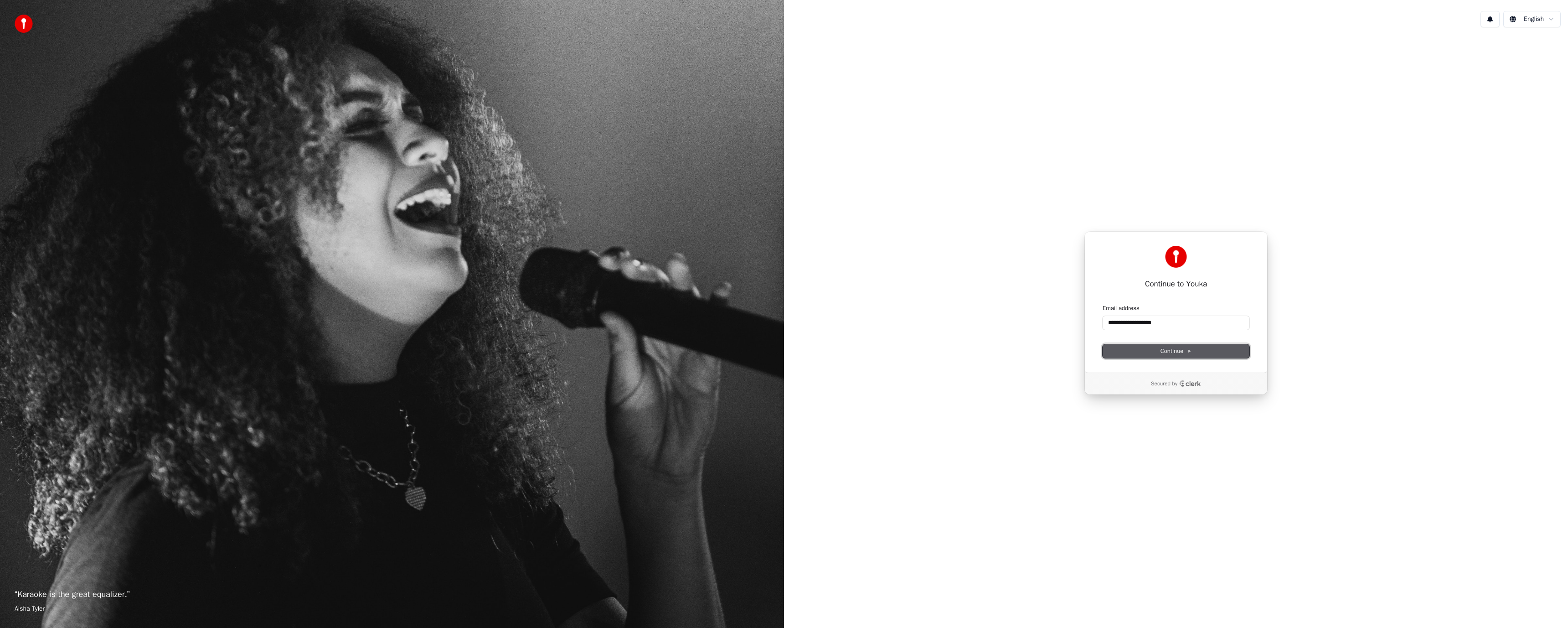 click on "Continue" at bounding box center [1176, 351] 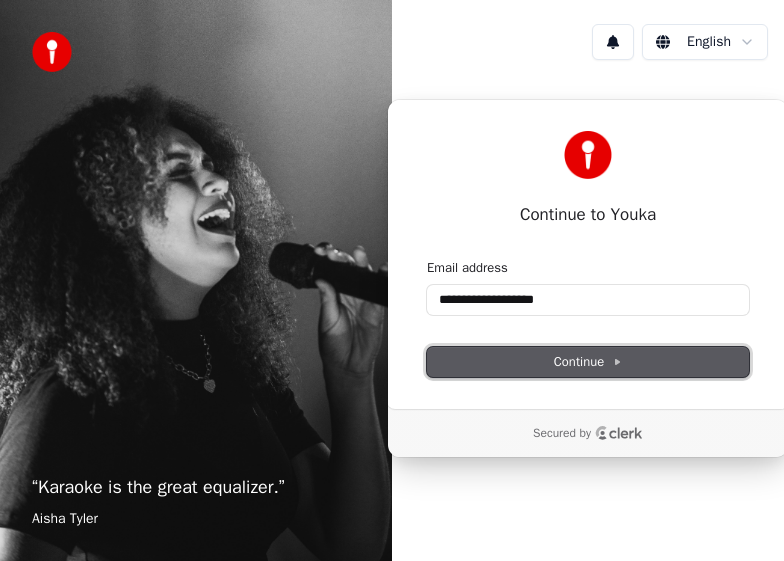 click on "Continue" at bounding box center [588, 362] 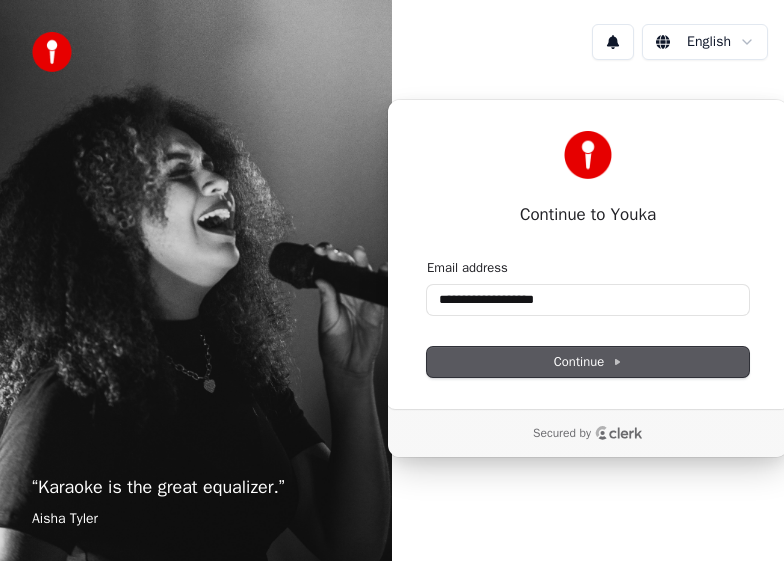 drag, startPoint x: 567, startPoint y: 532, endPoint x: 563, endPoint y: 493, distance: 39.20459 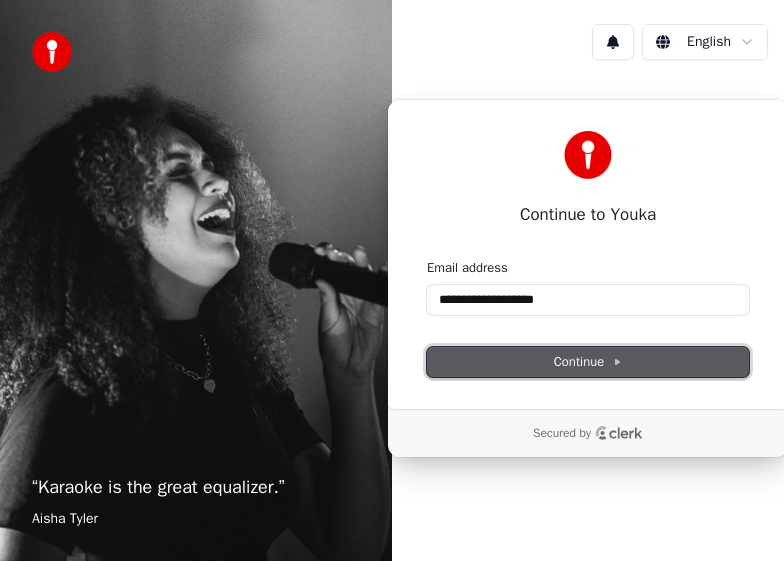 click 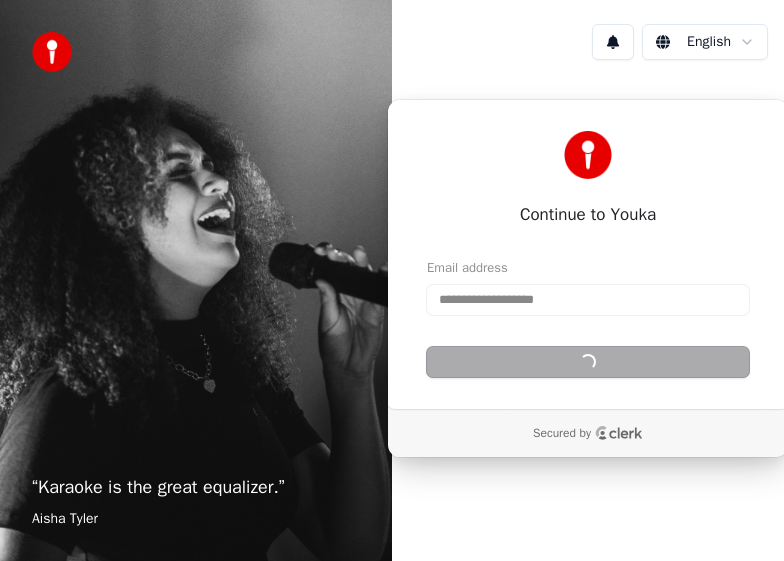 click on "**********" at bounding box center [588, 287] 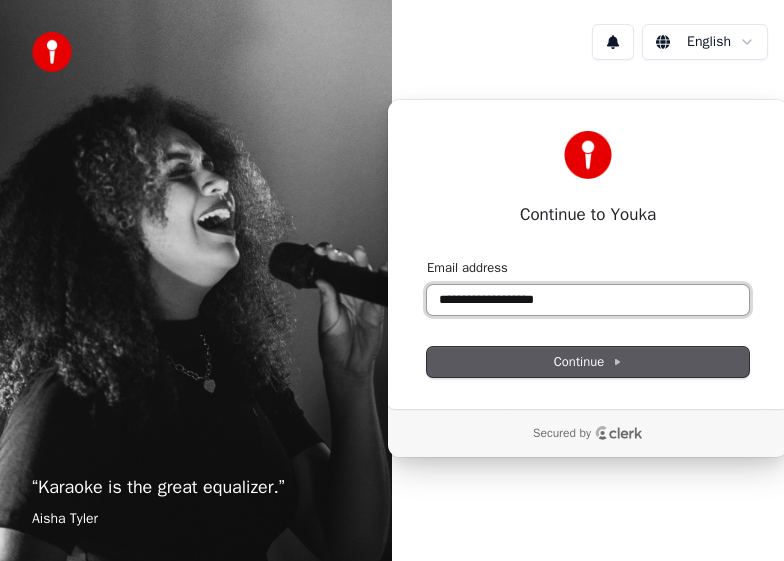 click on "**********" at bounding box center [588, 300] 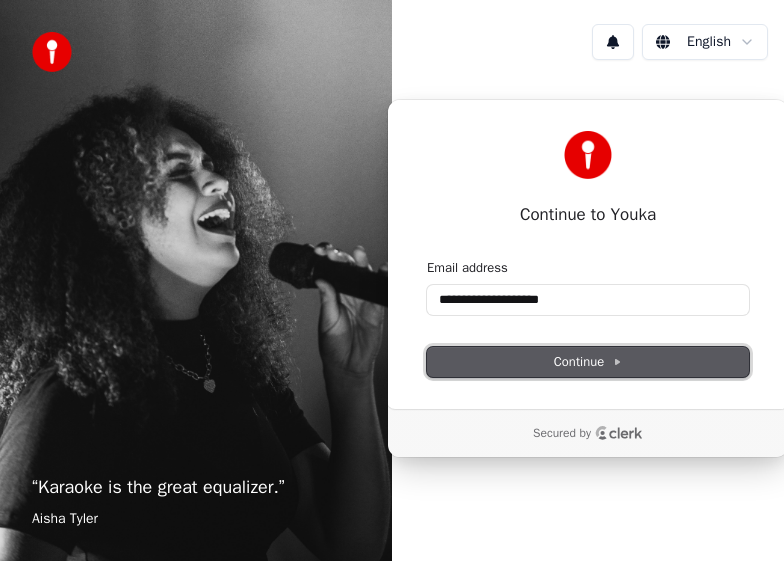 click on "Continue" at bounding box center (588, 362) 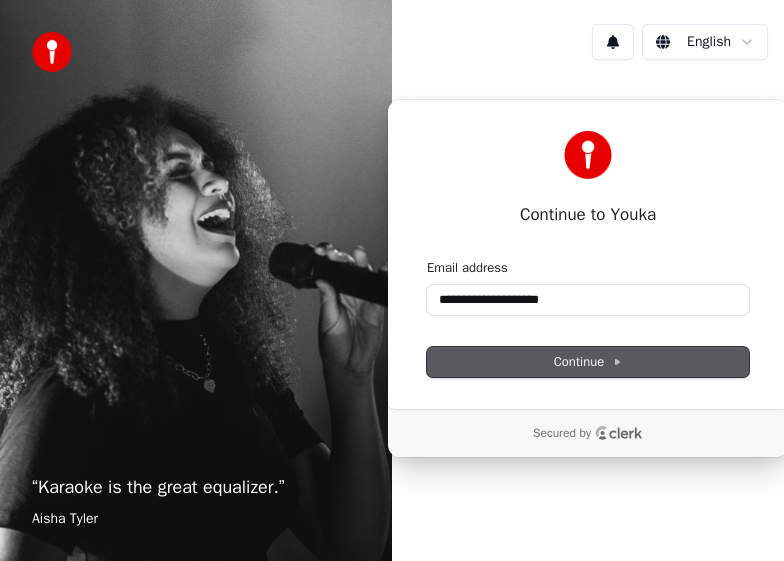 type on "**********" 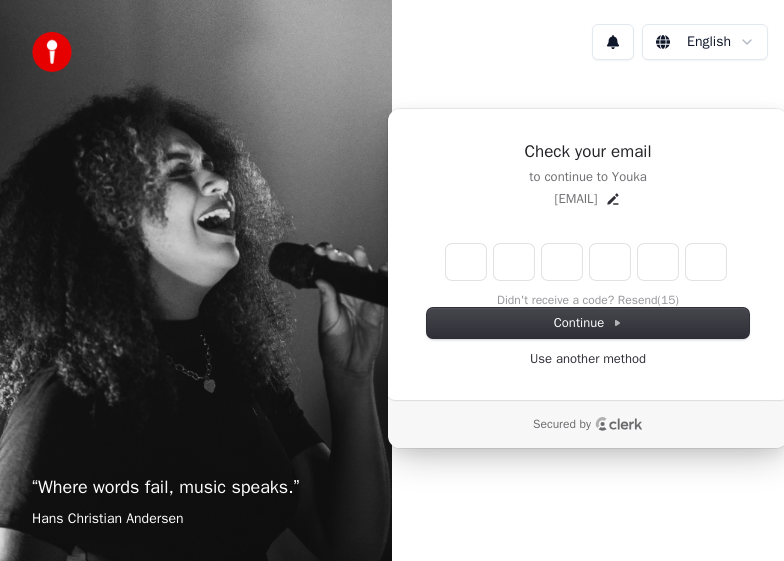 type on "*" 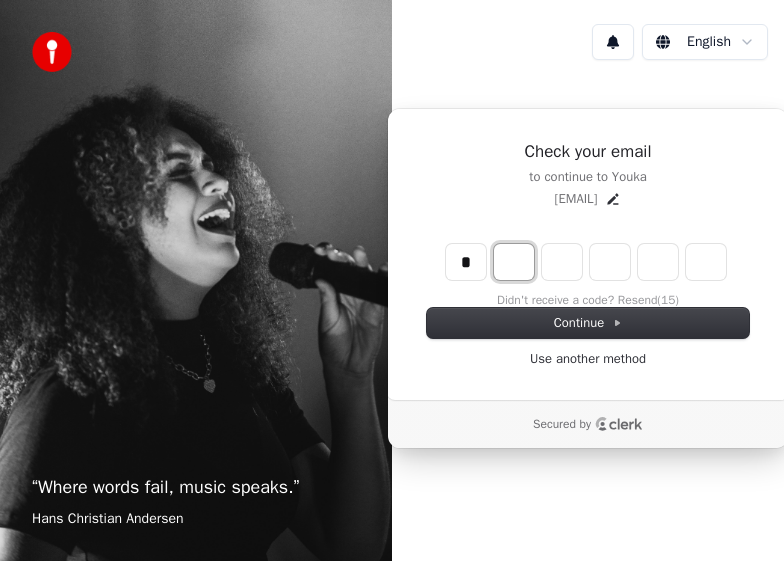 type on "*" 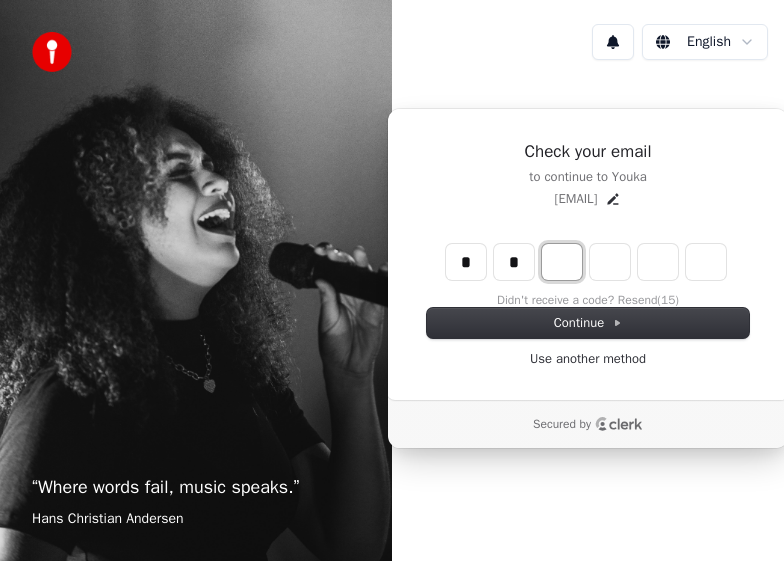 type on "**" 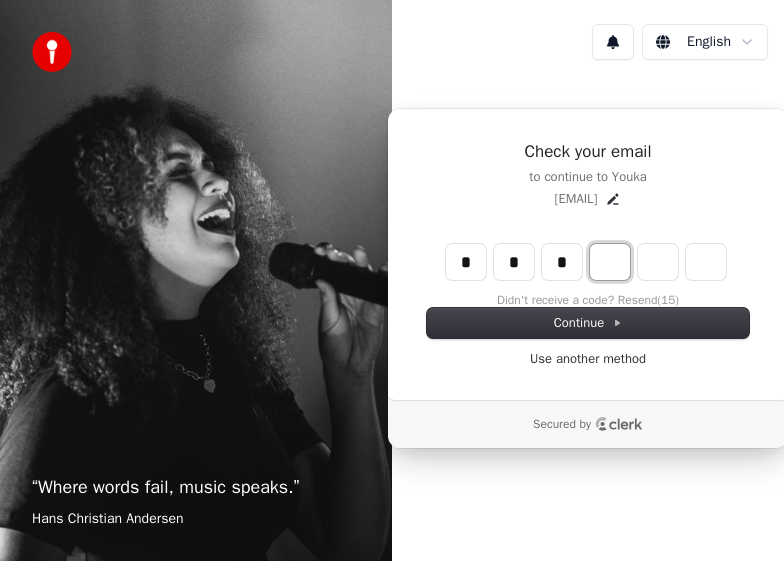 type on "***" 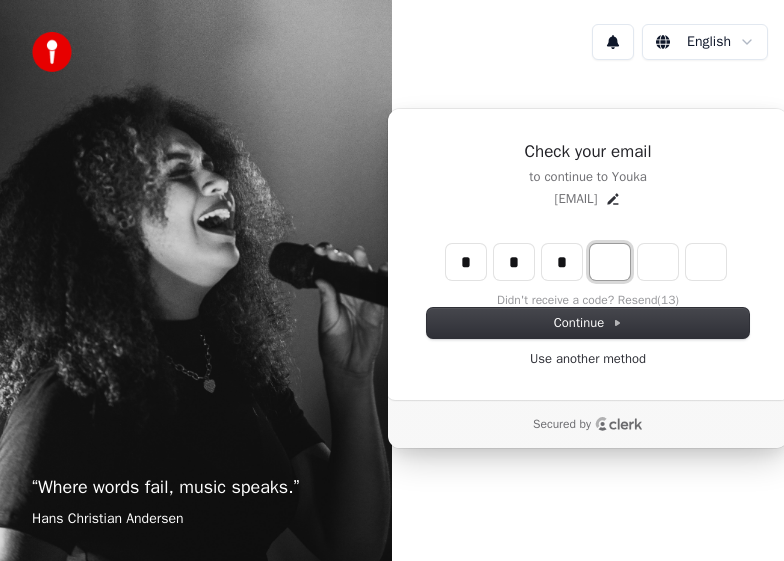 type on "*" 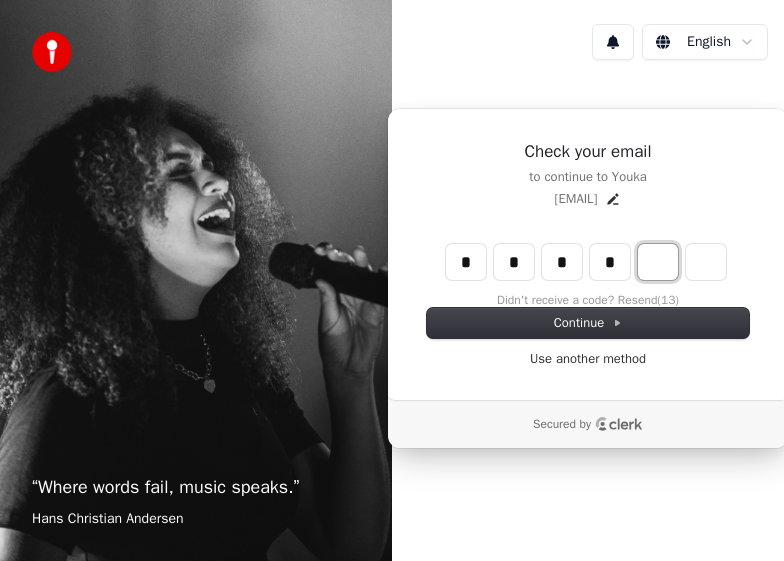 type on "****" 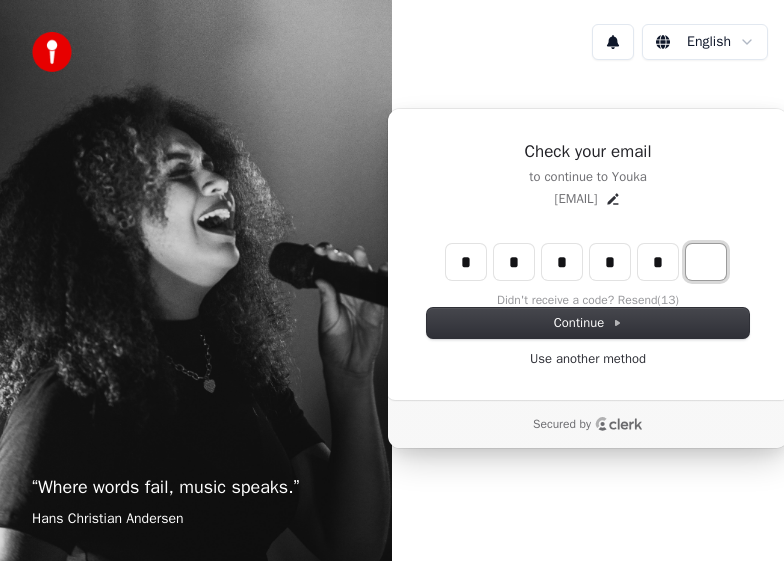 type on "******" 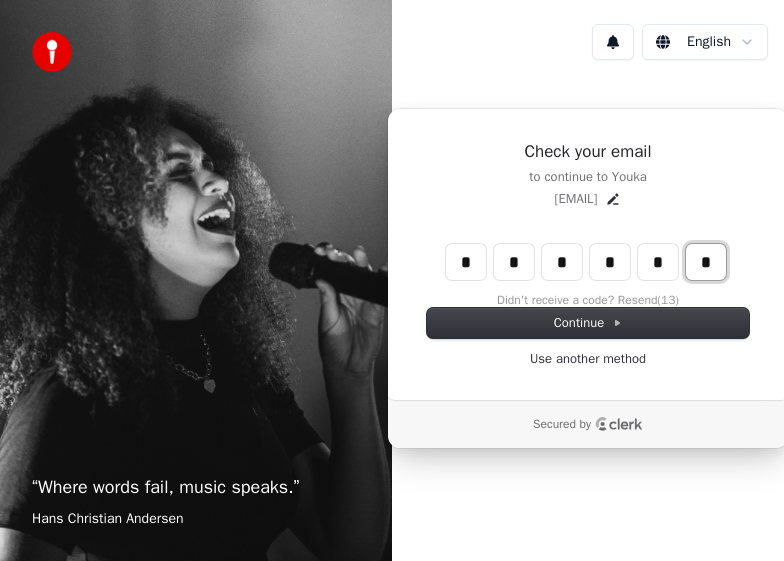 type on "*" 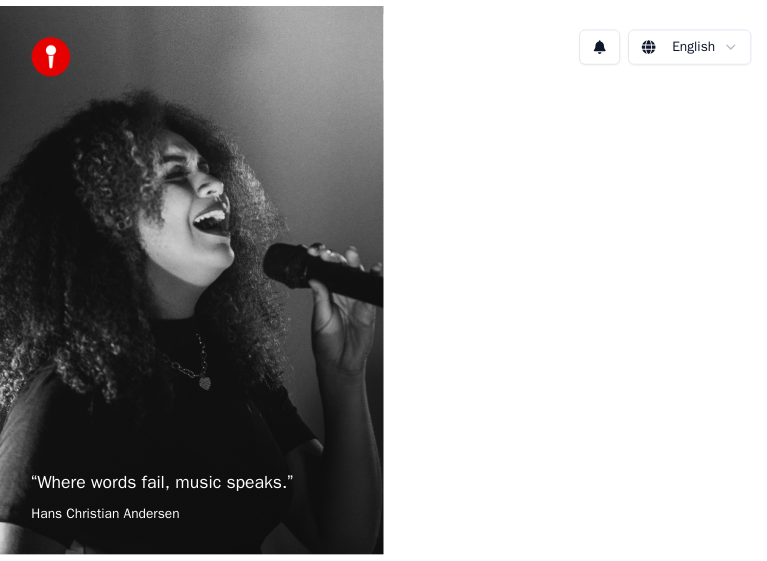 scroll, scrollTop: 0, scrollLeft: 0, axis: both 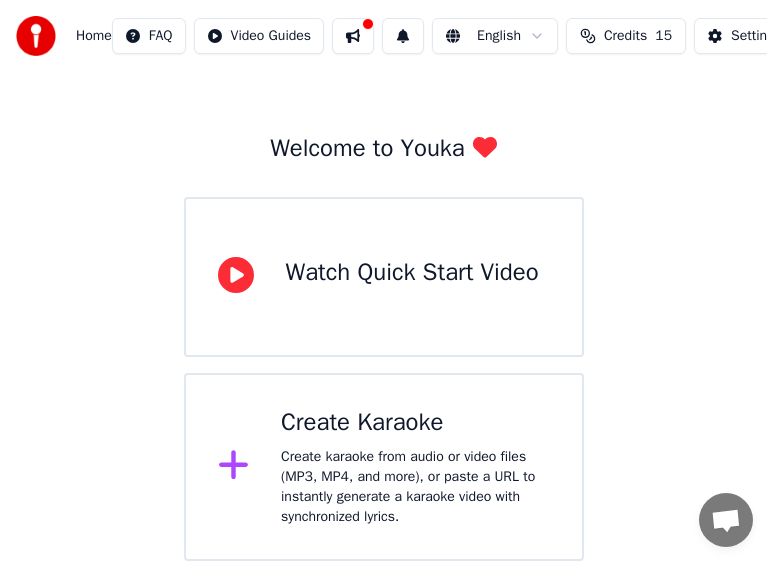 click on "Watch Quick Start Video" at bounding box center (384, 277) 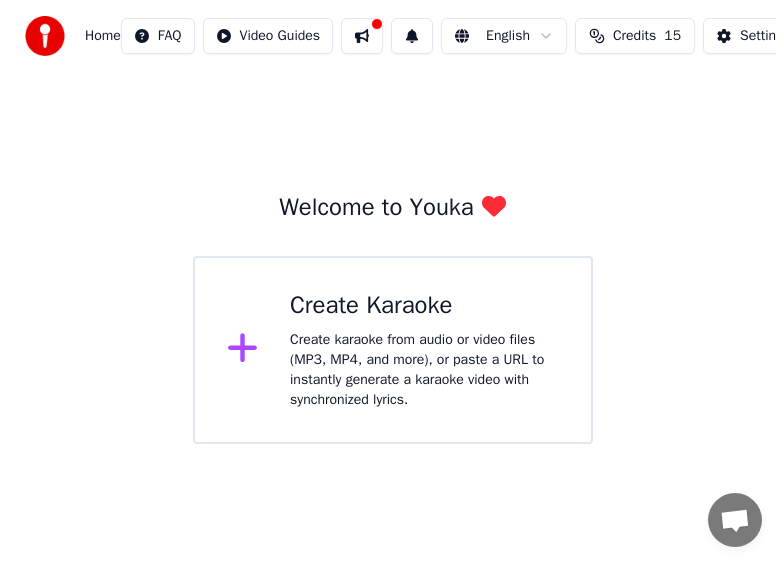 scroll, scrollTop: 0, scrollLeft: 0, axis: both 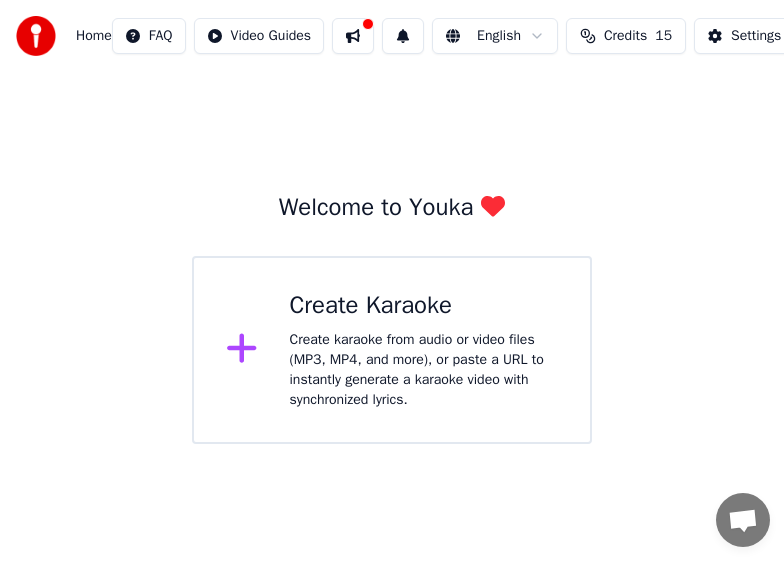 click on "Create Karaoke" at bounding box center [424, 306] 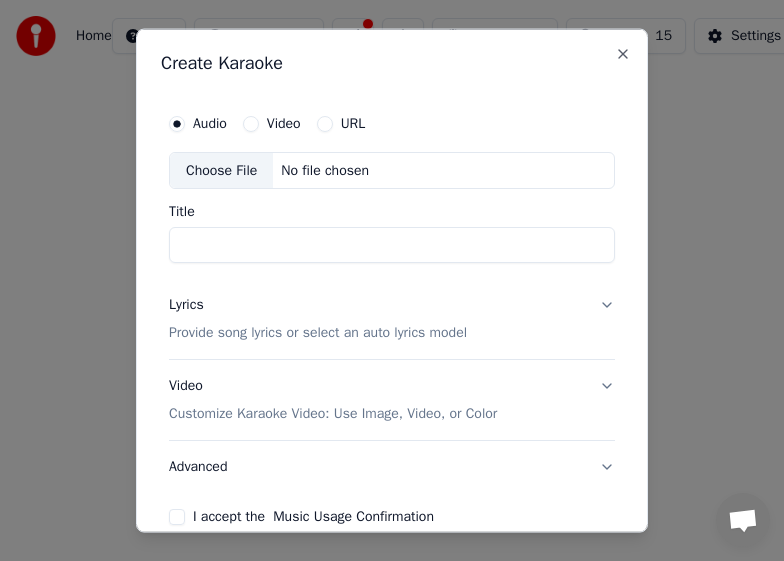 click on "Title" at bounding box center (392, 245) 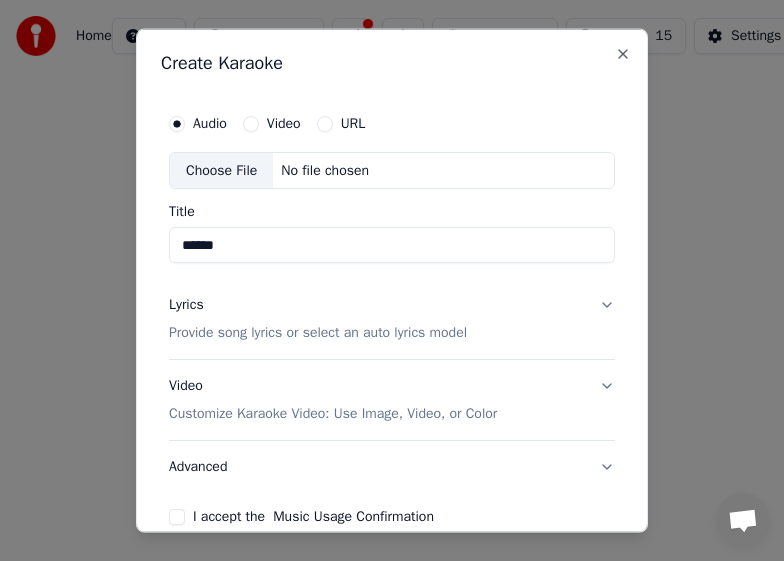 type on "******" 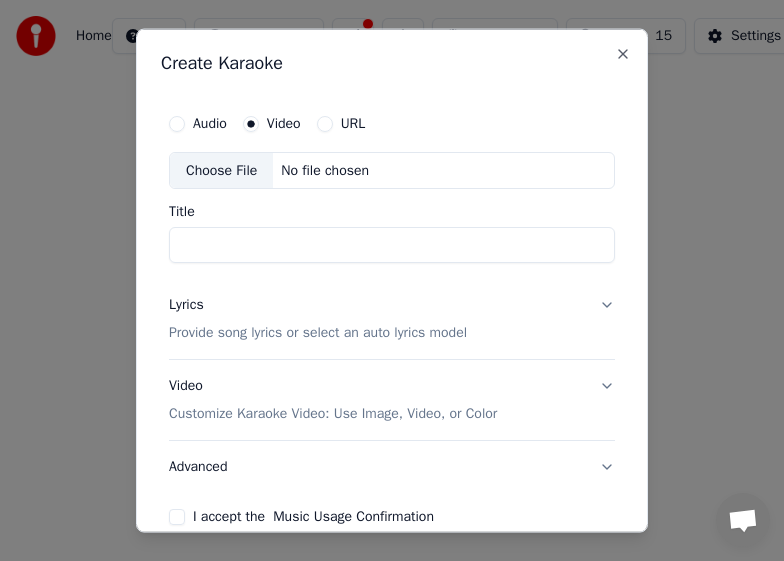 click on "Audio" at bounding box center (210, 123) 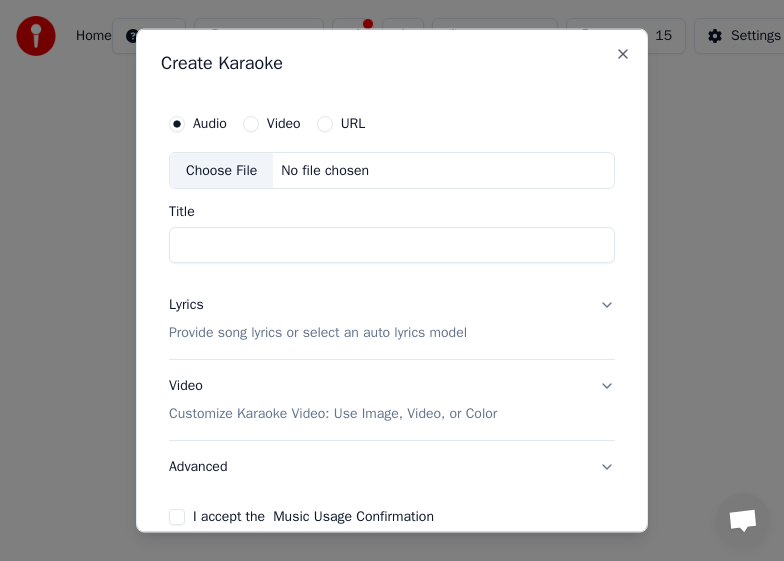 click on "Choose File" at bounding box center (221, 170) 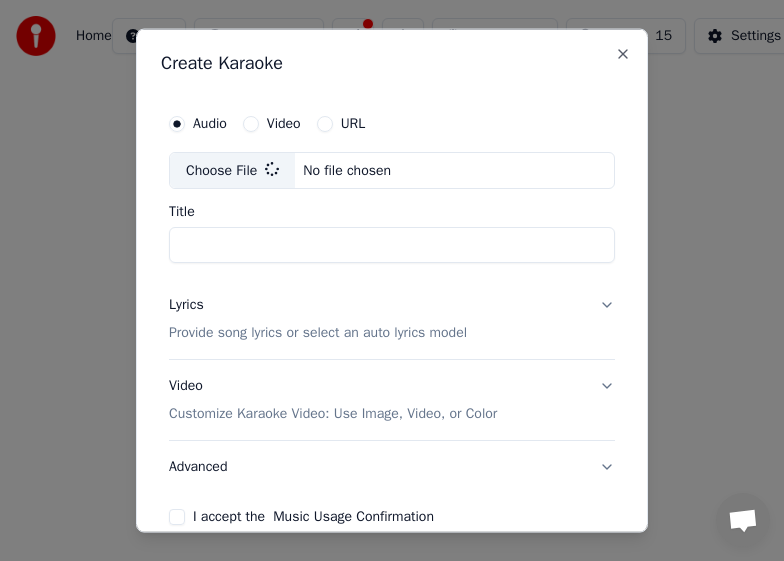 type on "**********" 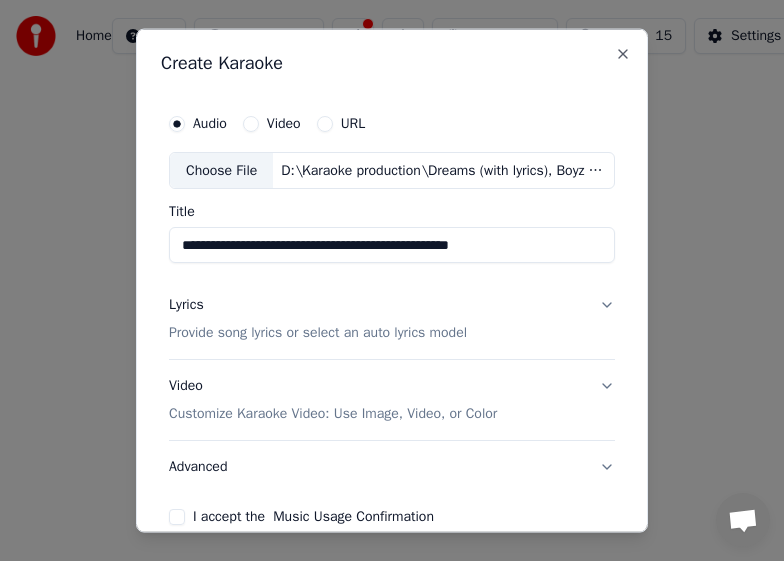 click on "Provide song lyrics or select an auto lyrics model" at bounding box center [318, 333] 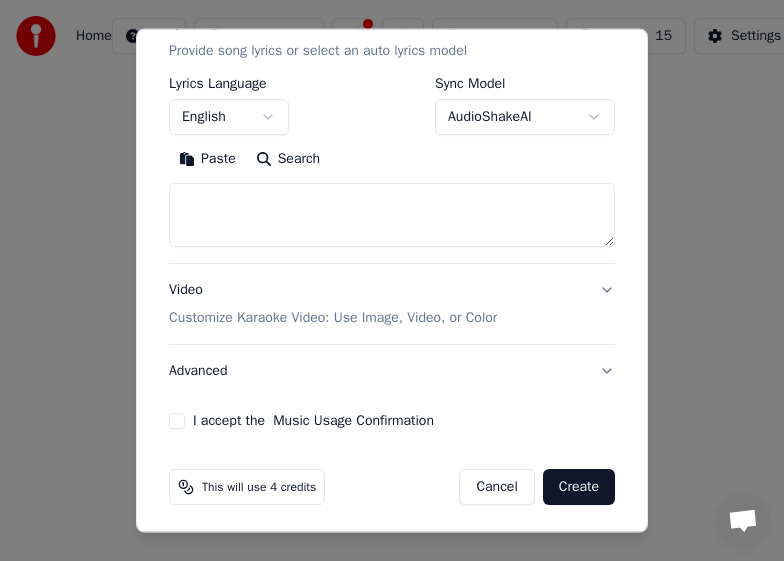 scroll, scrollTop: 287, scrollLeft: 0, axis: vertical 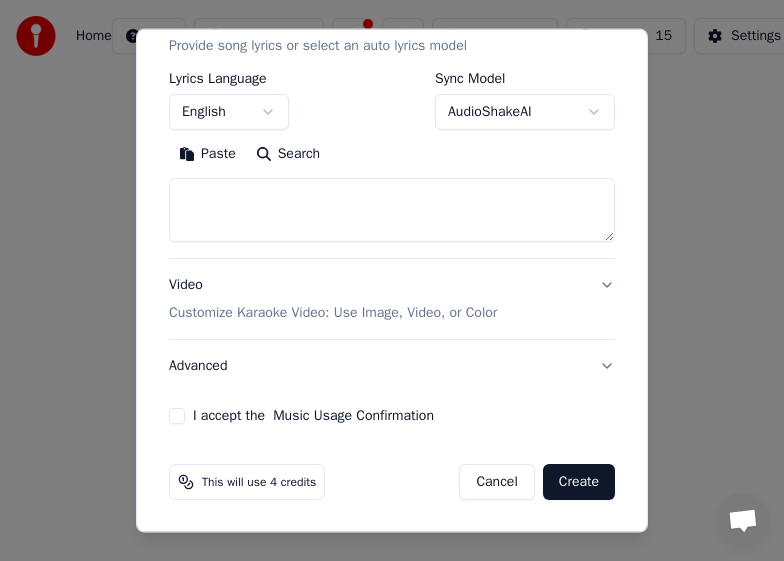 click on "I accept the   Music Usage Confirmation" at bounding box center [177, 416] 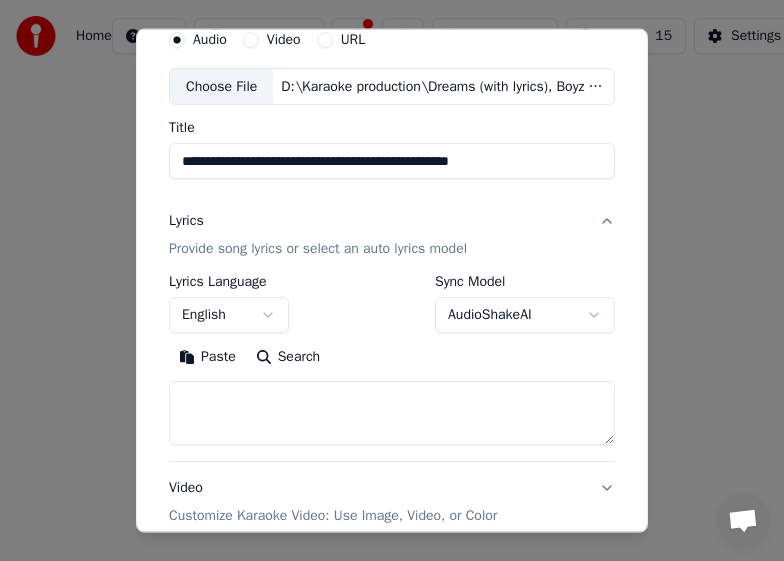 scroll, scrollTop: 200, scrollLeft: 0, axis: vertical 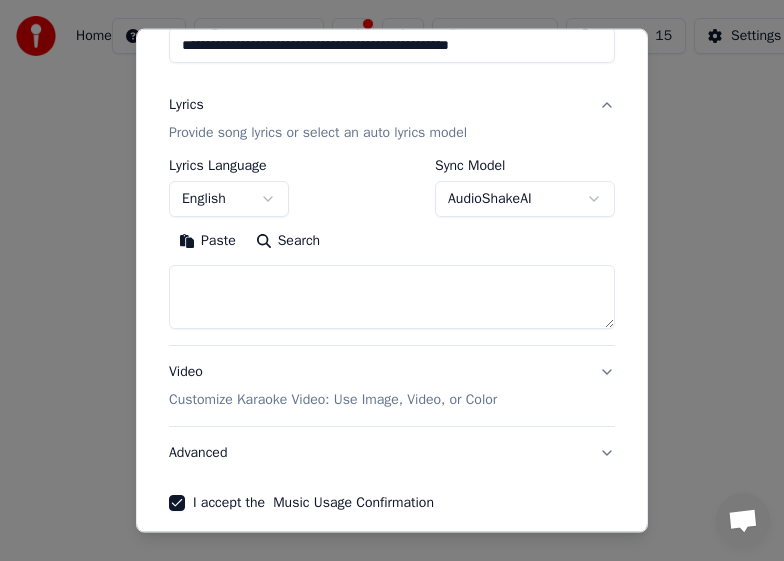 click on "Paste" at bounding box center [207, 241] 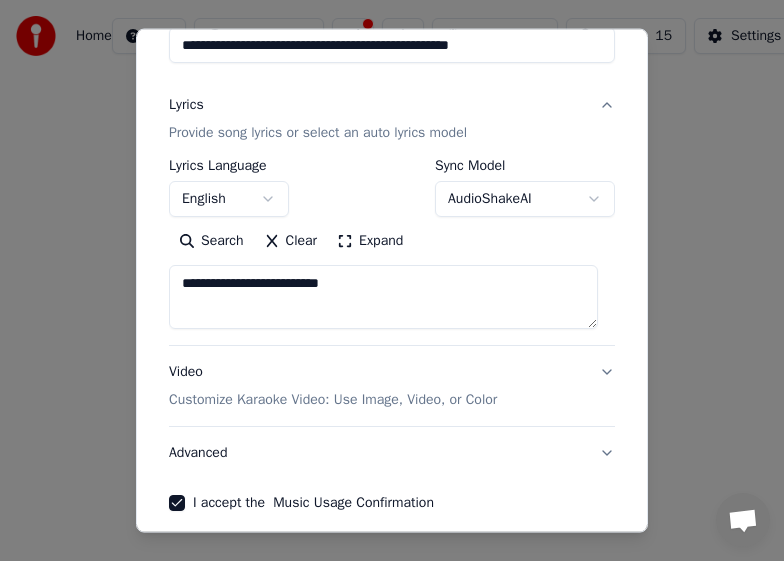 drag, startPoint x: 404, startPoint y: 276, endPoint x: 161, endPoint y: 285, distance: 243.16661 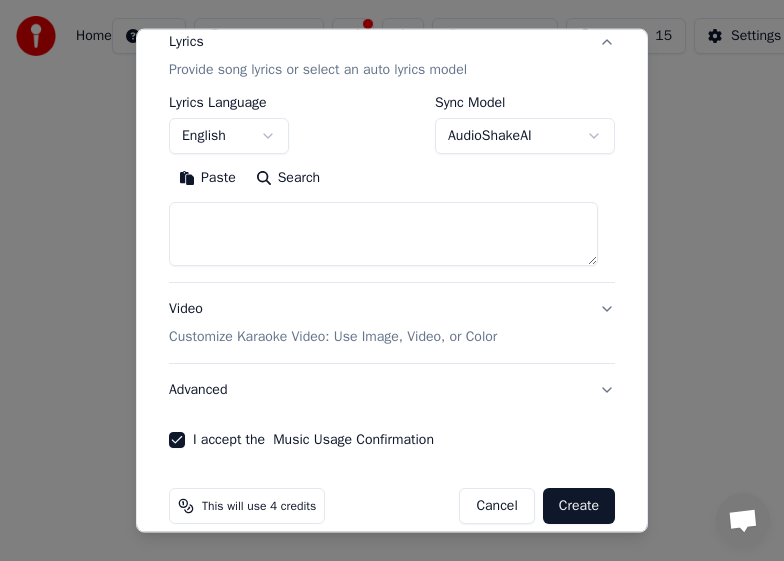 scroll, scrollTop: 287, scrollLeft: 0, axis: vertical 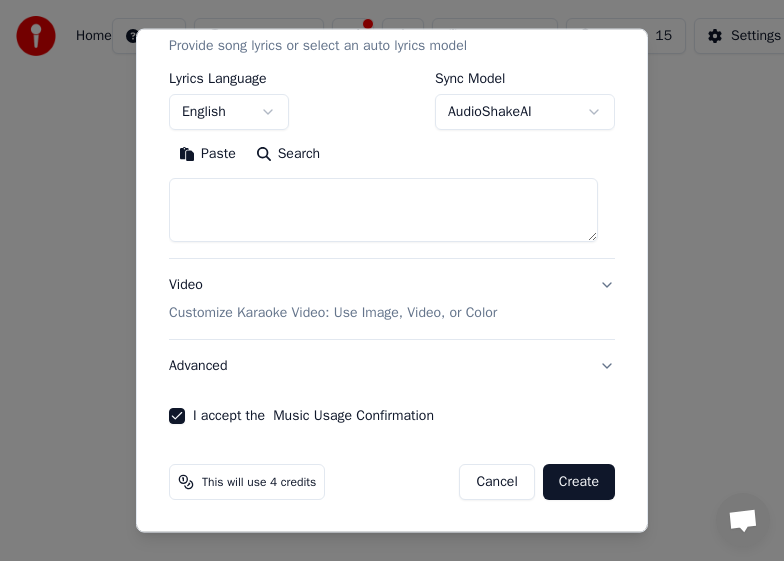 type 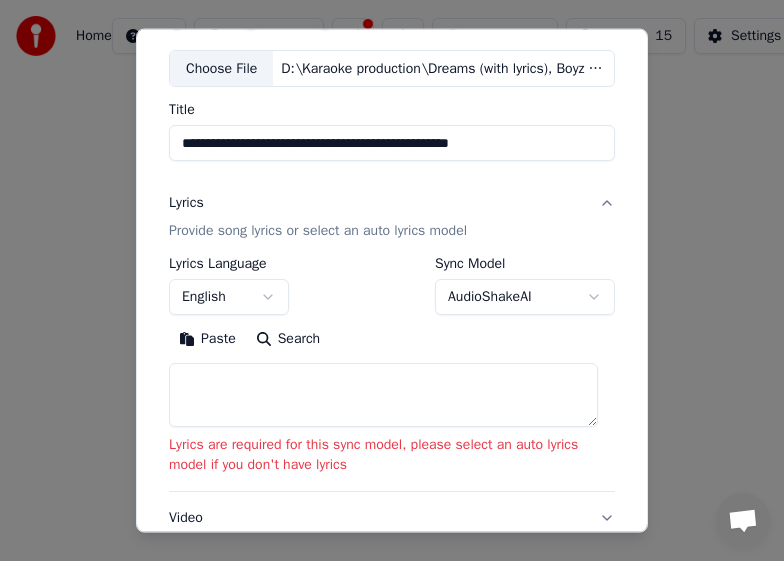 scroll, scrollTop: 0, scrollLeft: 0, axis: both 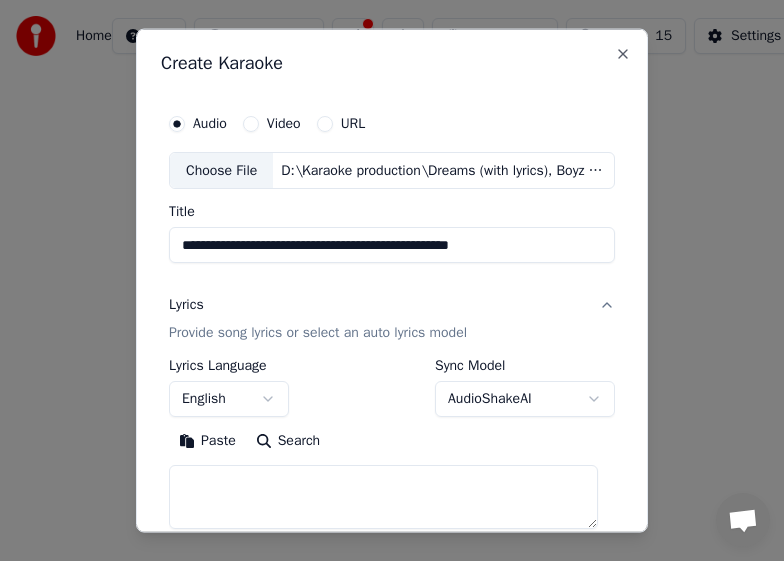 click on "**********" at bounding box center (392, 222) 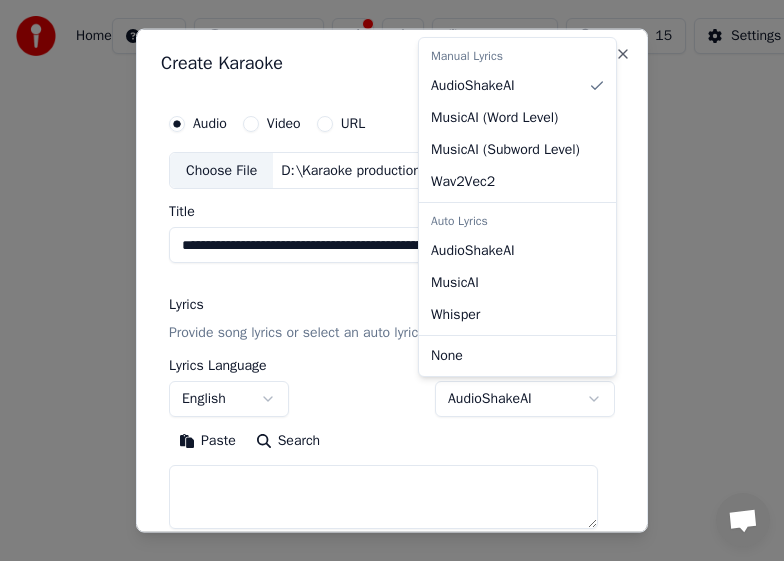 select on "**********" 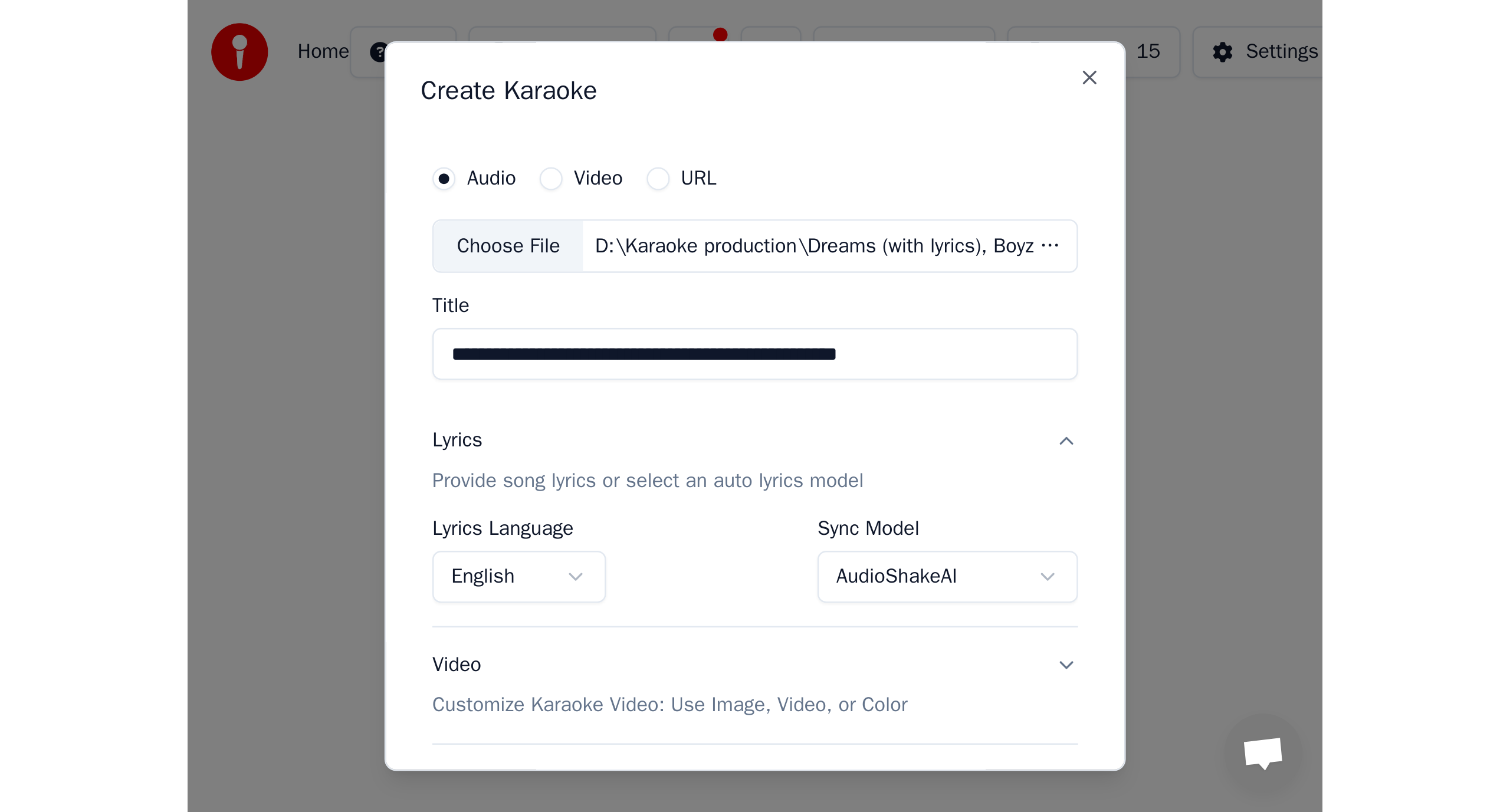 scroll, scrollTop: 103, scrollLeft: 0, axis: vertical 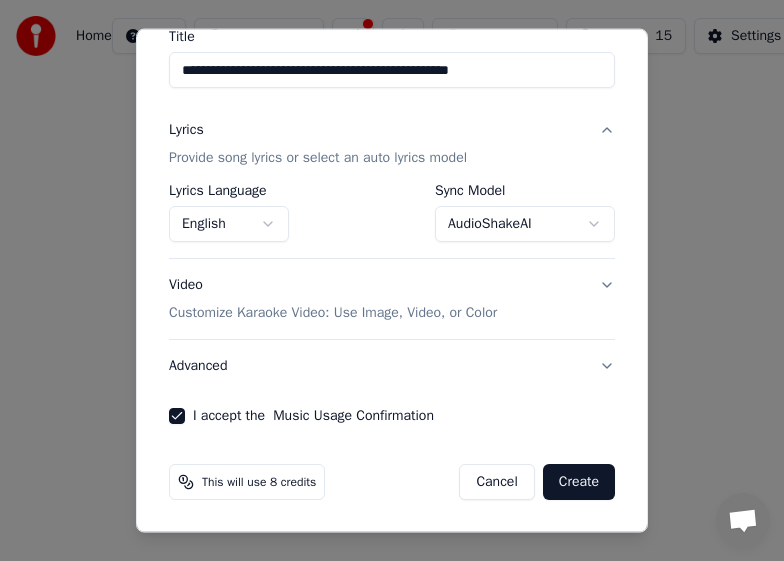 click on "Create" at bounding box center [579, 482] 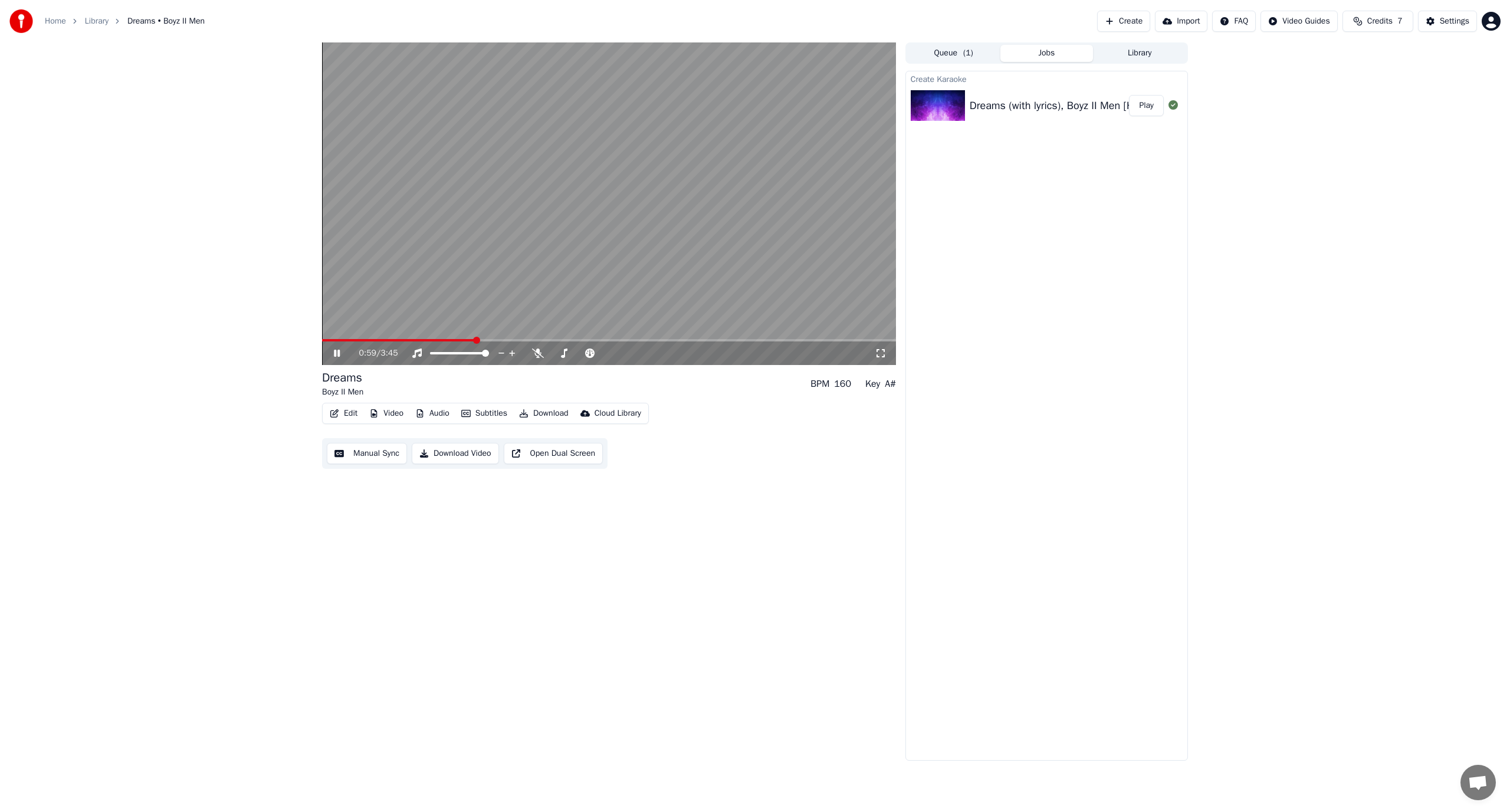click on "Audio" at bounding box center [432, 413] 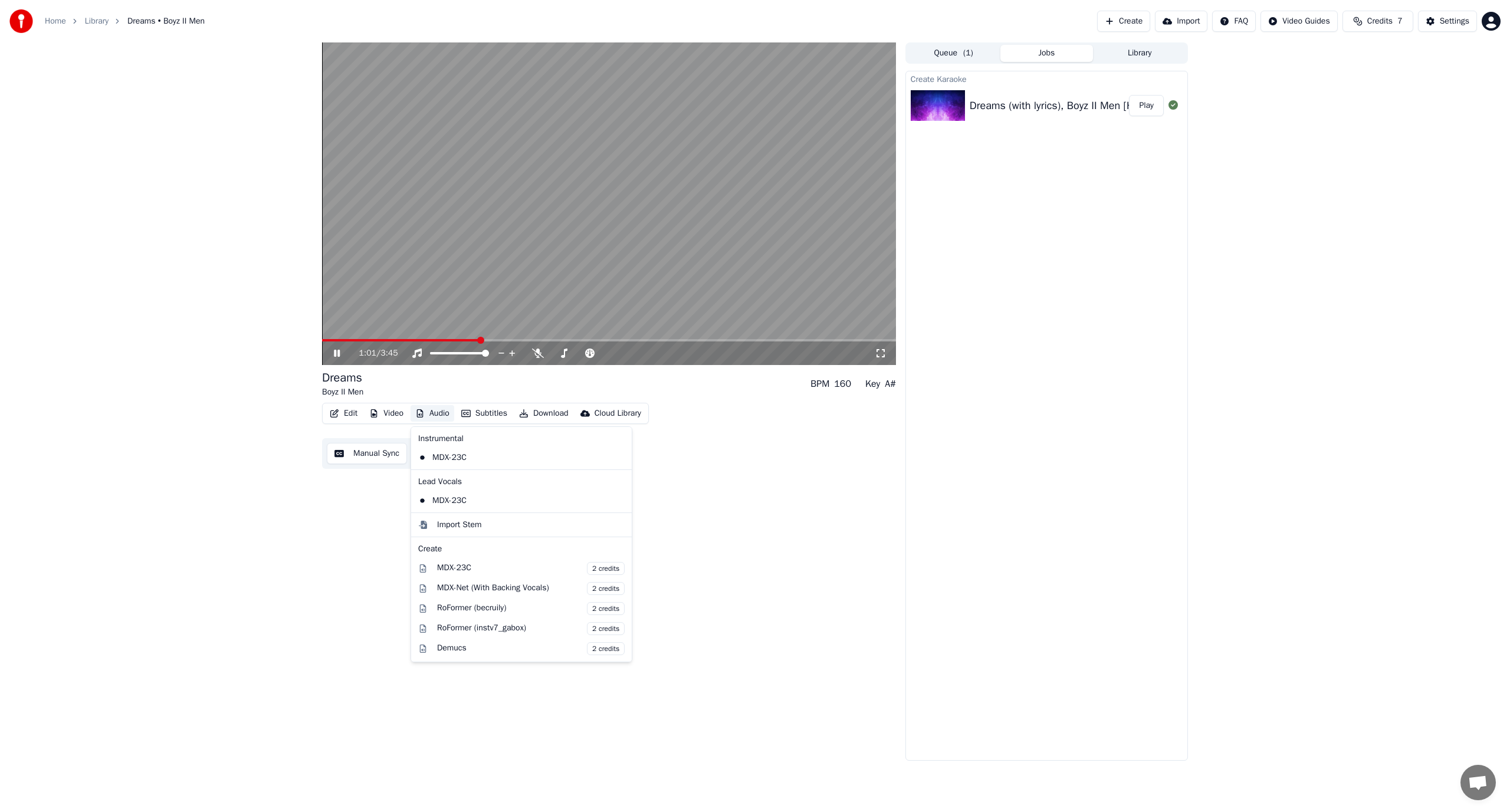 click on "Audio" at bounding box center [432, 413] 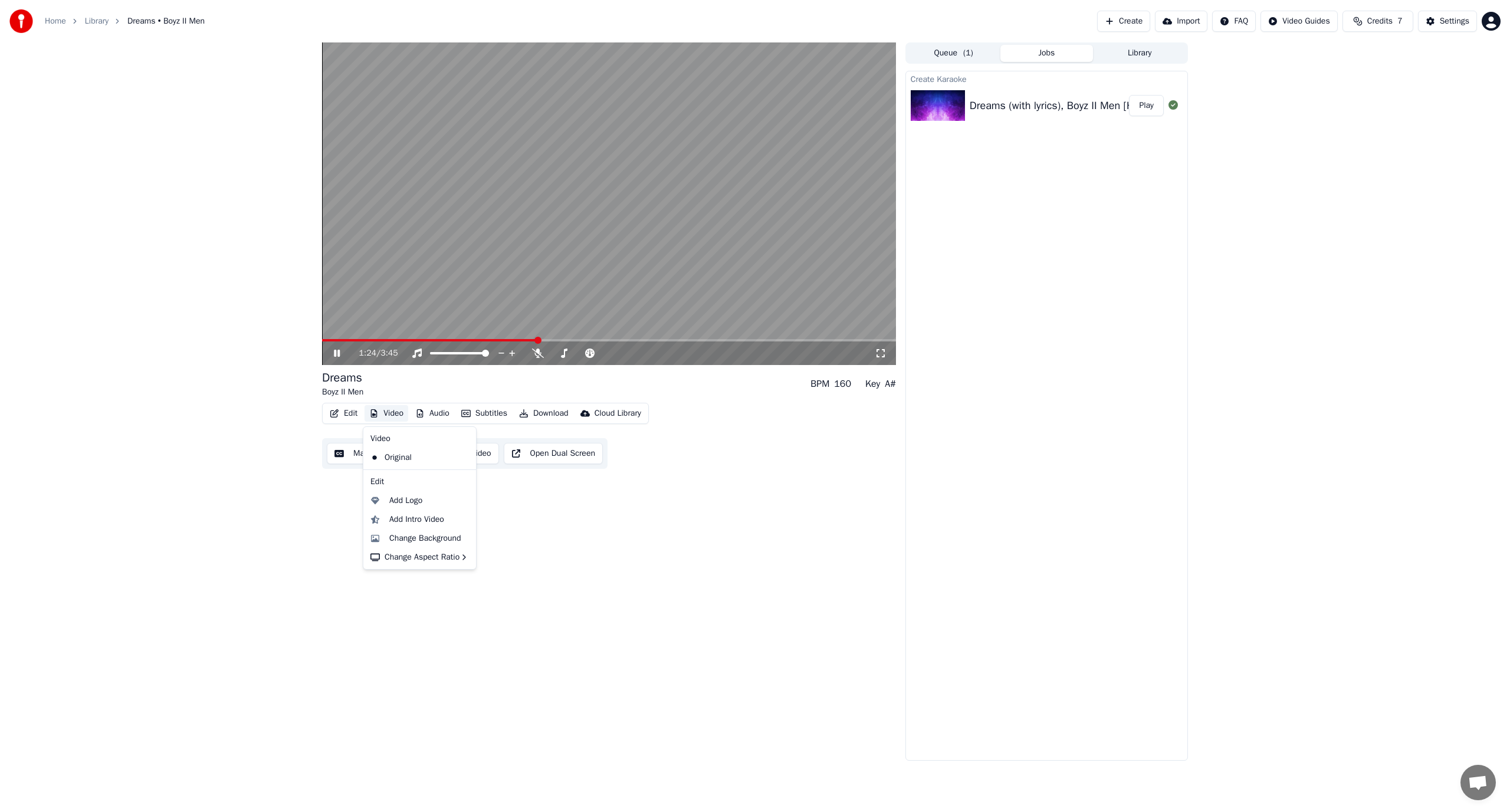 click on "Video" at bounding box center [386, 413] 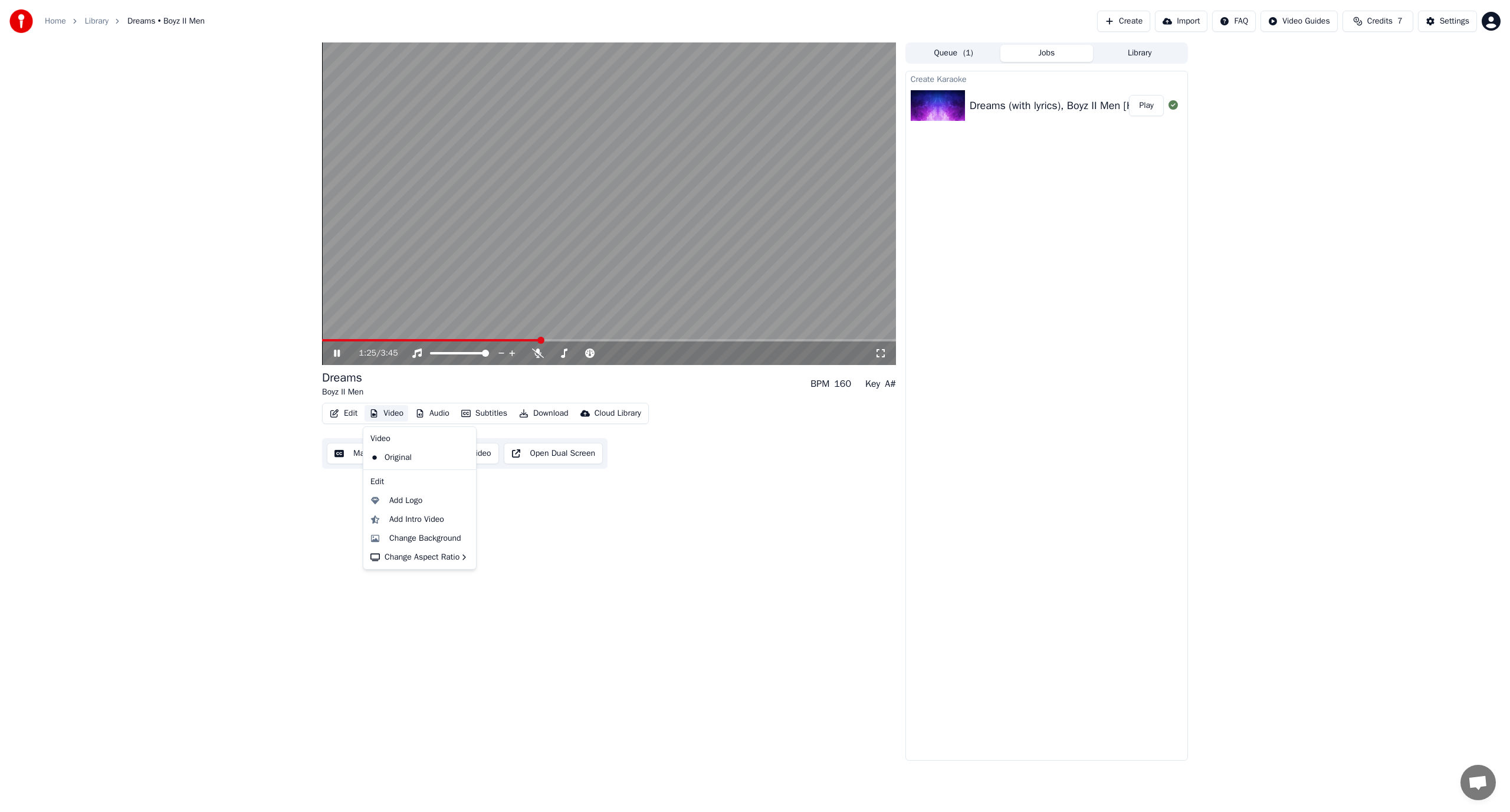 click on "1:25  /  3:45 Dreams Boyz II Men BPM 160 Key A# Edit Video Audio Subtitles Download Cloud Library Manual Sync Download Video Open Dual Screen" at bounding box center (609, 402) 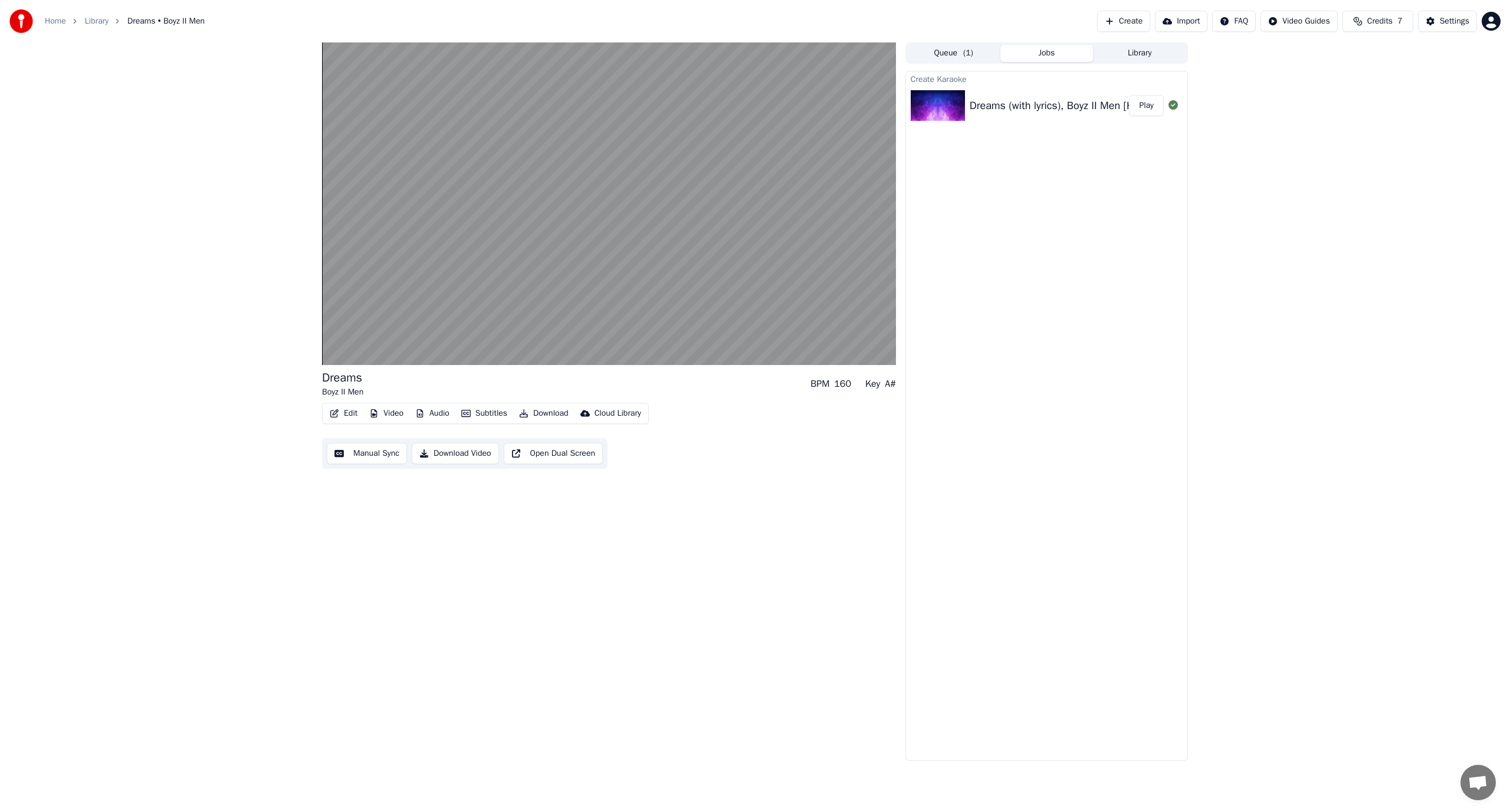 click on "Open Dual Screen" at bounding box center [553, 453] 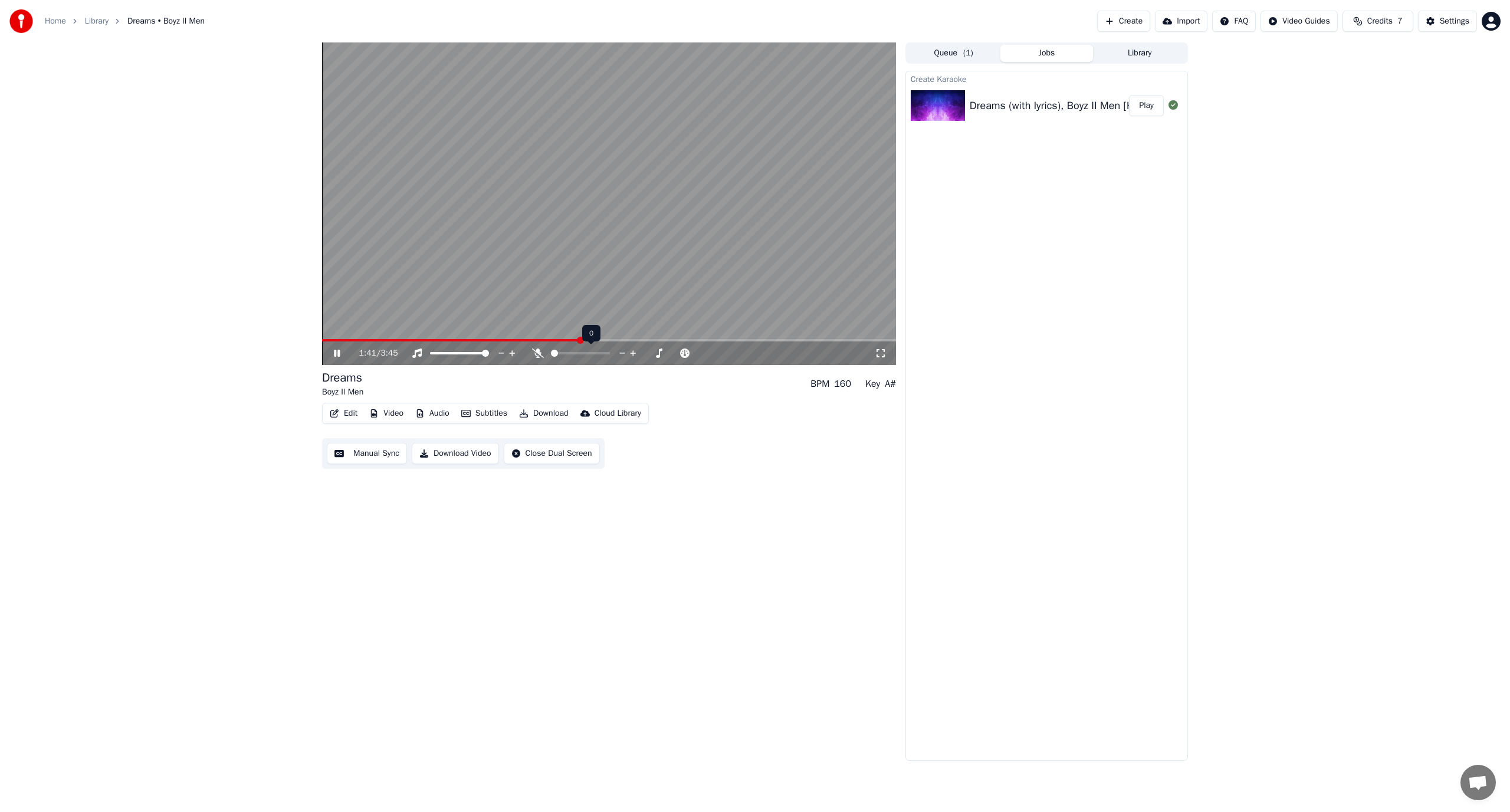 drag, startPoint x: 559, startPoint y: 351, endPoint x: 565, endPoint y: 352, distance: 6.082763 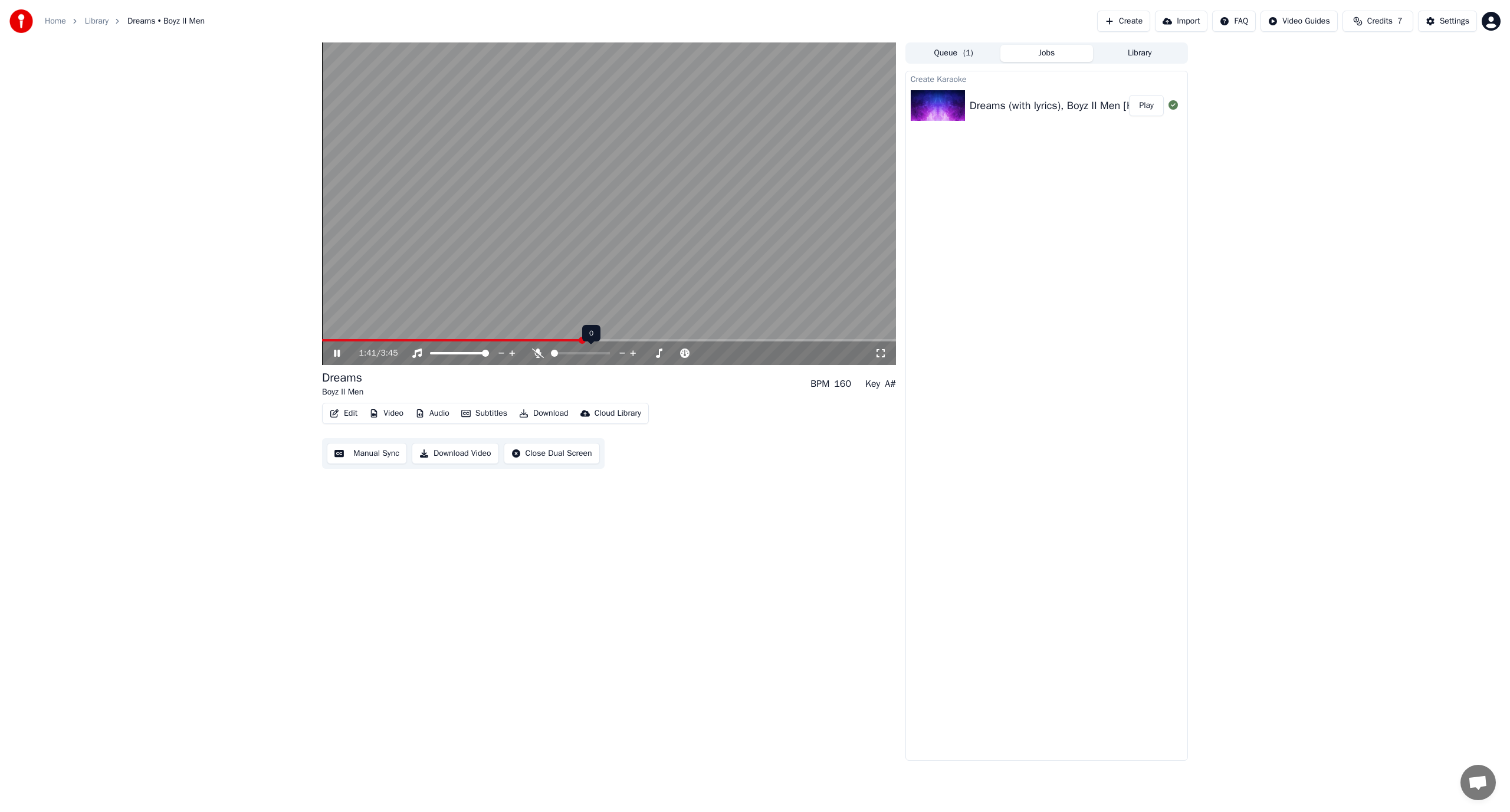 click at bounding box center [554, 353] 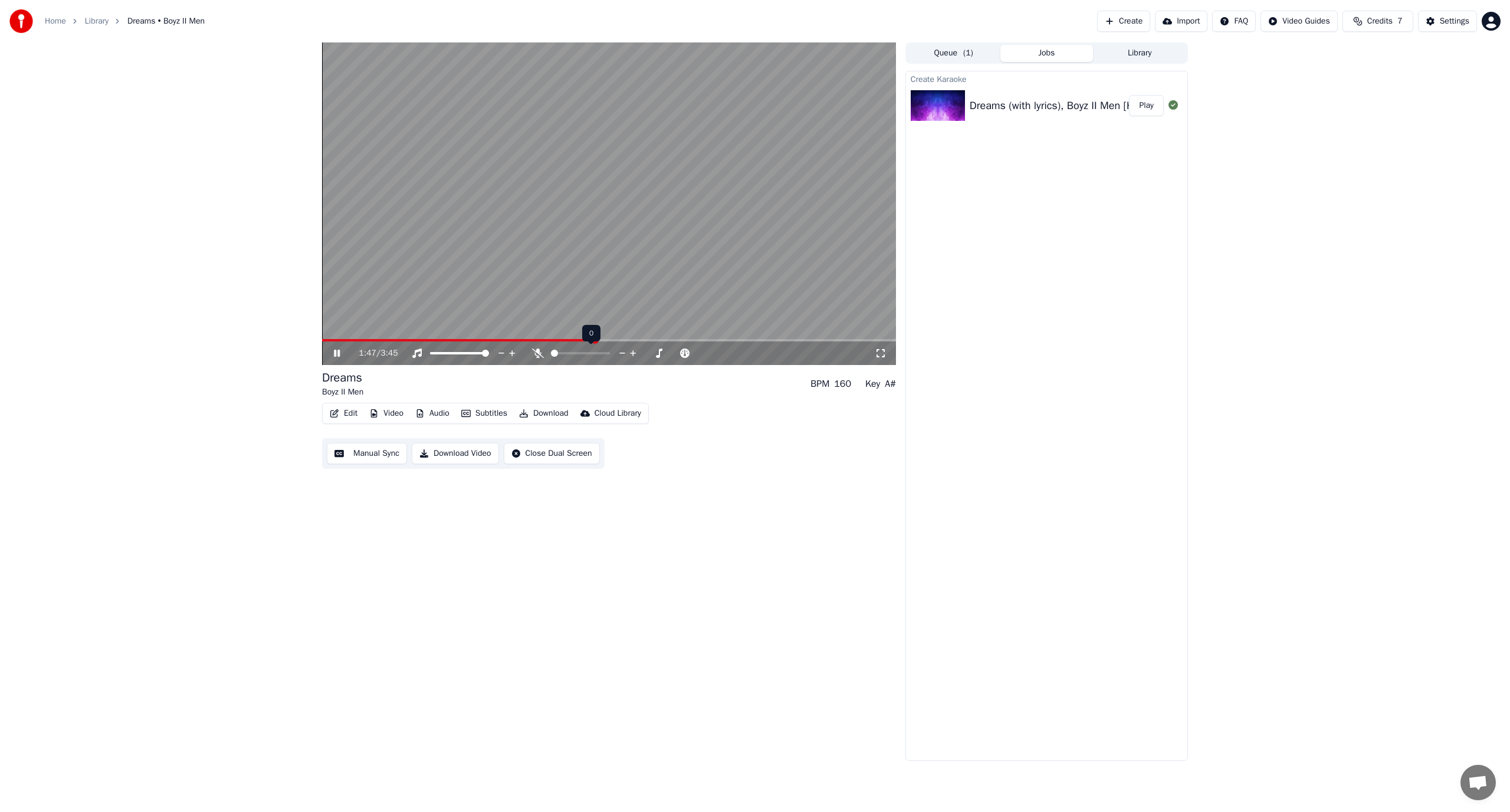 click at bounding box center [551, 353] 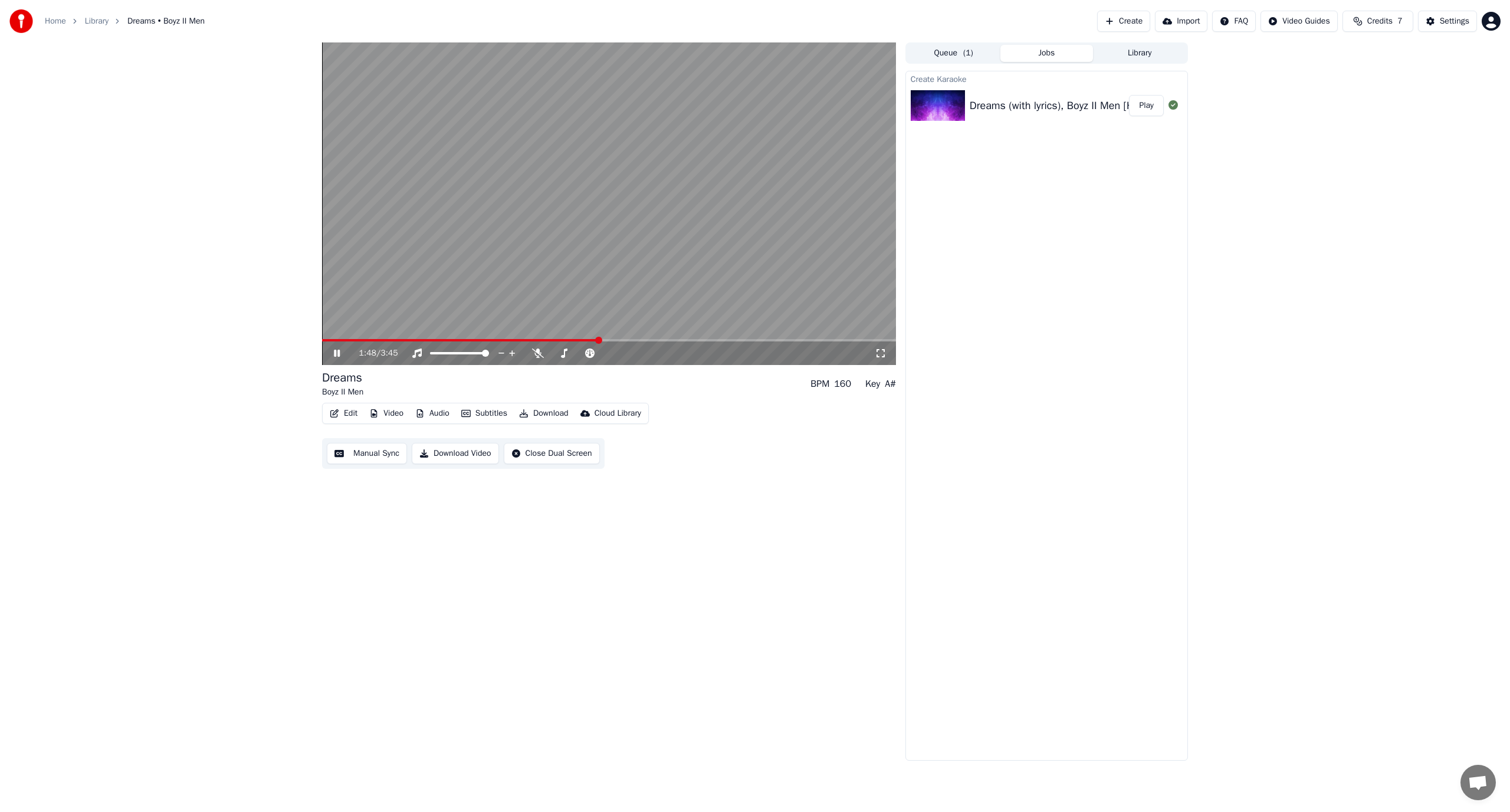 click on "Download Video" at bounding box center (455, 453) 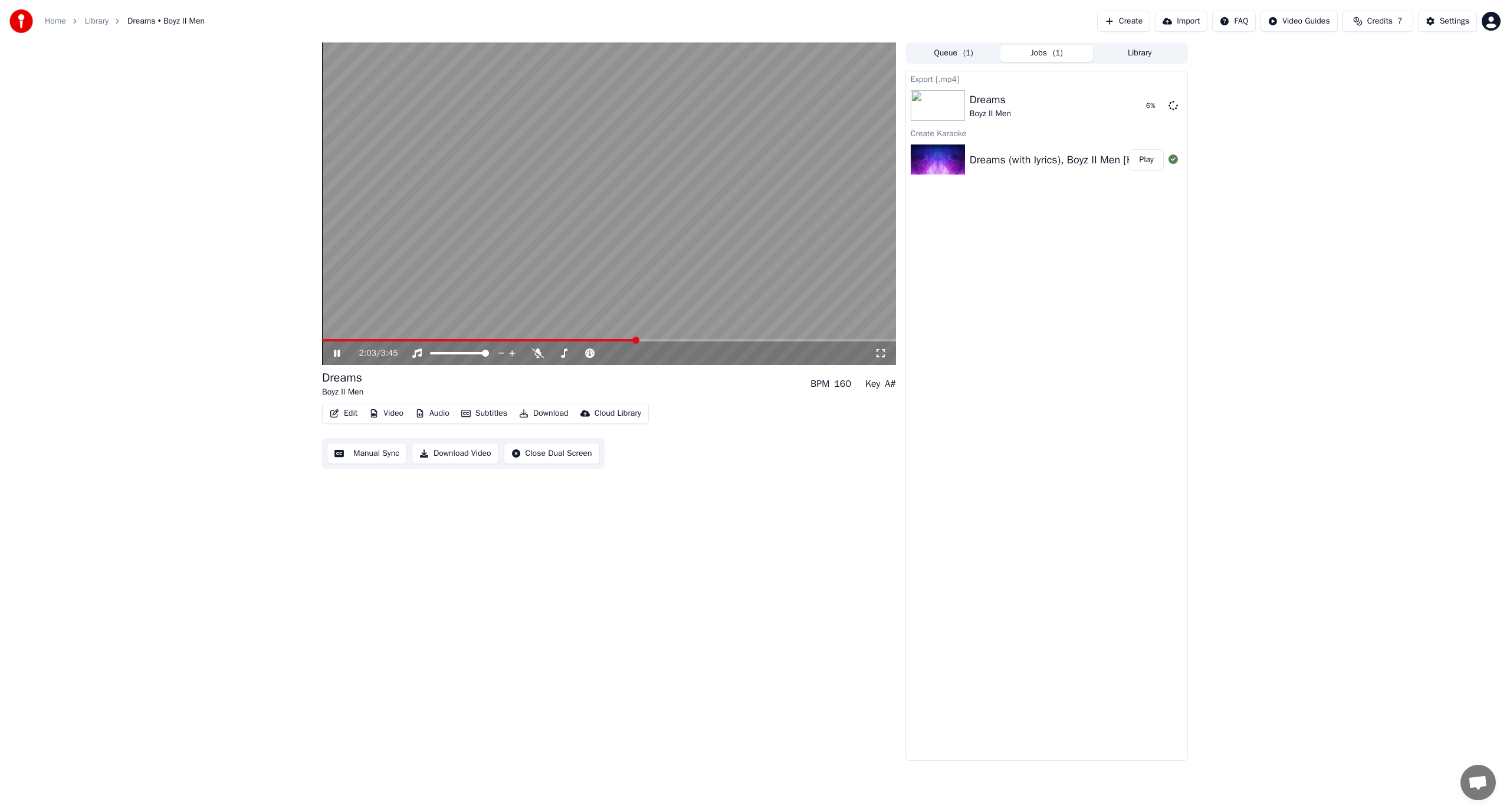 click 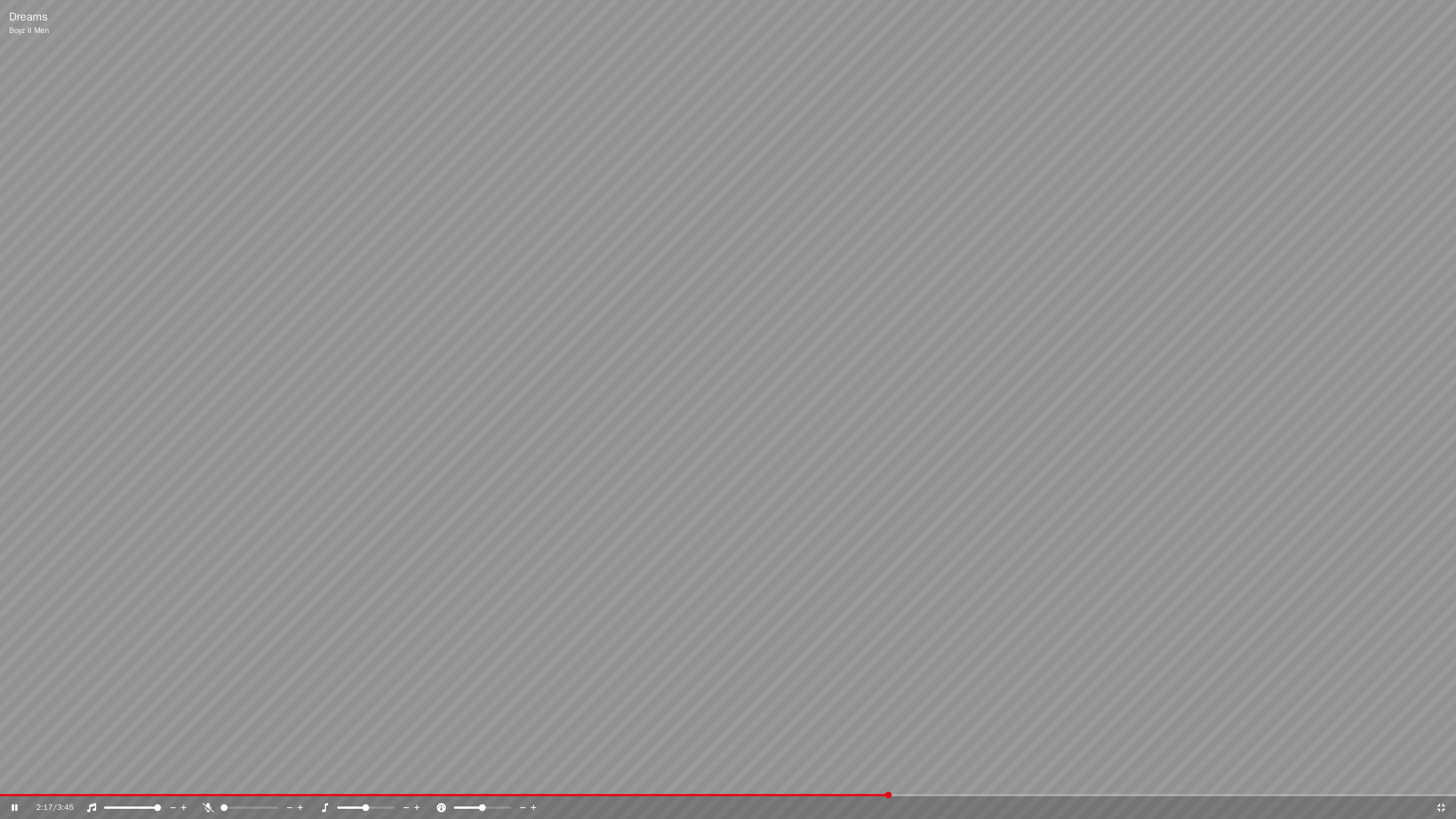 drag, startPoint x: 872, startPoint y: 459, endPoint x: 1032, endPoint y: 595, distance: 209.9905 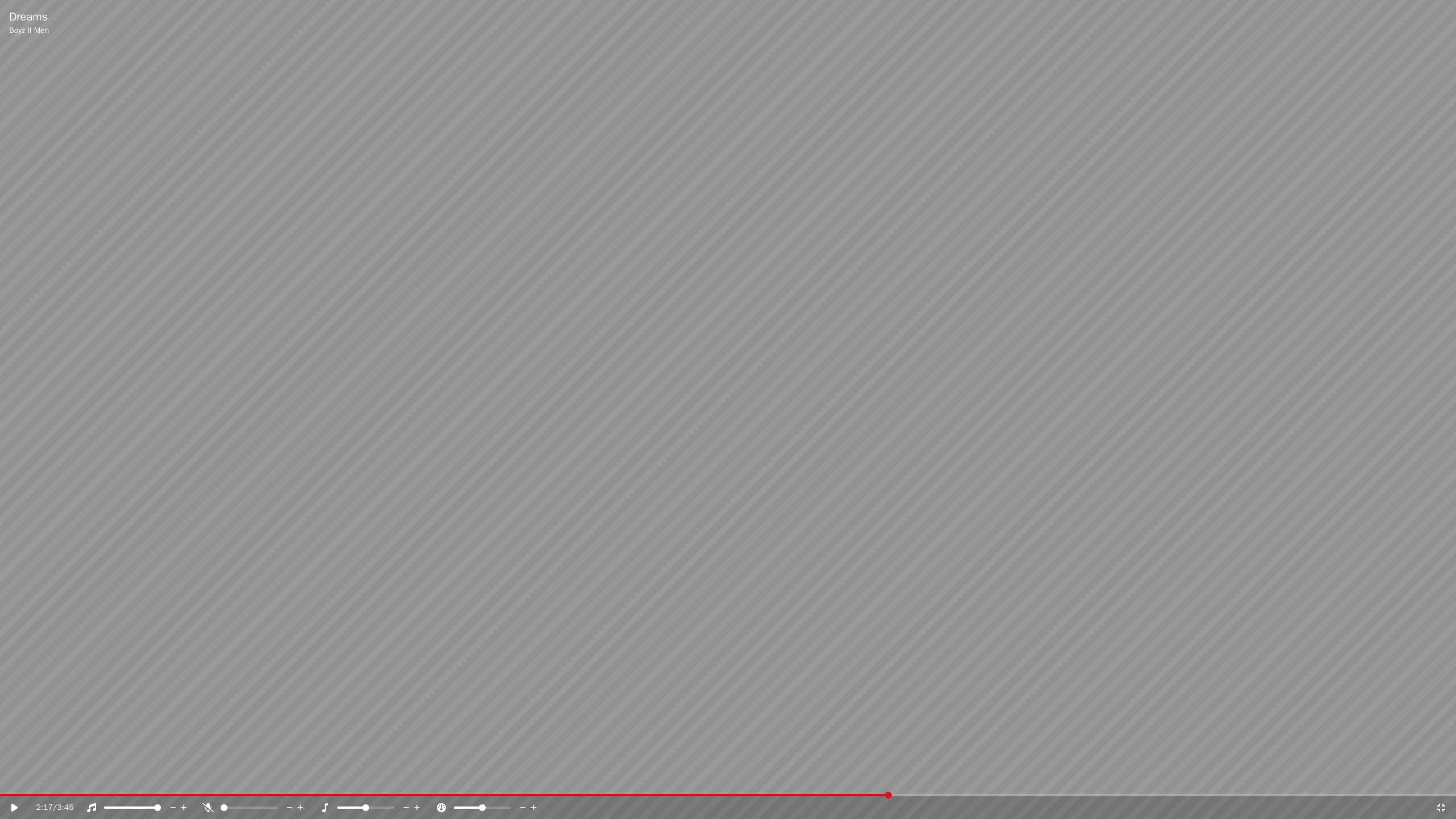 drag, startPoint x: 940, startPoint y: 516, endPoint x: 953, endPoint y: 527, distance: 17.029386 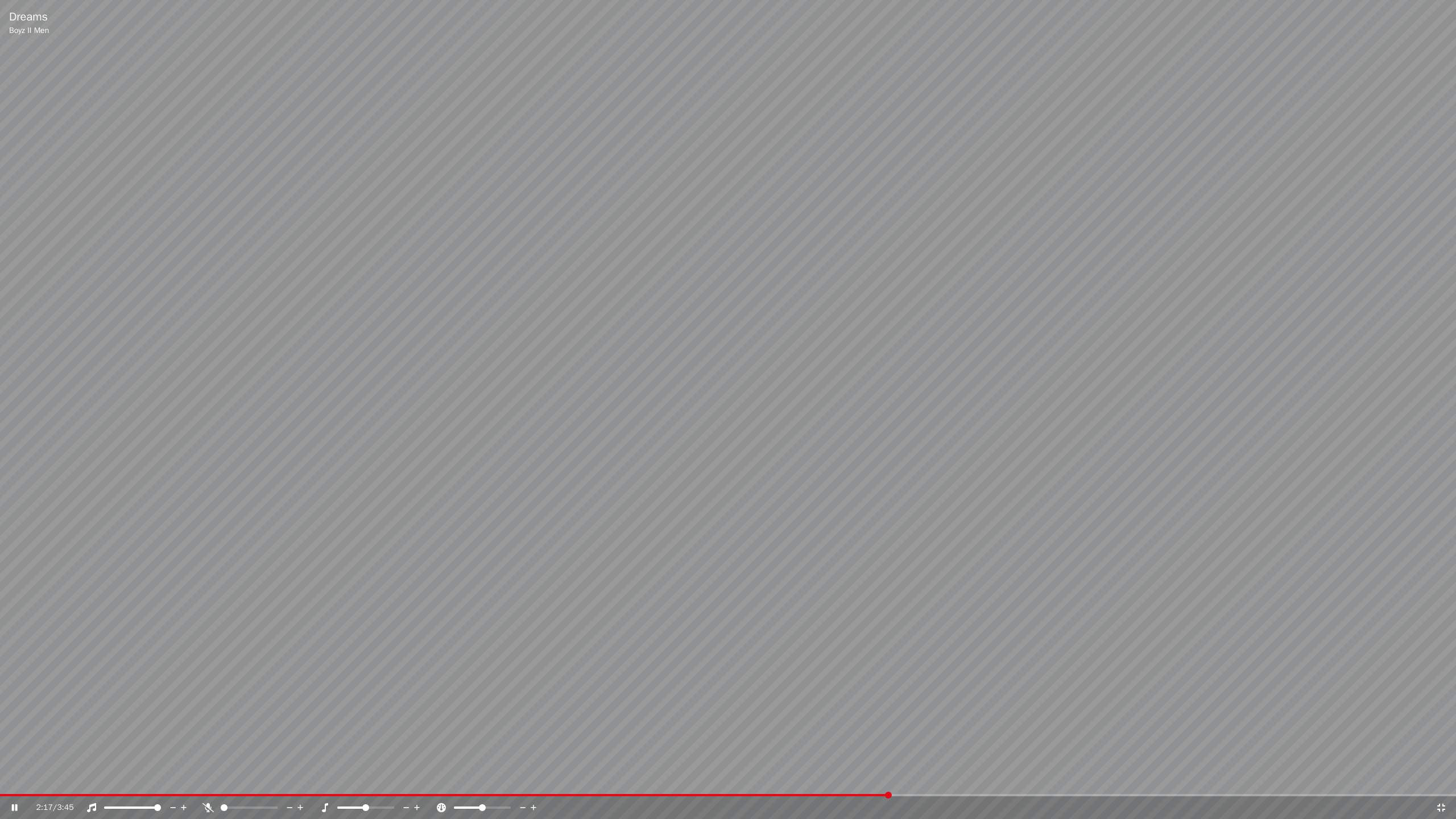 click 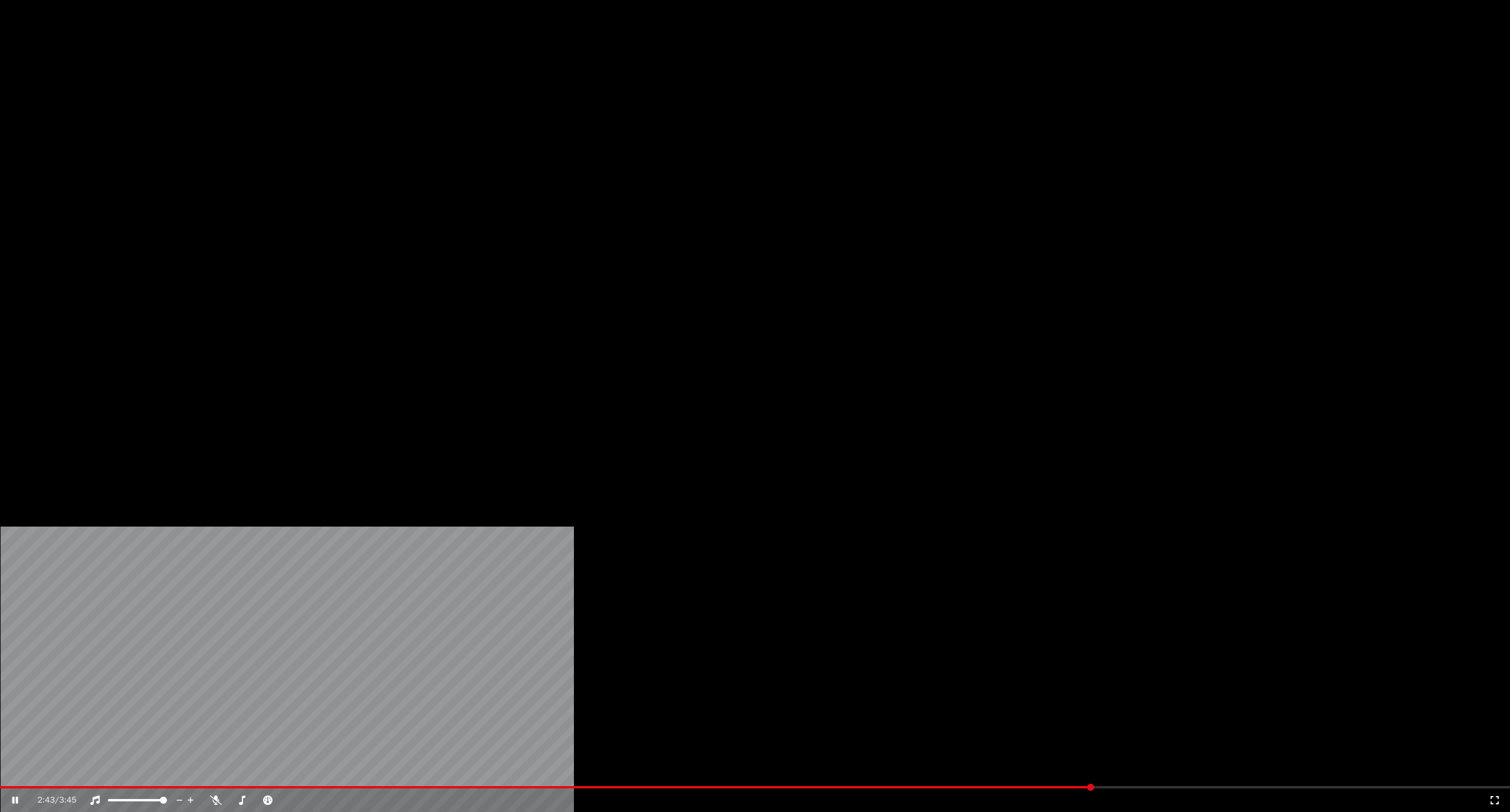 click on "Edit" at bounding box center (343, 91) 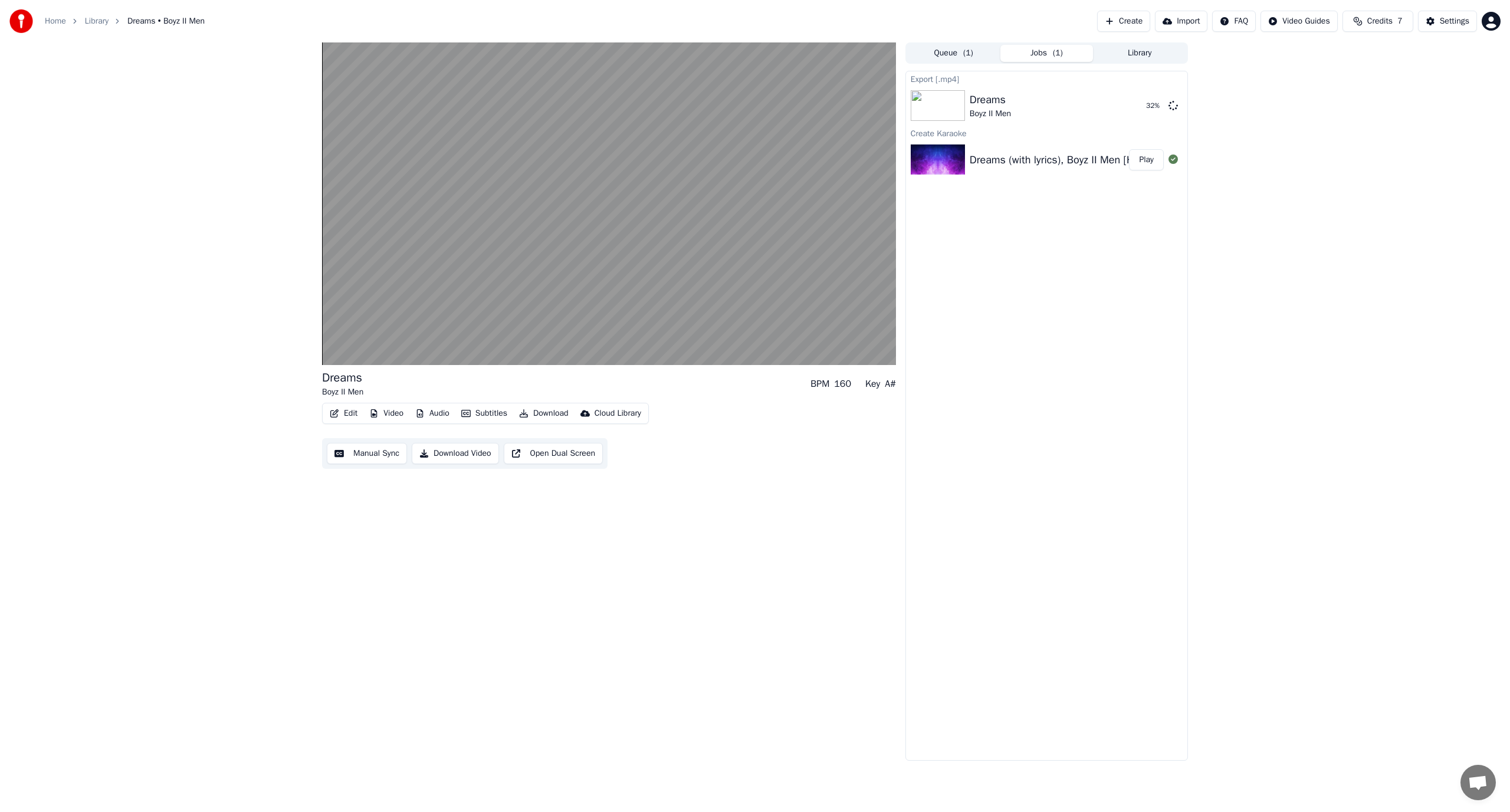 click on "Export [.mp4] Dreams Boyz II Men 32 % Create Karaoke Dreams (with lyrics), Boyz II Men [HD] (152kbit_Opus) Play" at bounding box center (1046, 416) 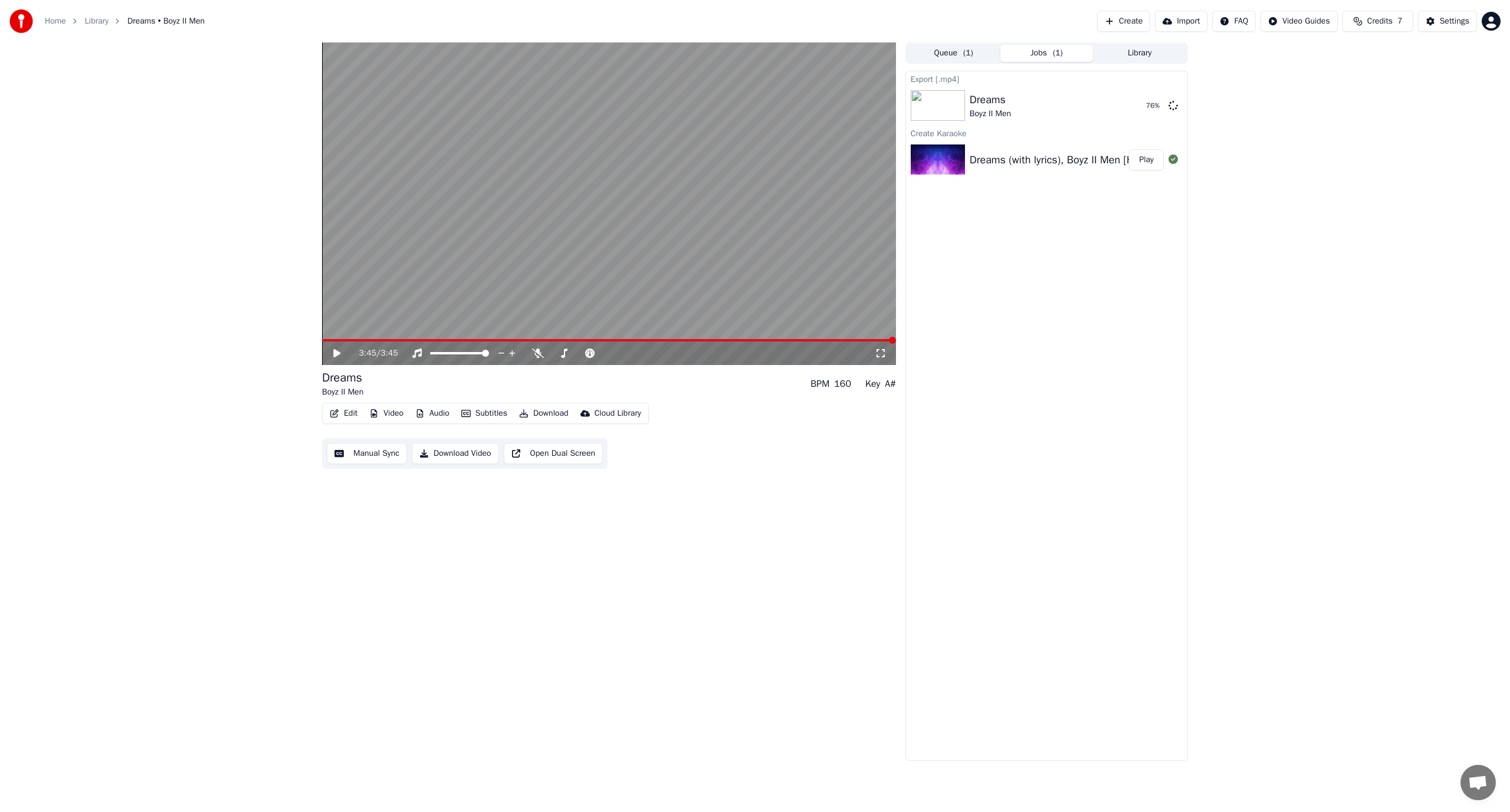 click on "Manual Sync" at bounding box center [367, 453] 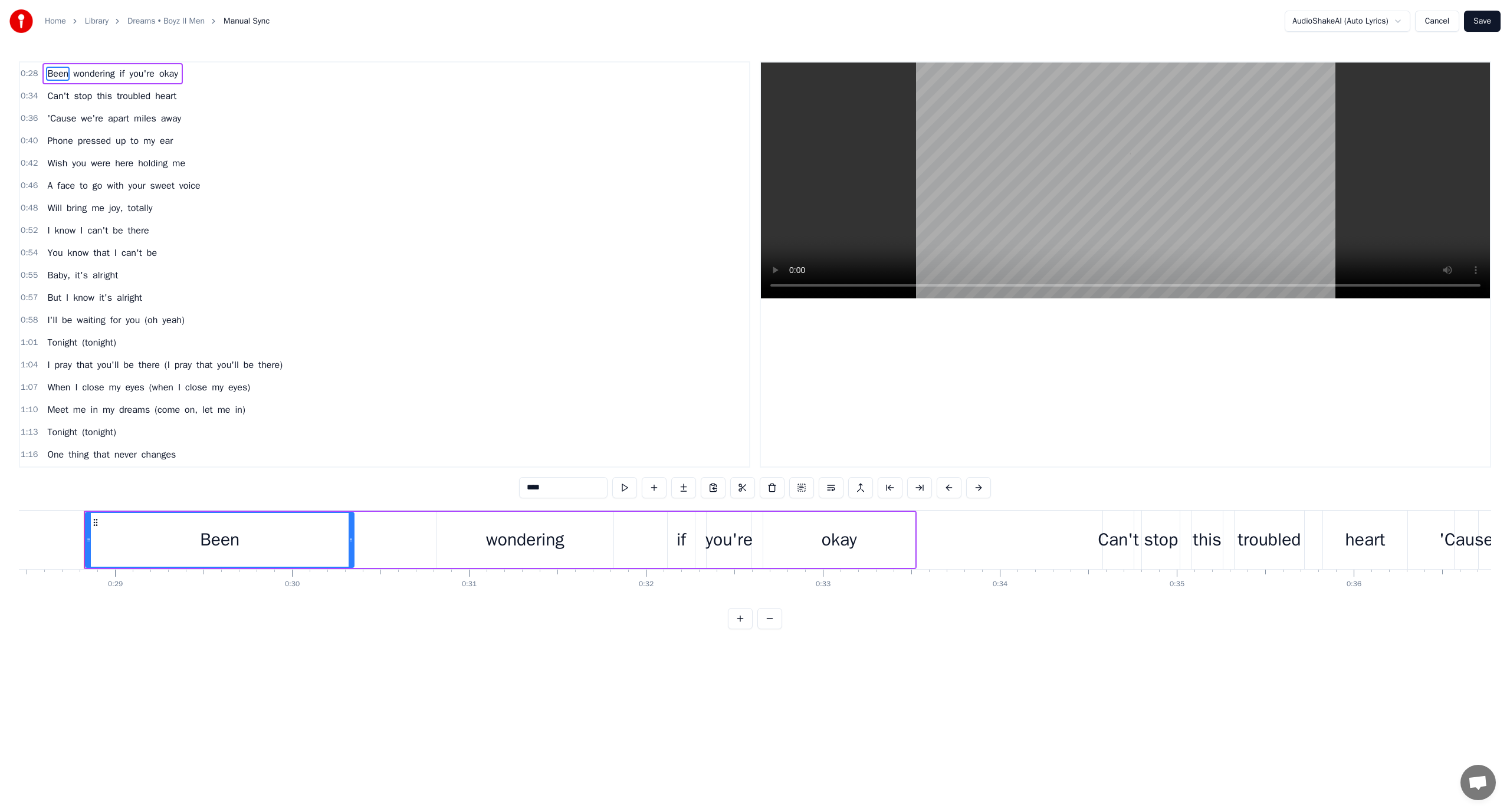 scroll, scrollTop: 0, scrollLeft: 5041, axis: horizontal 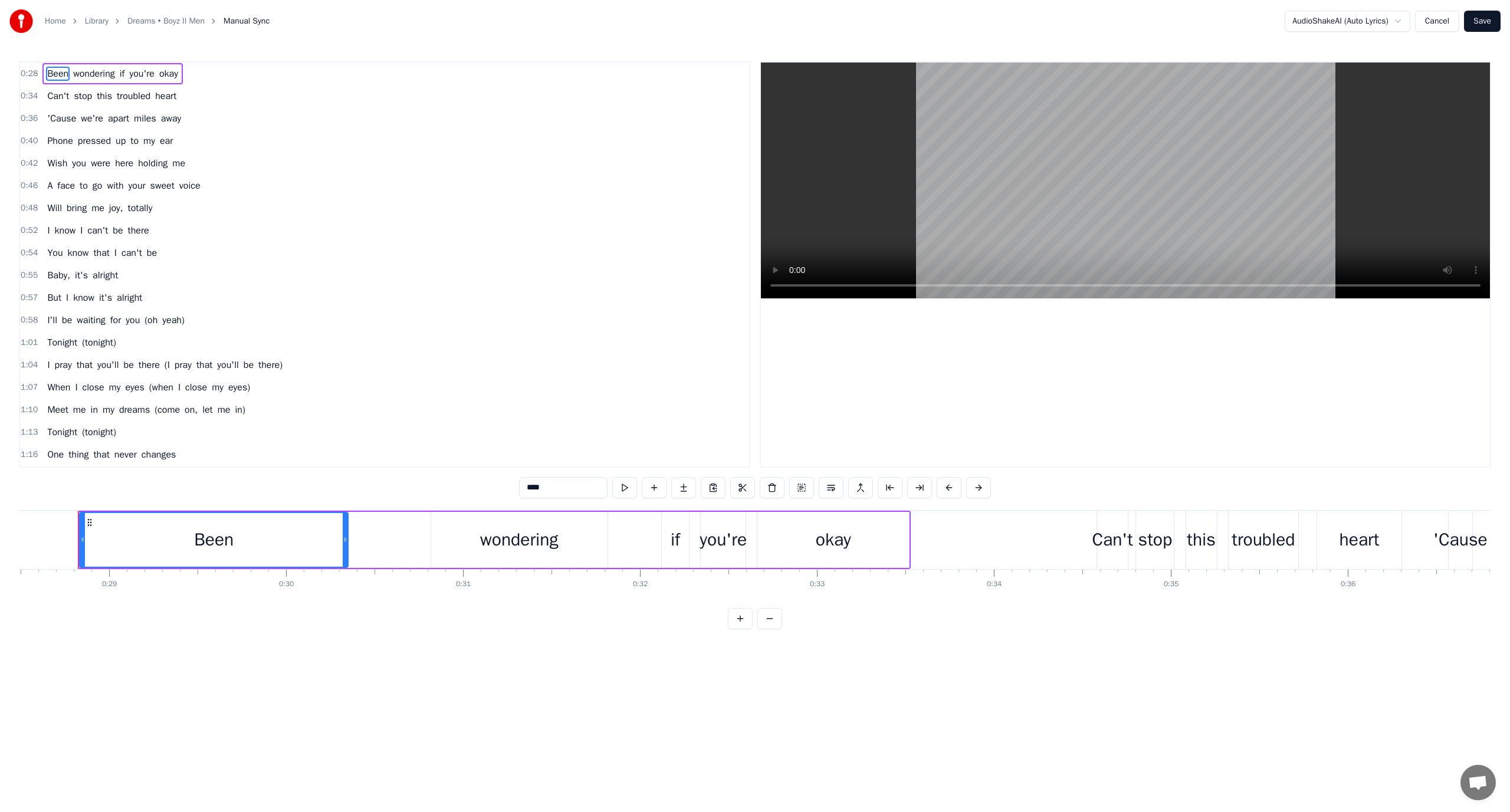 click on "Been" at bounding box center [214, 540] 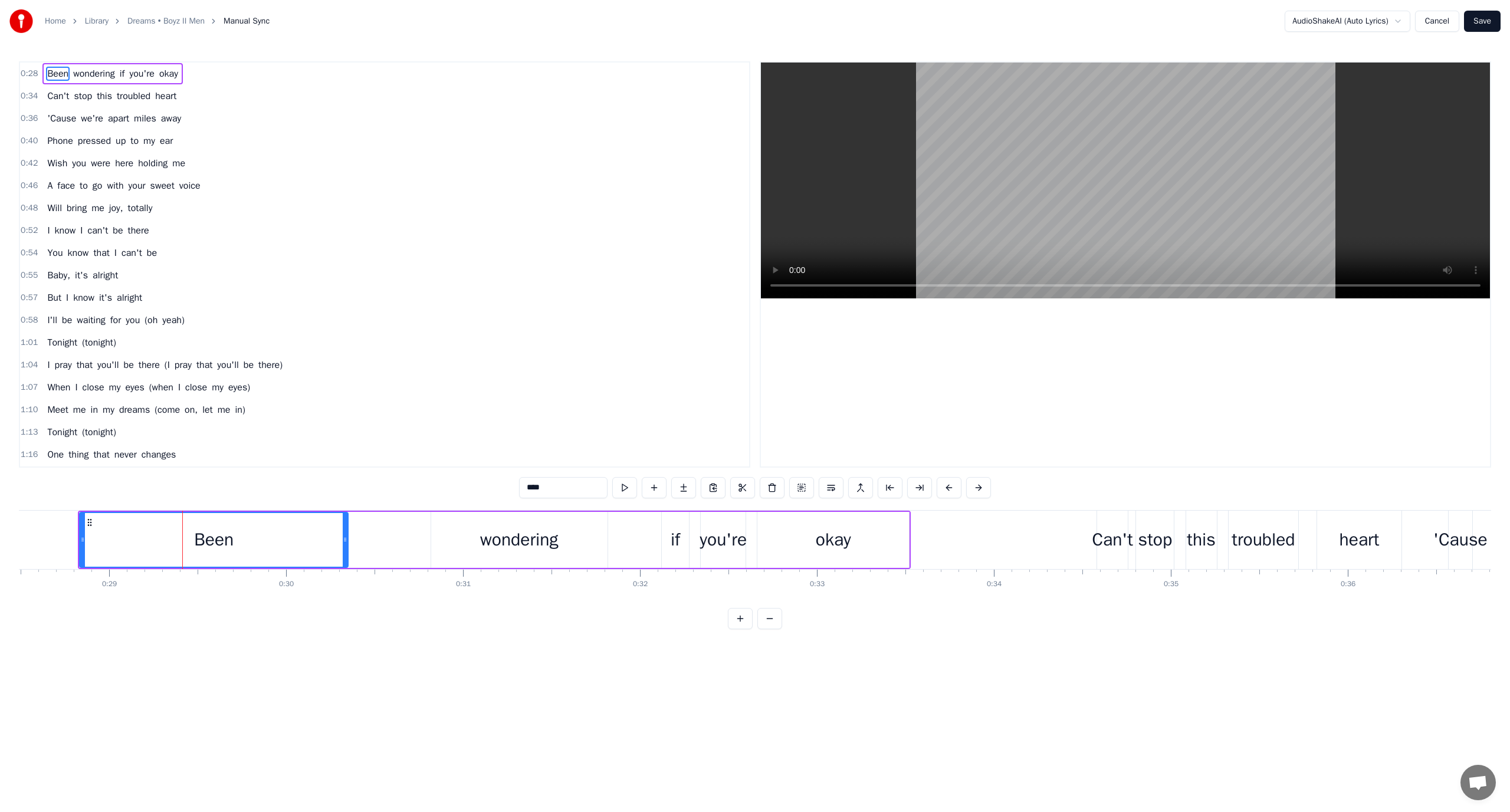type 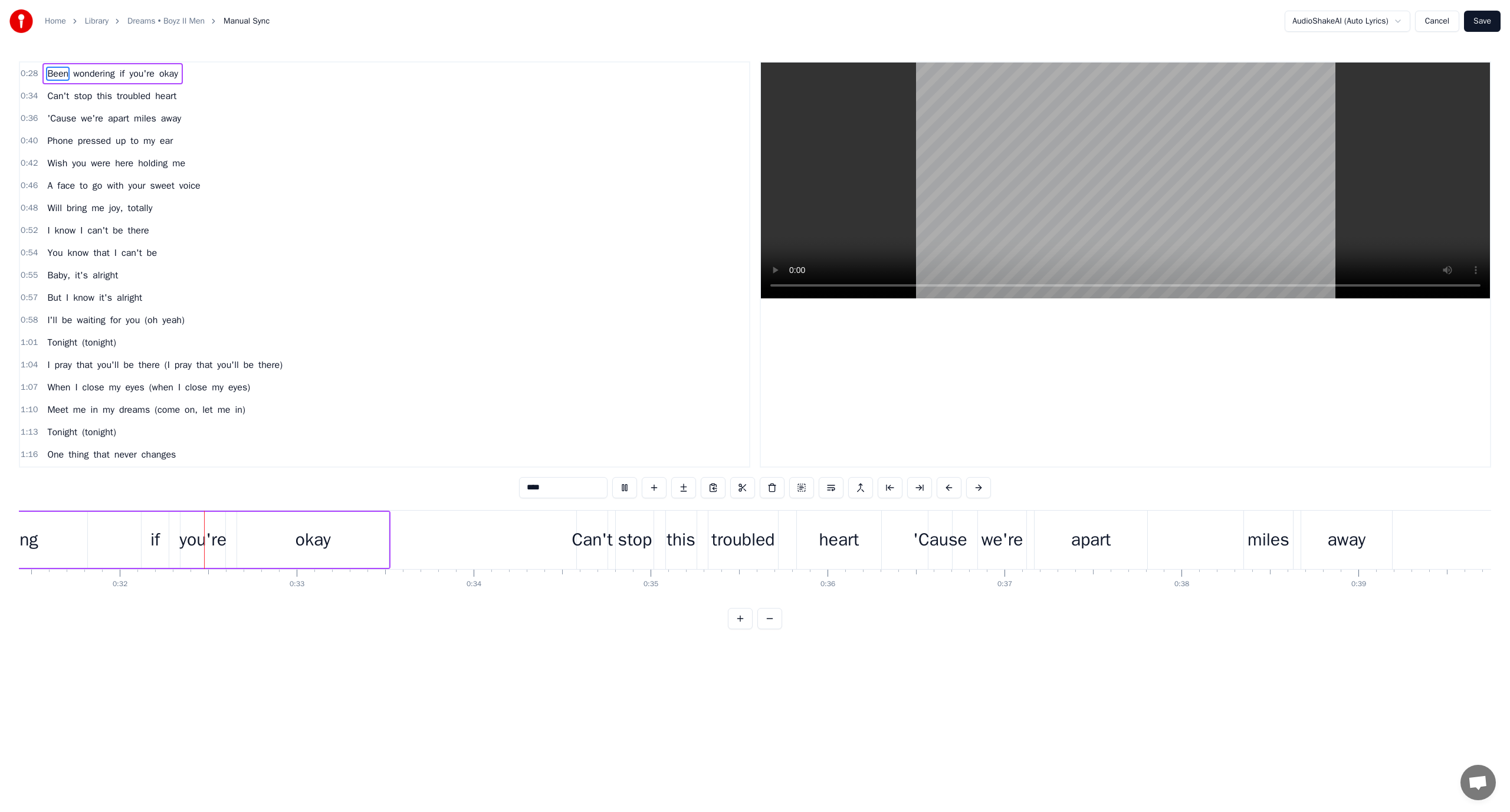 scroll, scrollTop: 0, scrollLeft: 5568, axis: horizontal 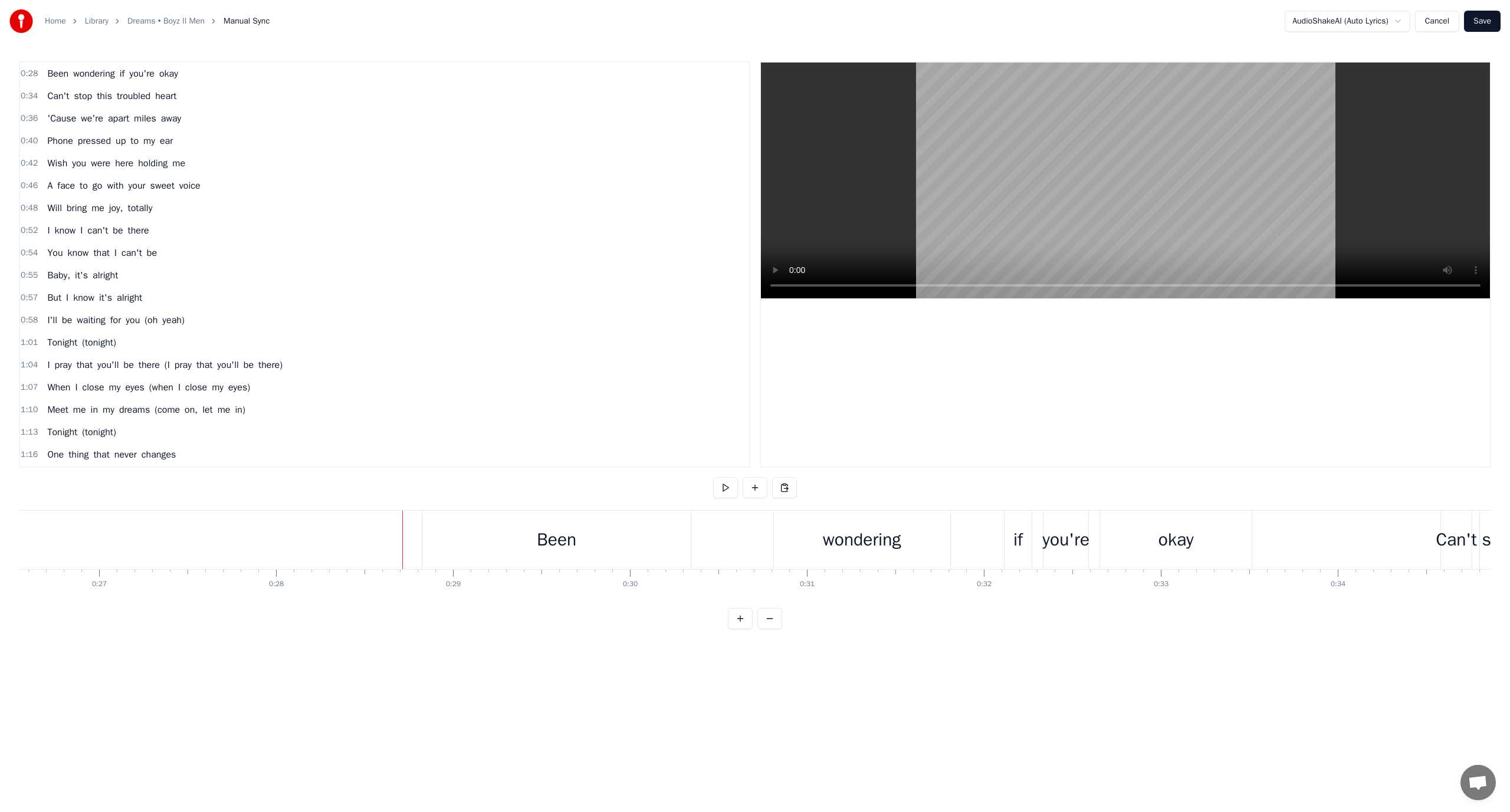 click on "Been" at bounding box center (556, 540) 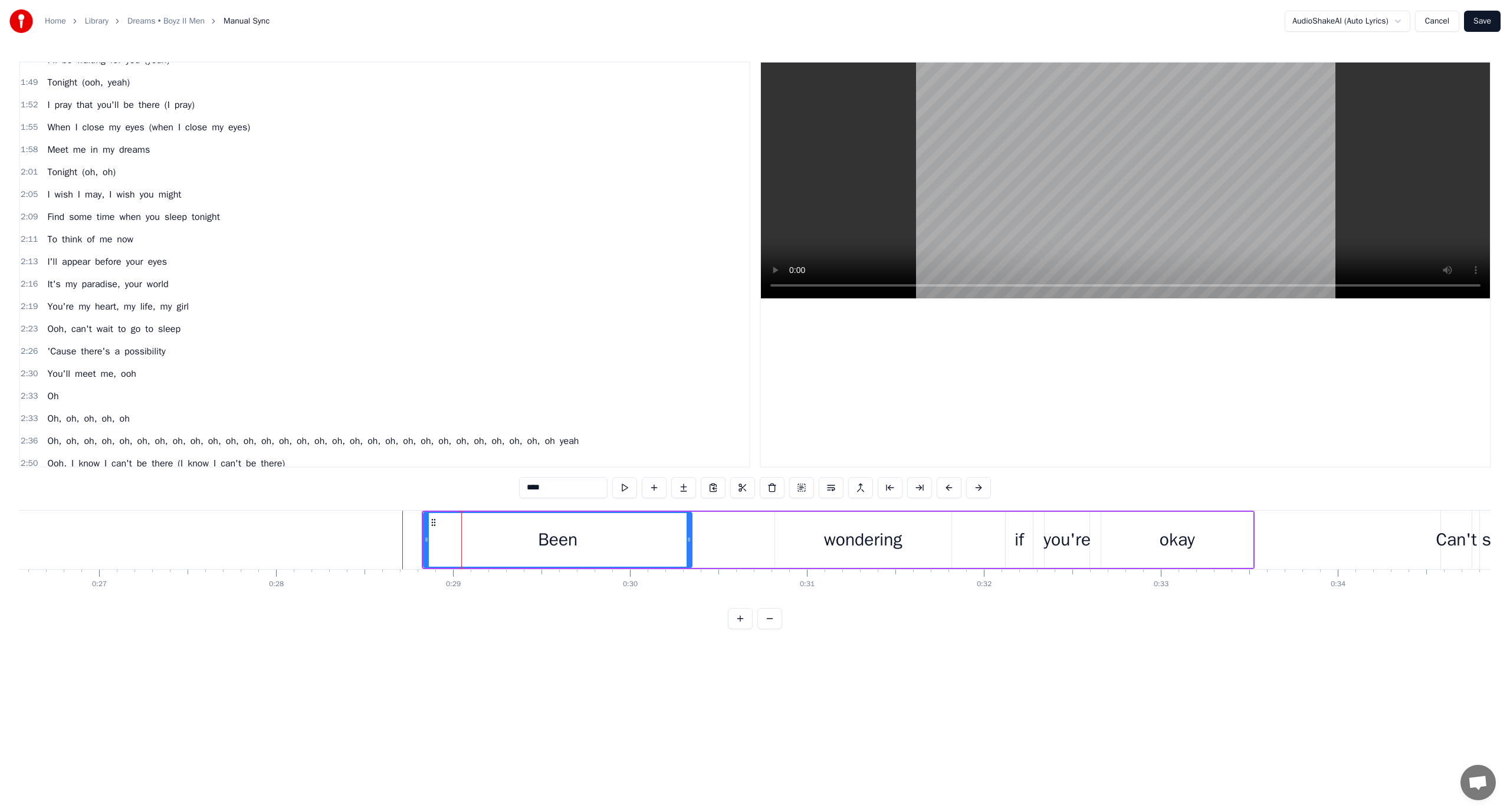 scroll, scrollTop: 0, scrollLeft: 0, axis: both 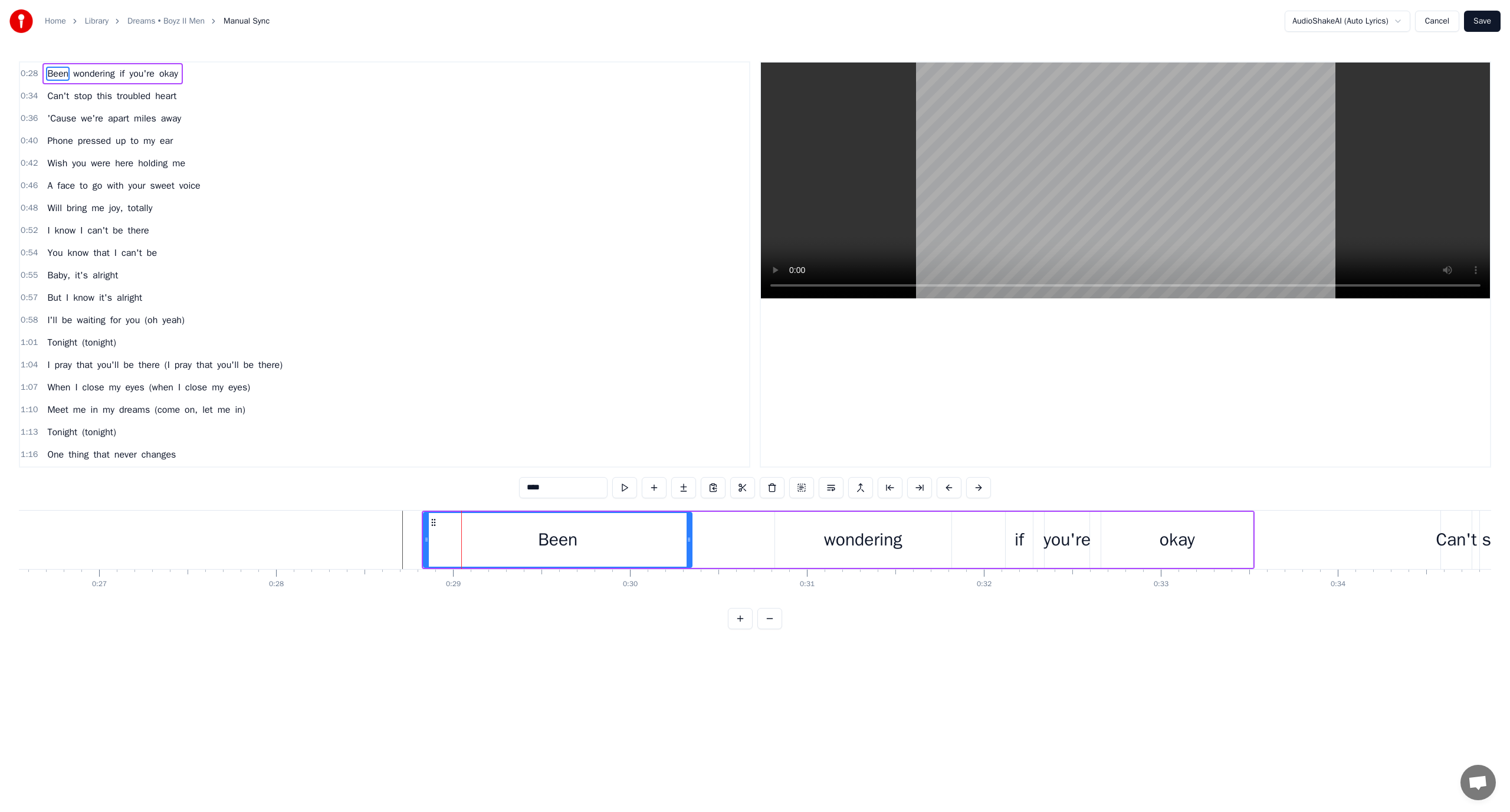 click on "****" at bounding box center (563, 488) 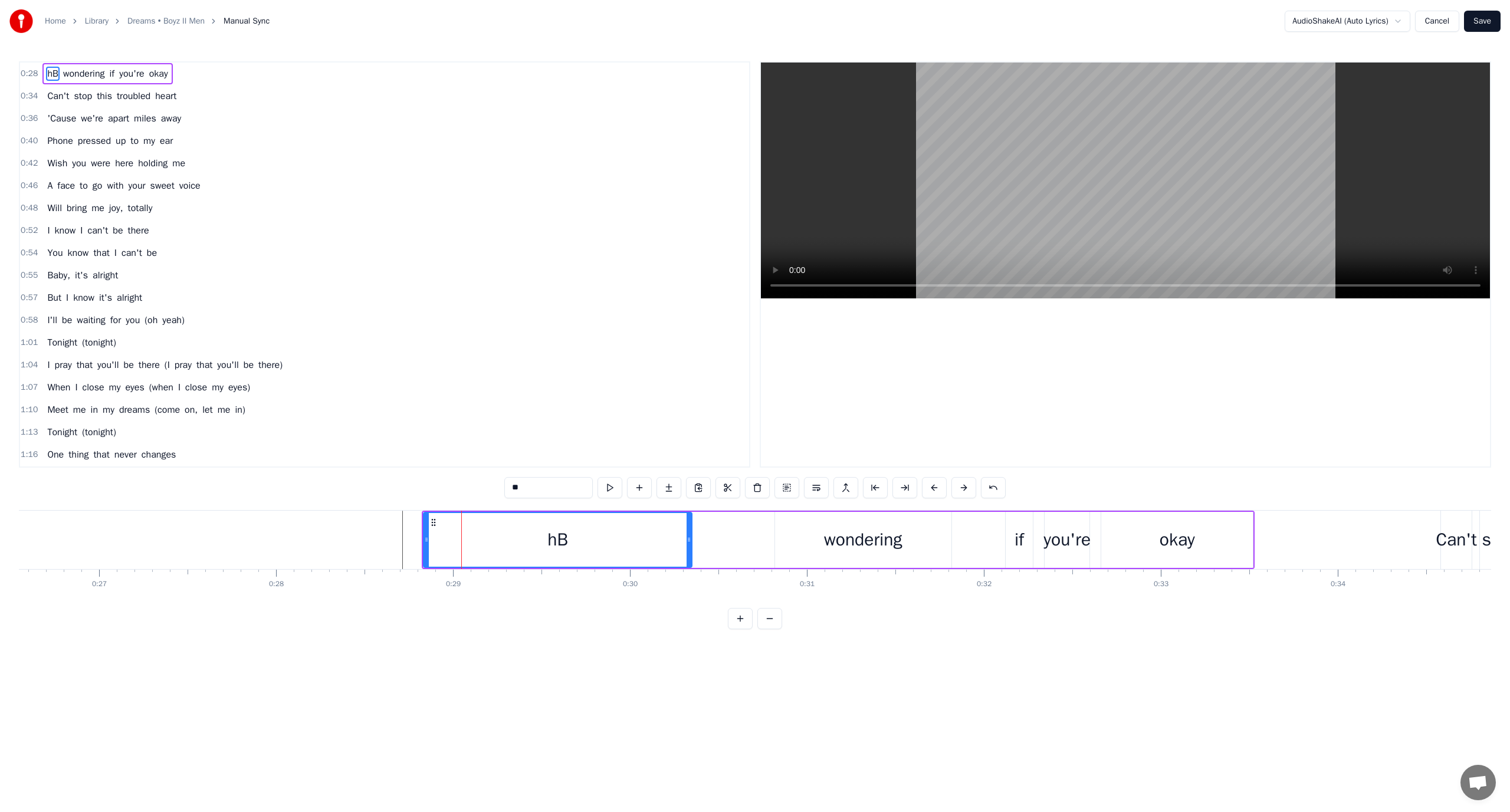 type on "*" 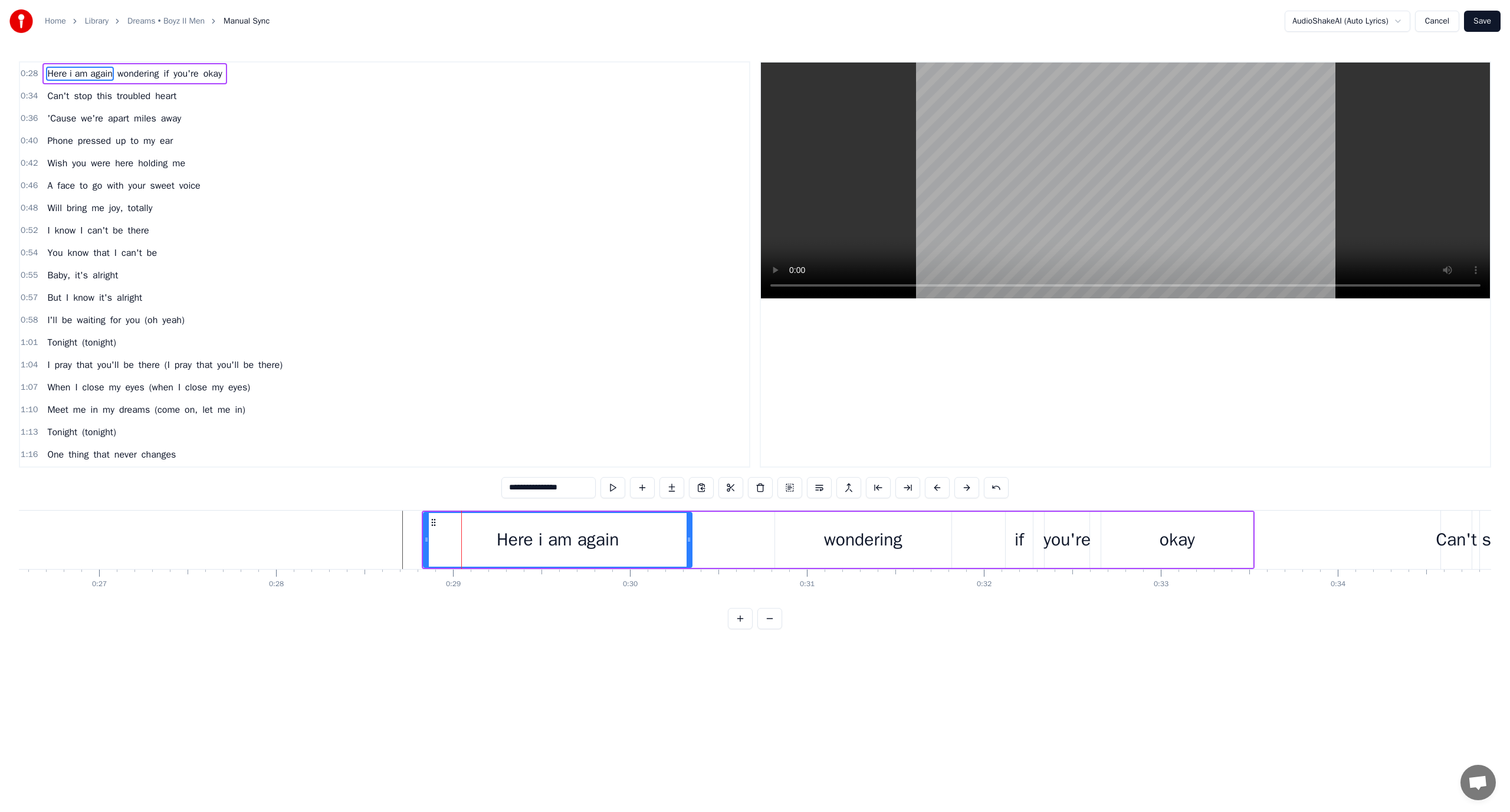 type on "**********" 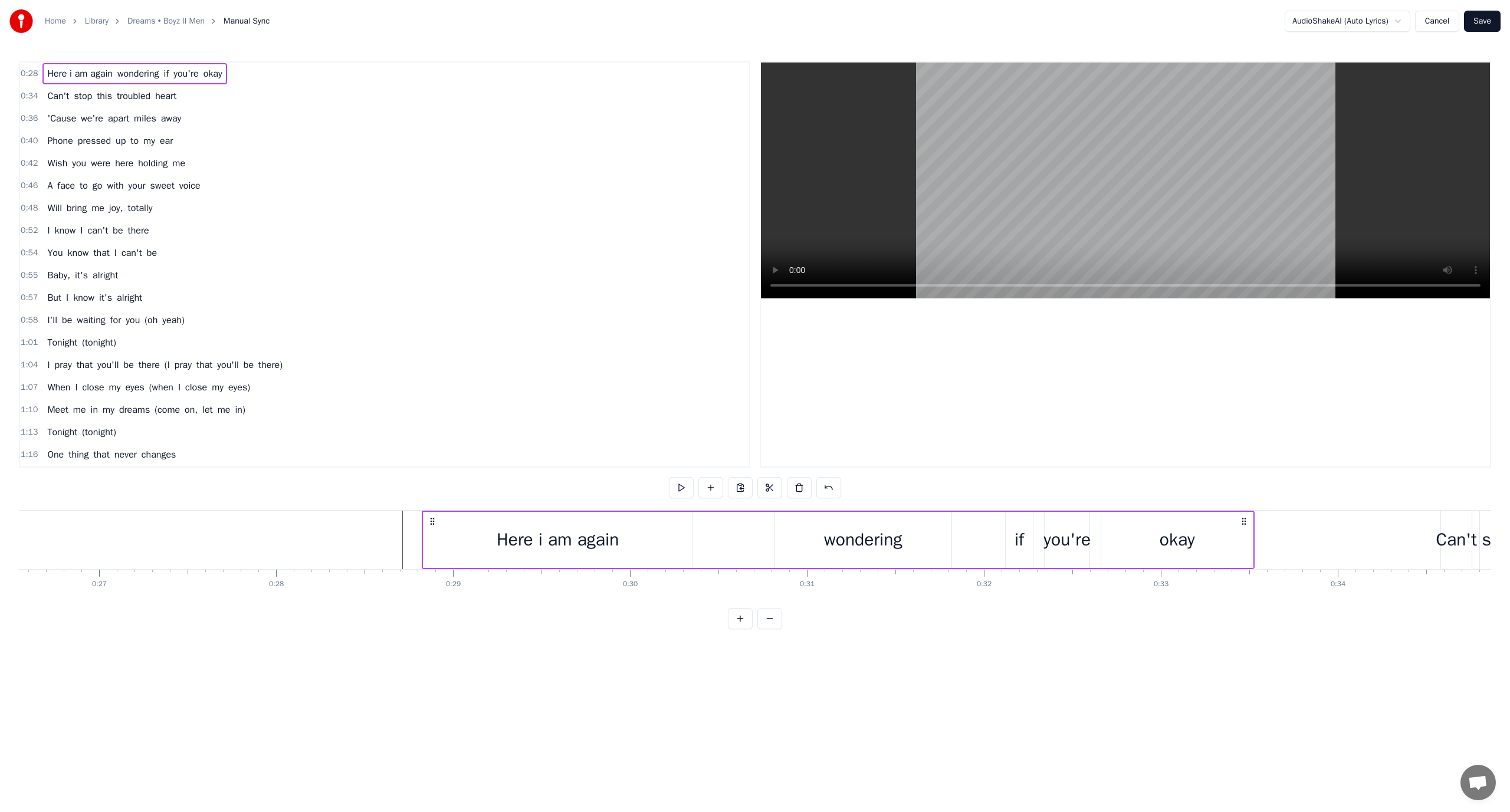 click on "Here i am again" at bounding box center (557, 540) 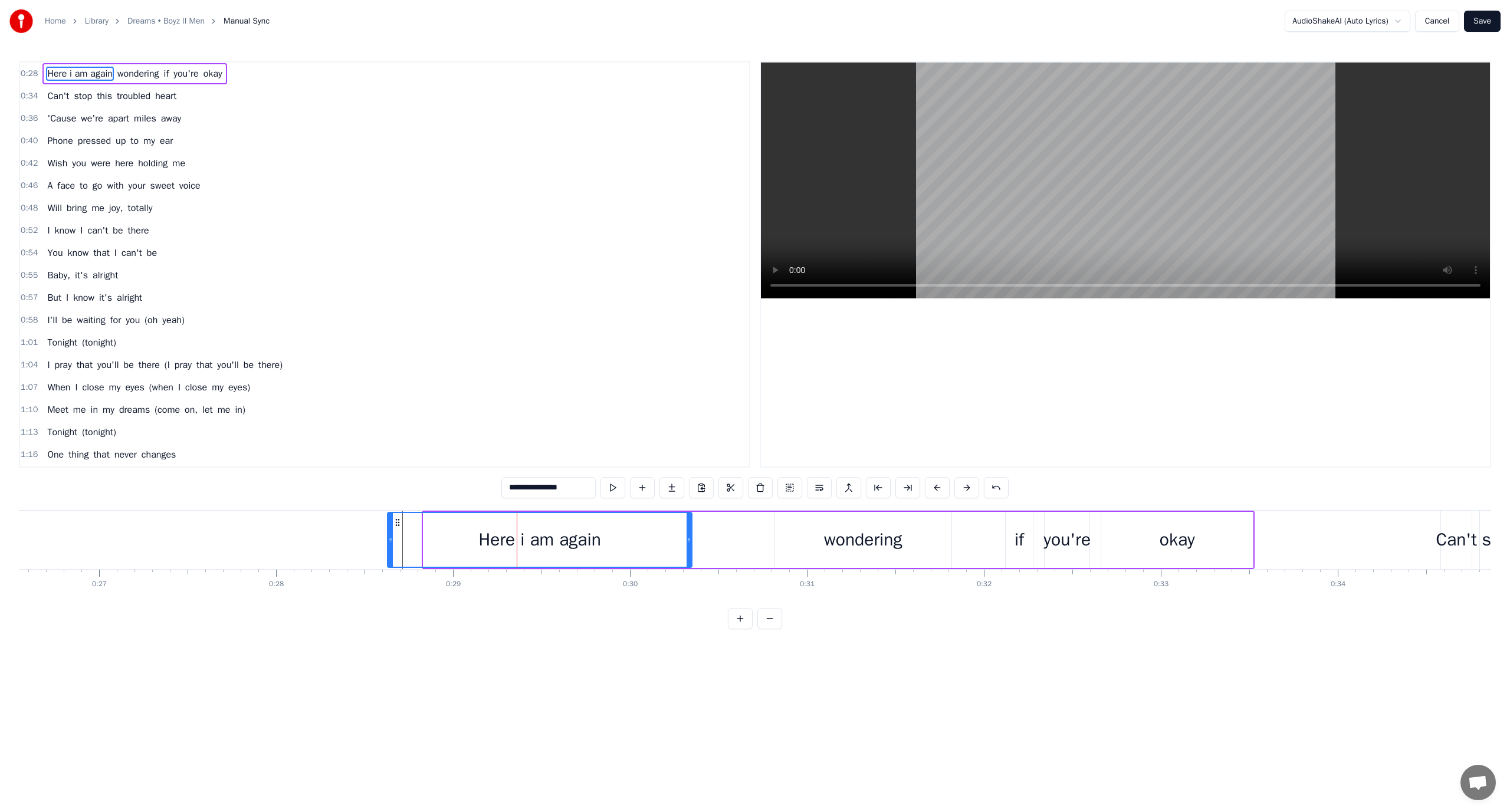 drag, startPoint x: 429, startPoint y: 541, endPoint x: 393, endPoint y: 547, distance: 36.49658 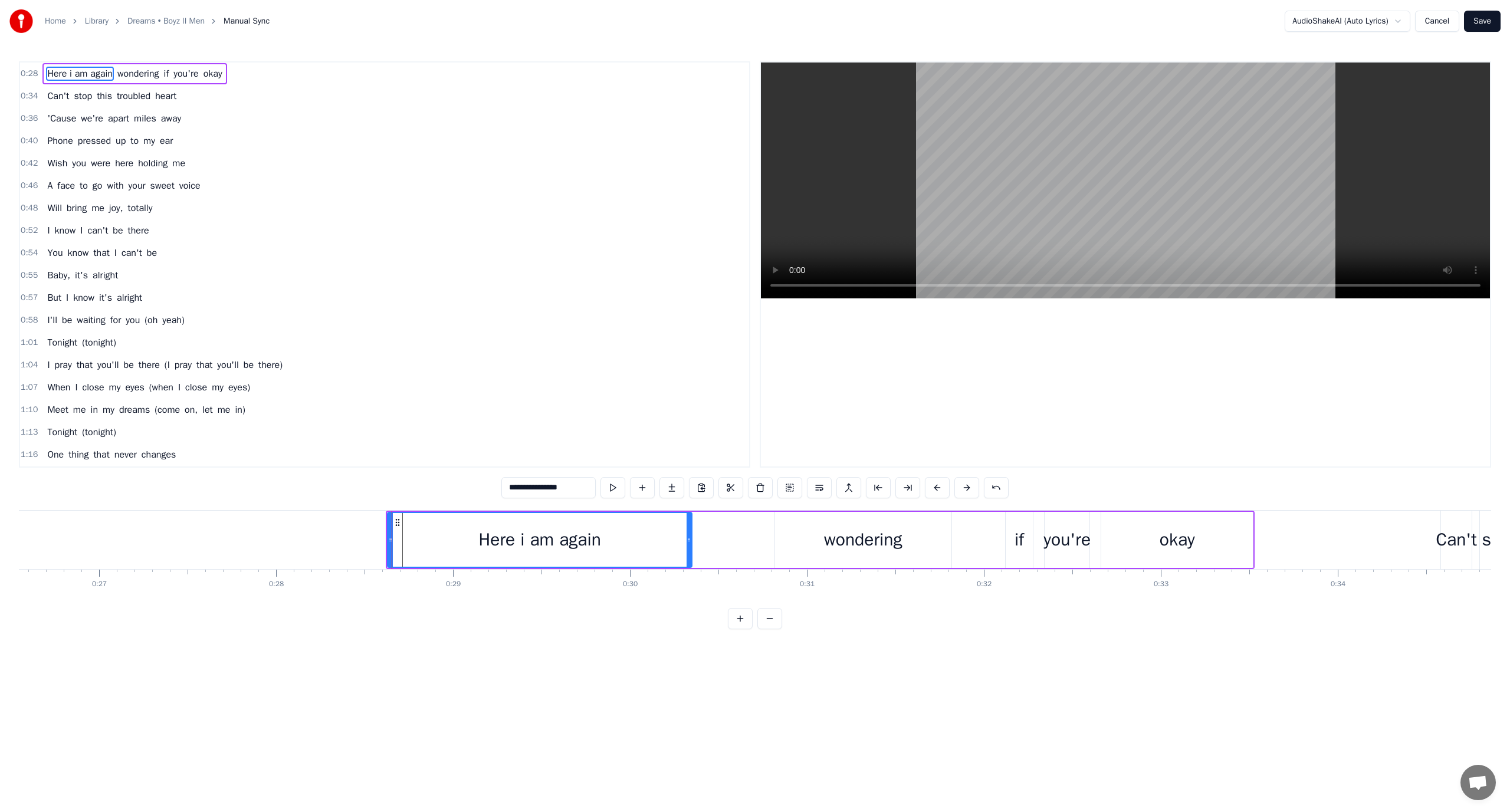 click at bounding box center (15259, 540) 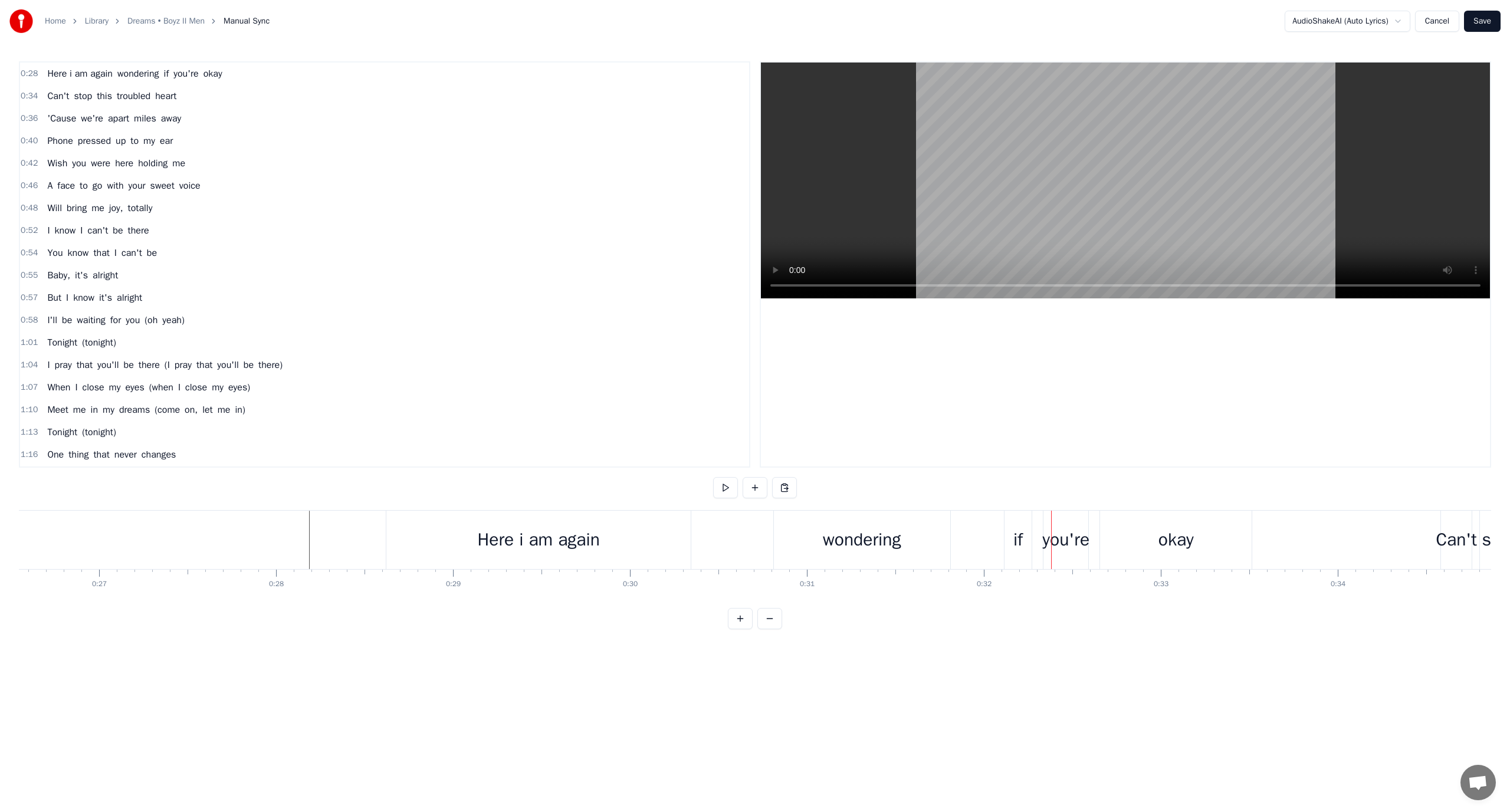 drag, startPoint x: 805, startPoint y: 533, endPoint x: 772, endPoint y: 544, distance: 34.785054 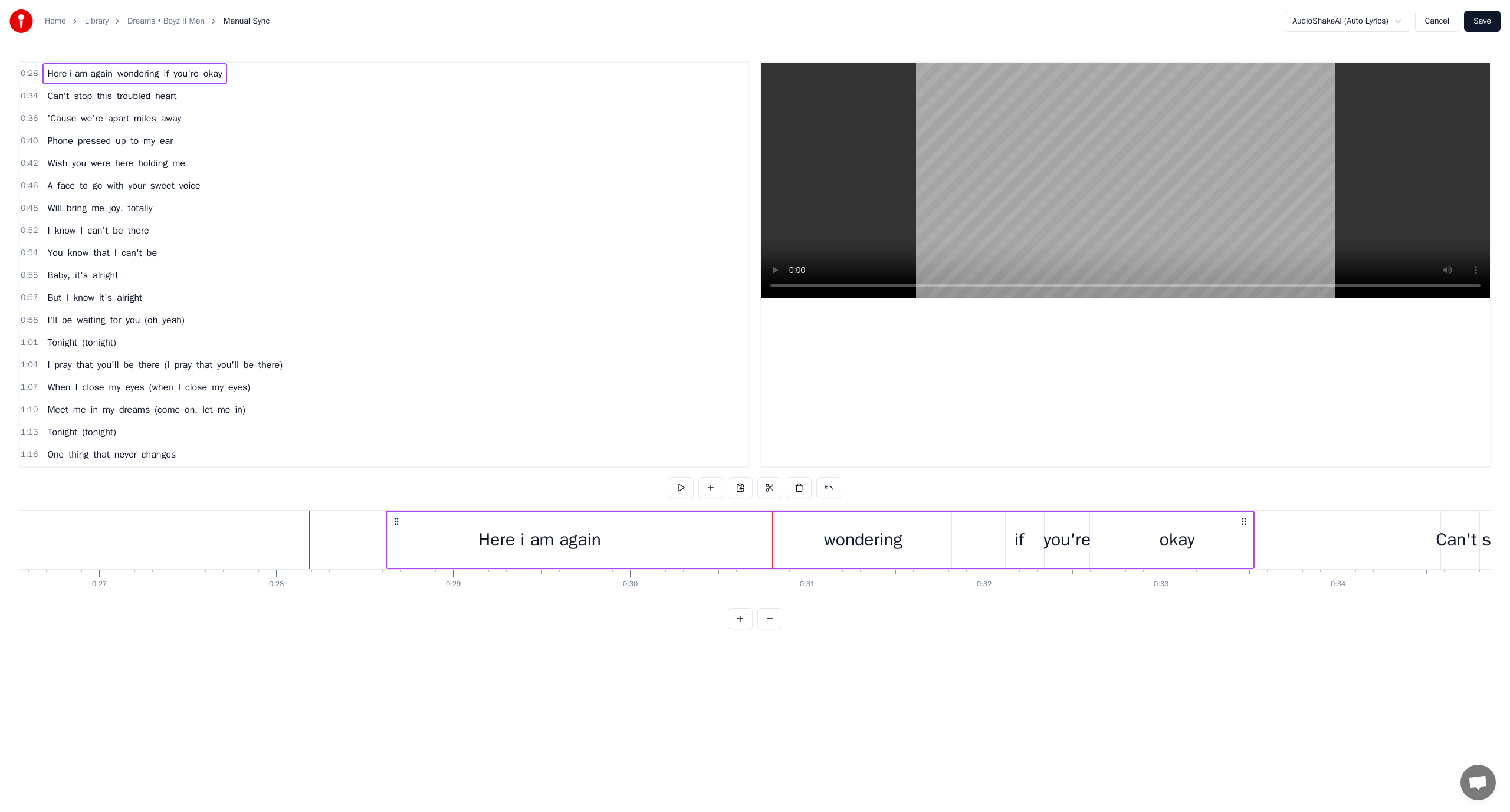 drag, startPoint x: 772, startPoint y: 535, endPoint x: 753, endPoint y: 544, distance: 21.023796 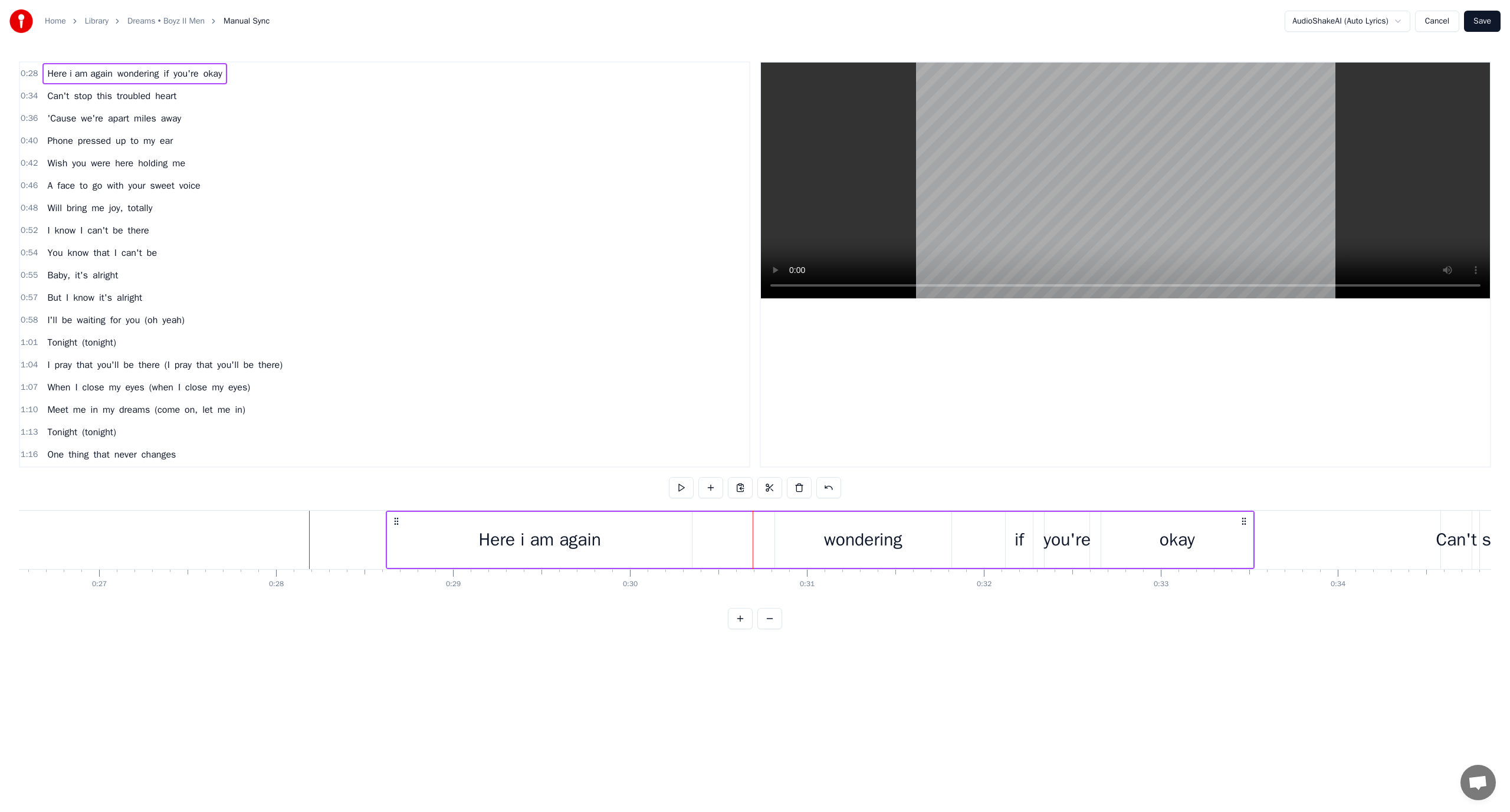 drag, startPoint x: 749, startPoint y: 543, endPoint x: 763, endPoint y: 538, distance: 14.86607 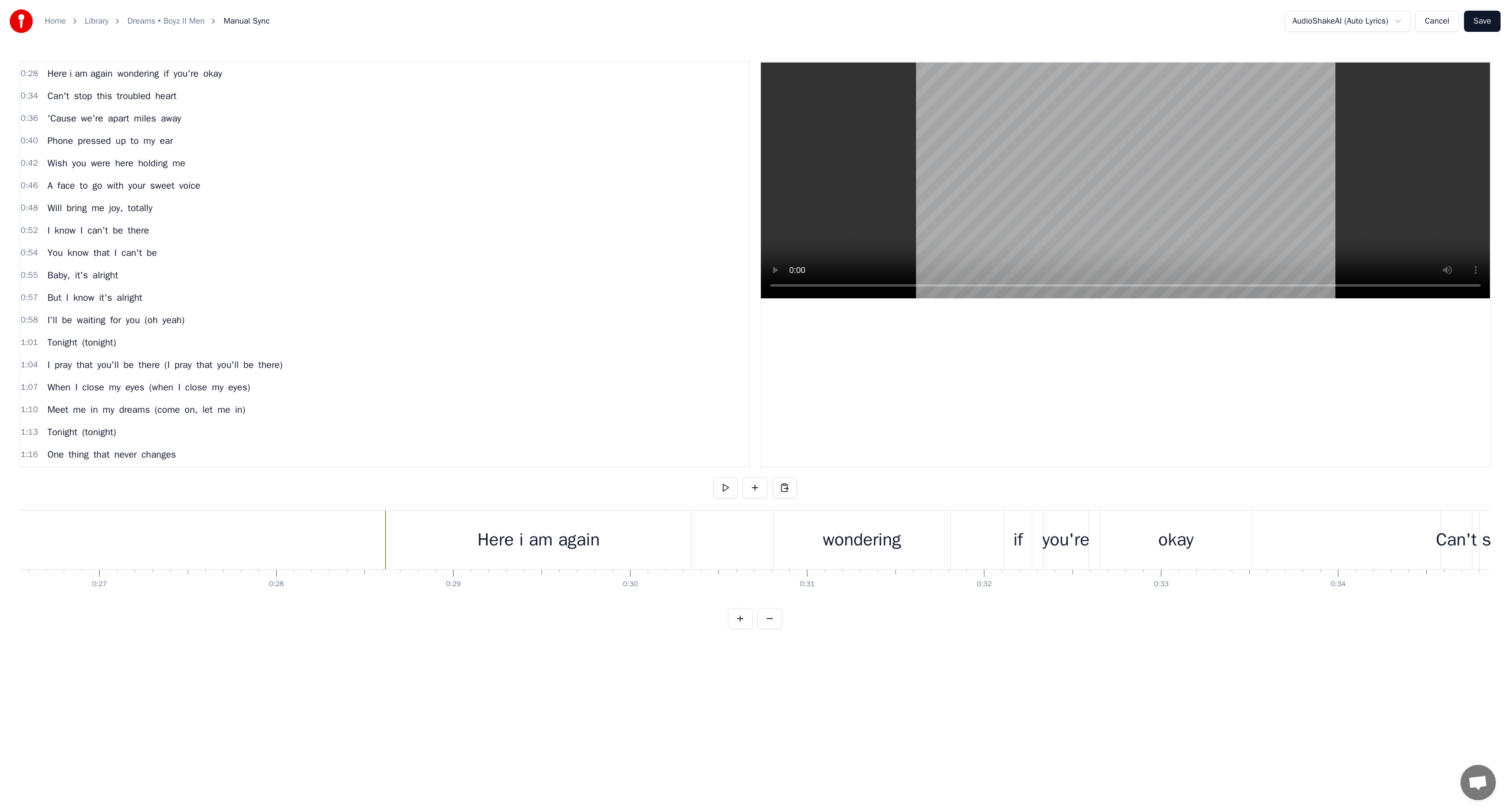 click on "Here i am again  wondering if you're okay Can't stop this troubled heart 'Cause we're apart miles away Phone pressed up to my ear Wish you were here holding me A face to go with your sweet voice Will bring me joy, totally I know I can't be there You know that I can't be Baby, it's alright But I know it's alright I'll be waiting for you (oh yeah) Tonight (tonight) I pray that you'll be there (I pray that you'll be there) When I close my eyes (when I close my eyes) Meet me in my dreams (come on, let me in) Tonight (tonight) One thing that never changes No matter what I can't wait to see you Can't wait to feel you And there's a place on our own Where we can go, nobody knows I close my eyes real tight And make love to you all night I know I can't be there Baby, it's alright (oh) I'll be waiting for you (yeah) Tonight (ooh, yeah) I pray that you'll be there (I pray) When I close my eyes (when I close my eyes) Meet me in my dreams Tonight (oh, oh) I wish I may, I wish you might Find some time when you sleep tonight" at bounding box center [15259, 540] 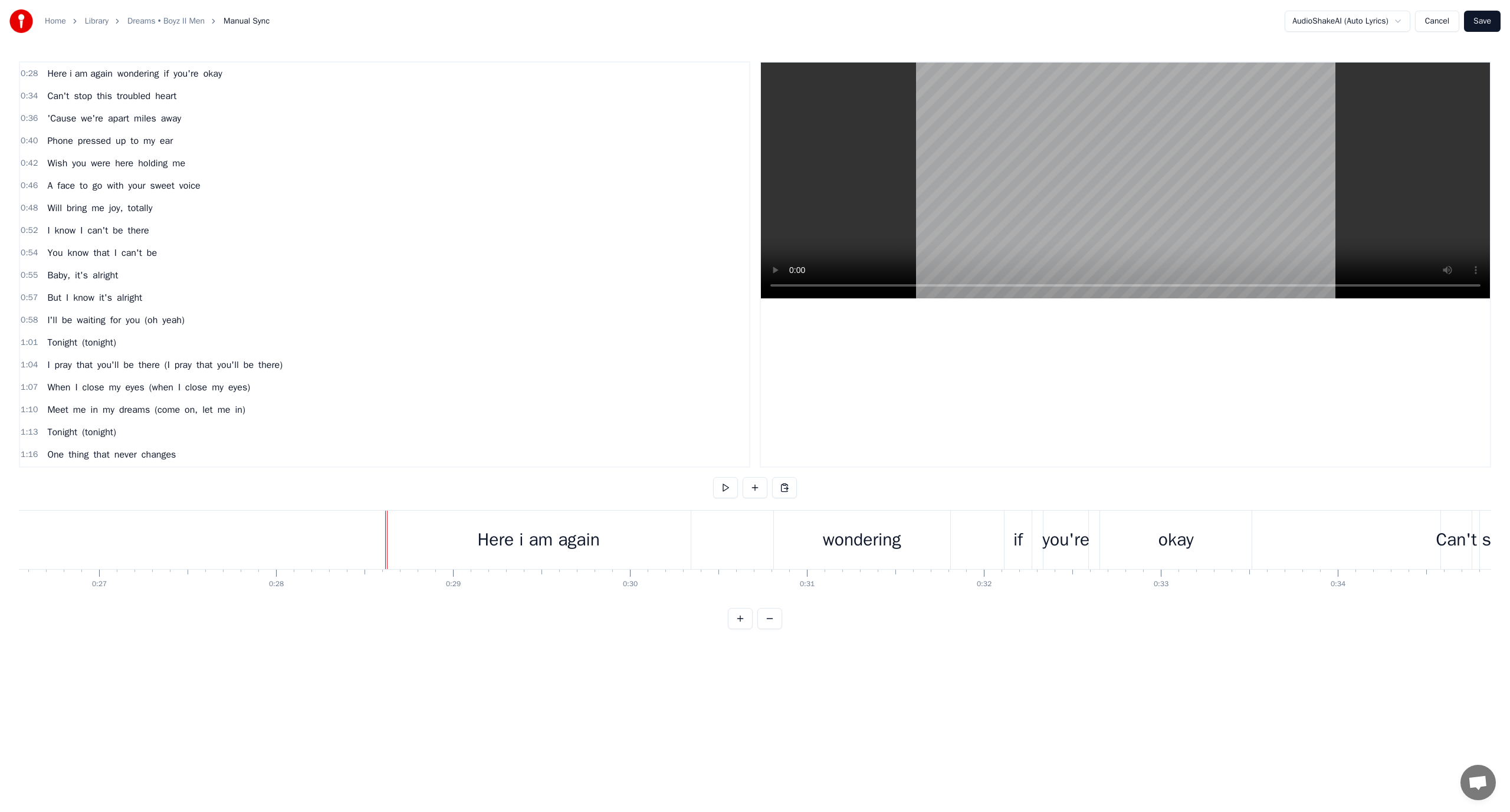 click on "Here i am again  wondering if you're okay" at bounding box center (820, 540) 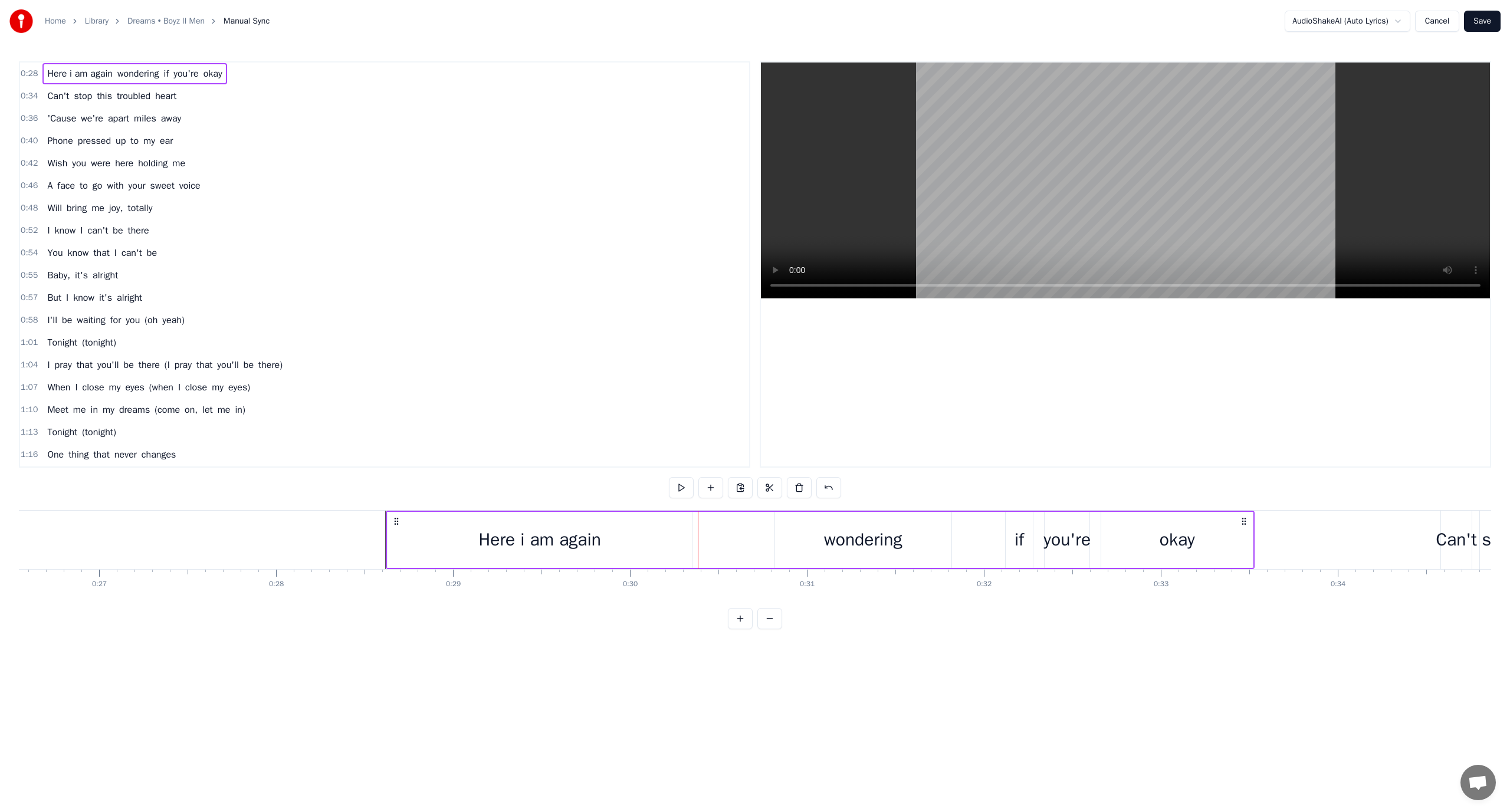 click on "wondering" at bounding box center (863, 540) 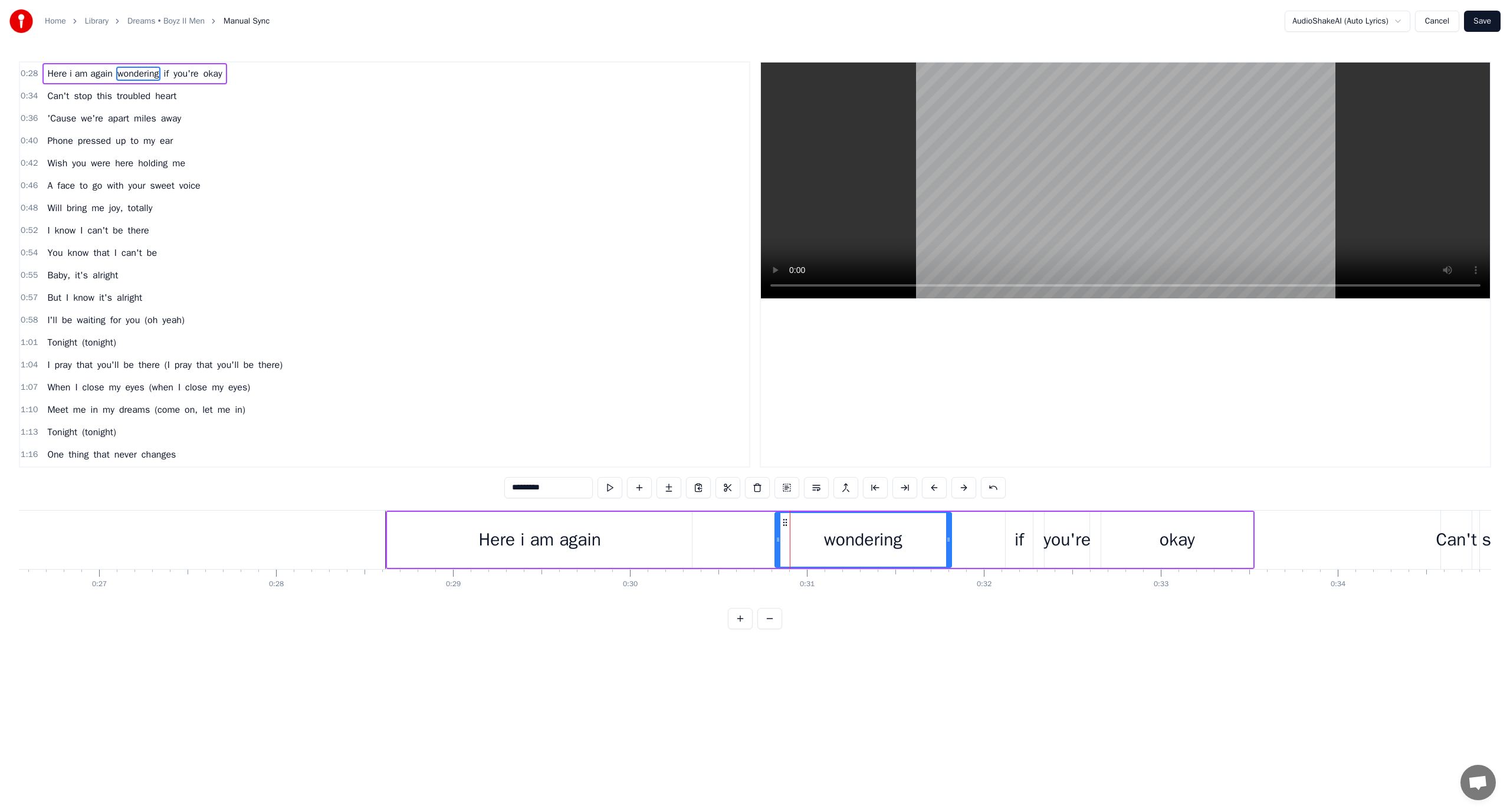 click on "wondering" at bounding box center (863, 540) 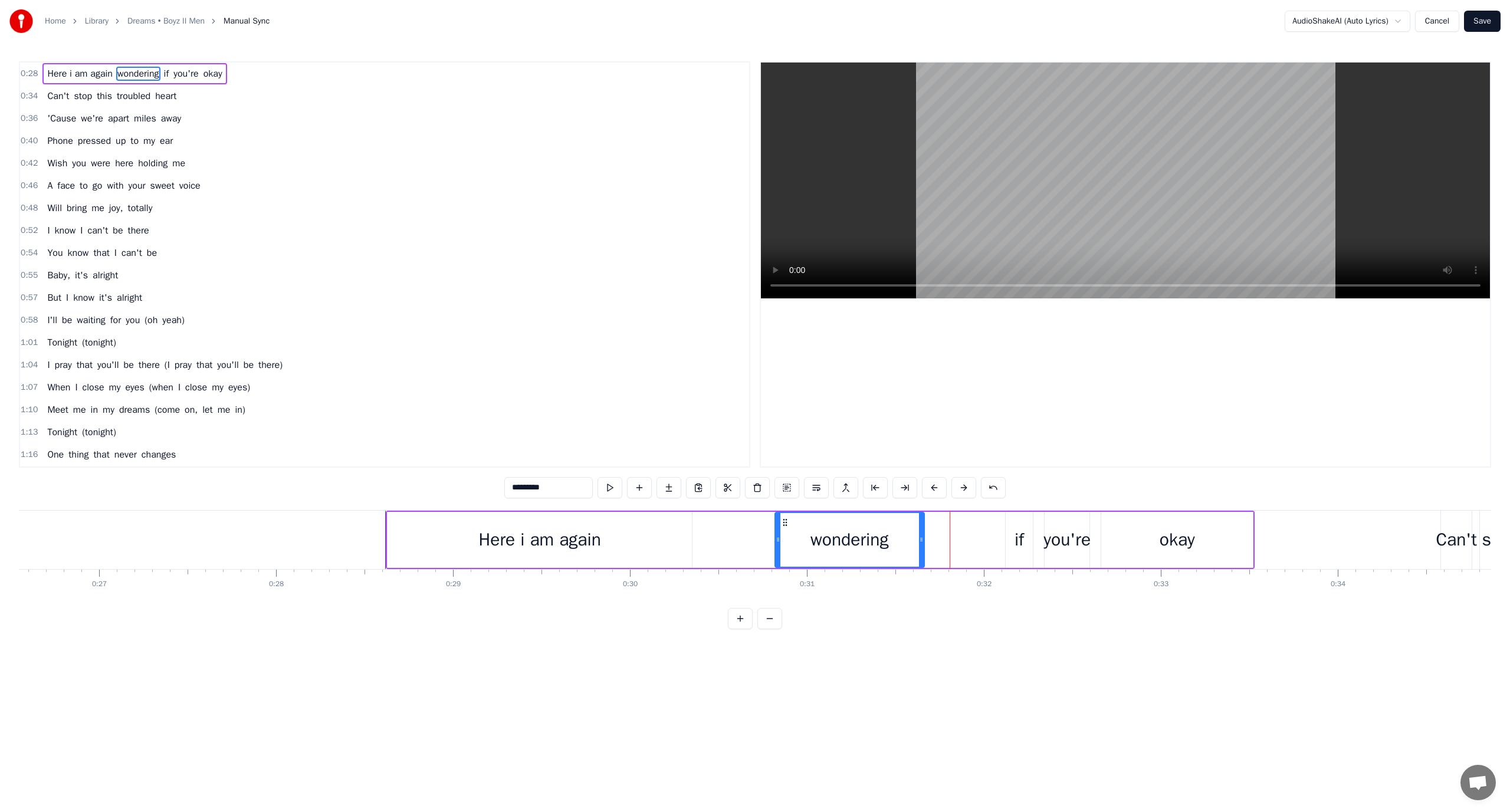 drag, startPoint x: 948, startPoint y: 532, endPoint x: 922, endPoint y: 537, distance: 26.476405 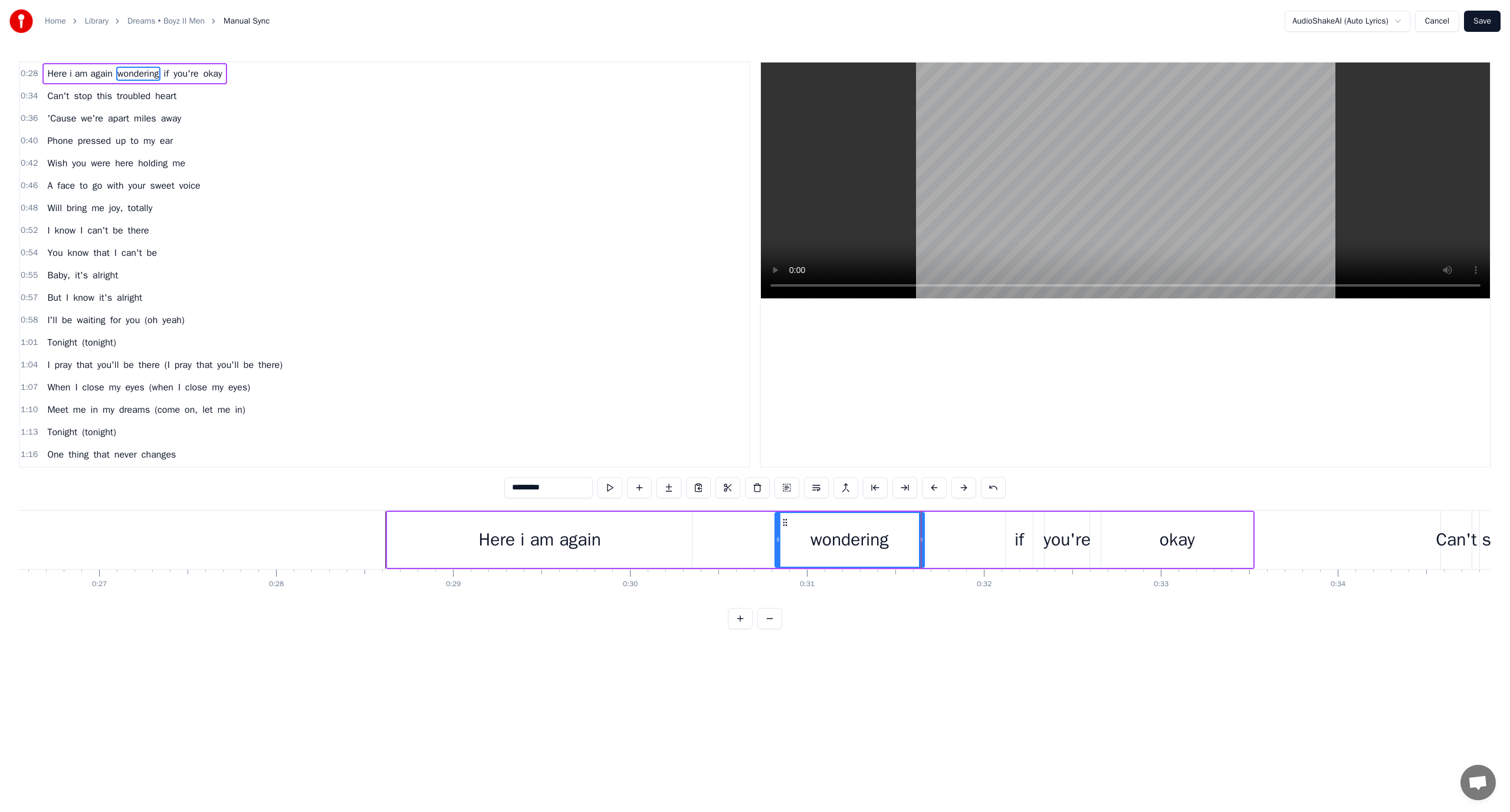 click on "Here i am again" at bounding box center [540, 540] 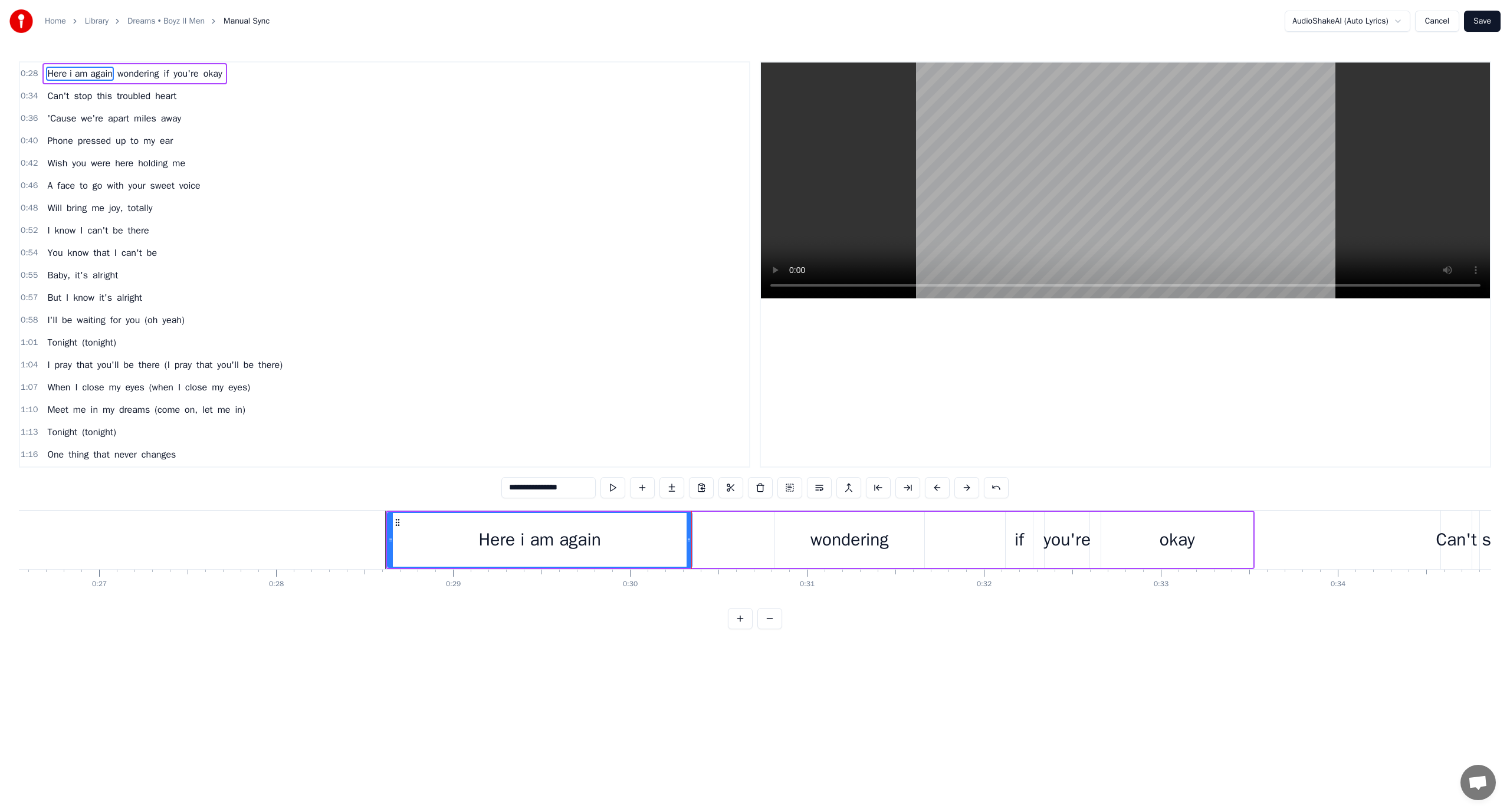 click on "1:10 Meet me in my dreams (come on, let me in)" at bounding box center [385, 410] 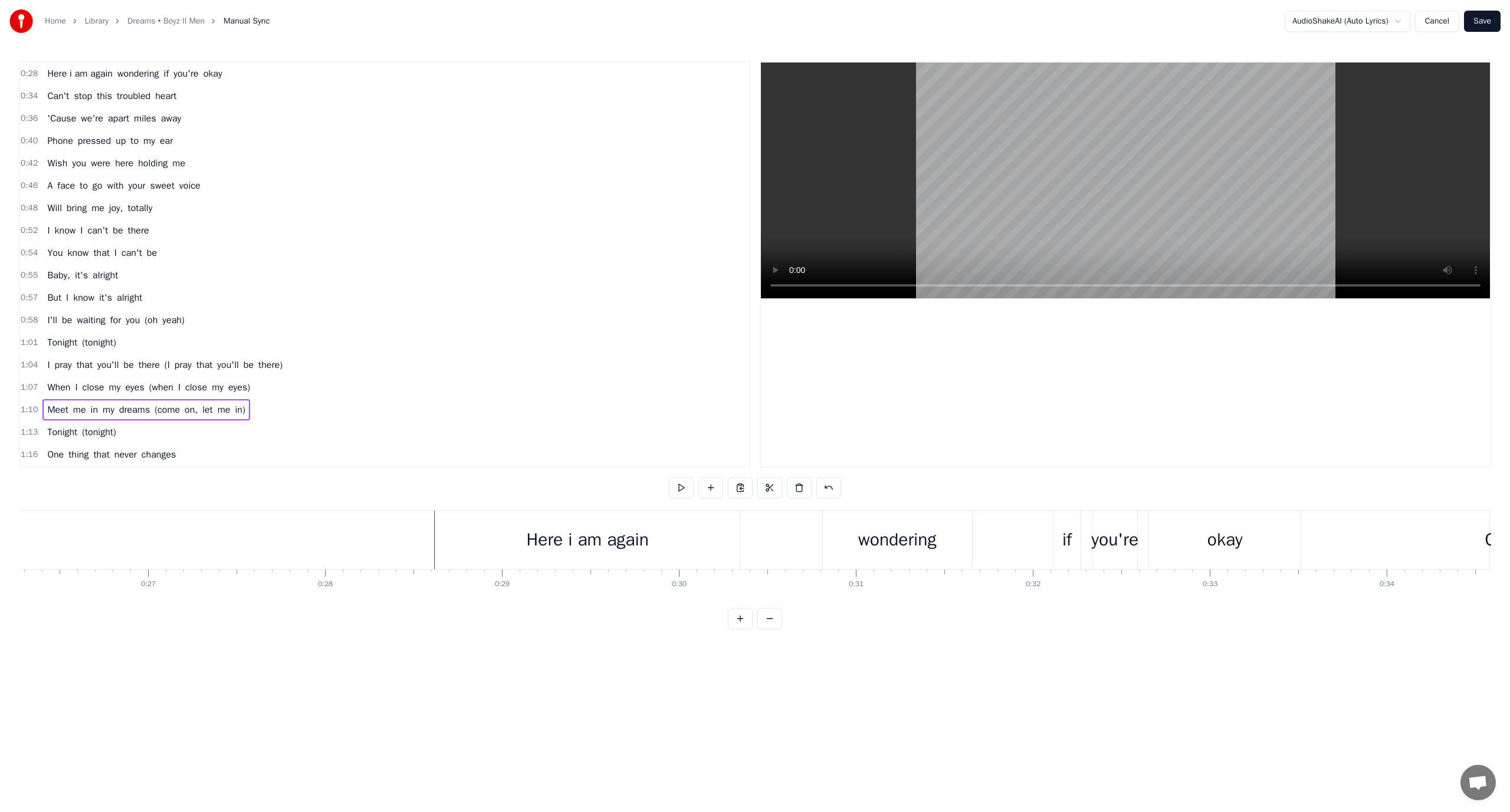 scroll, scrollTop: 0, scrollLeft: 4697, axis: horizontal 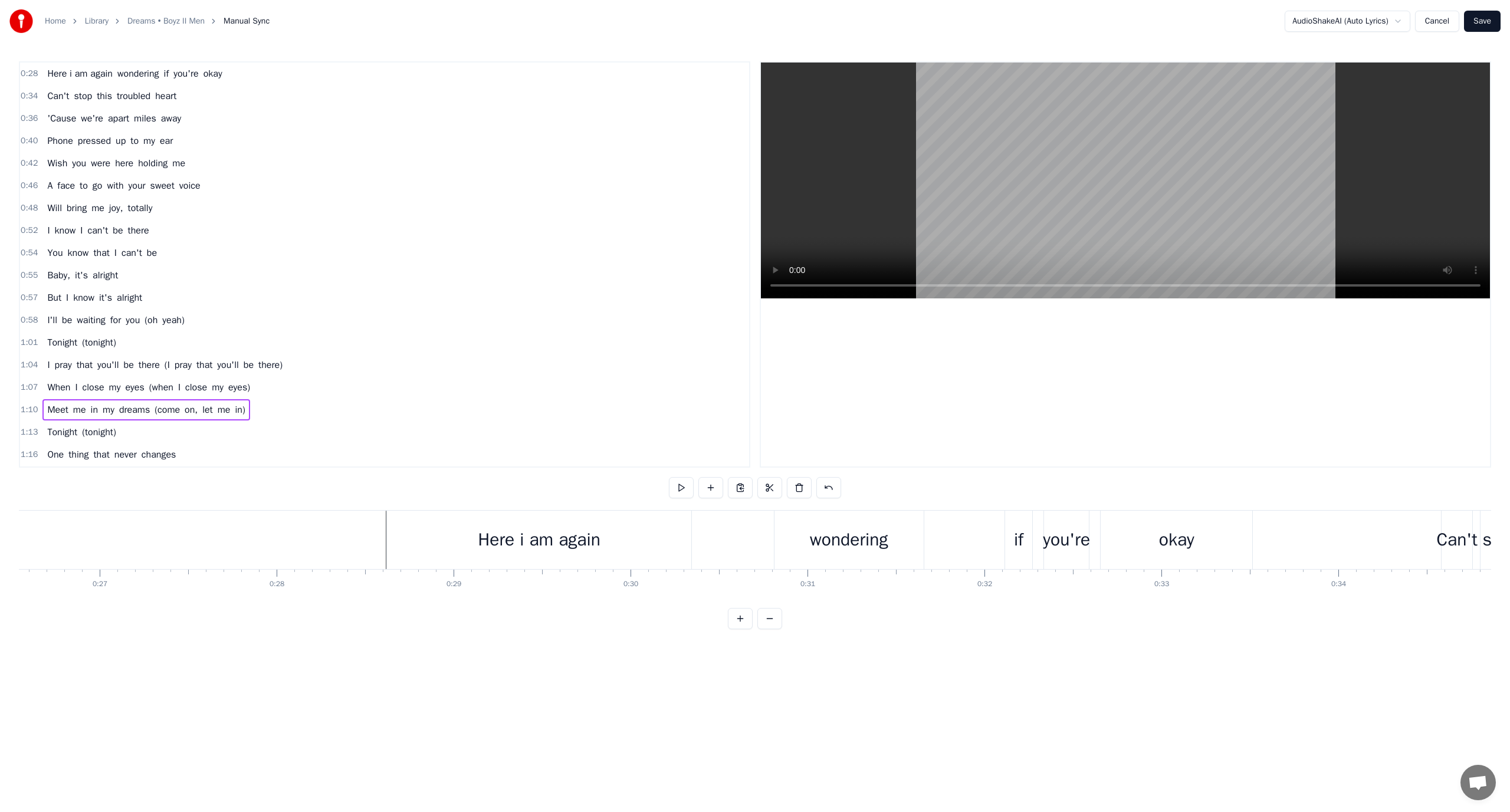 click at bounding box center (15260, 540) 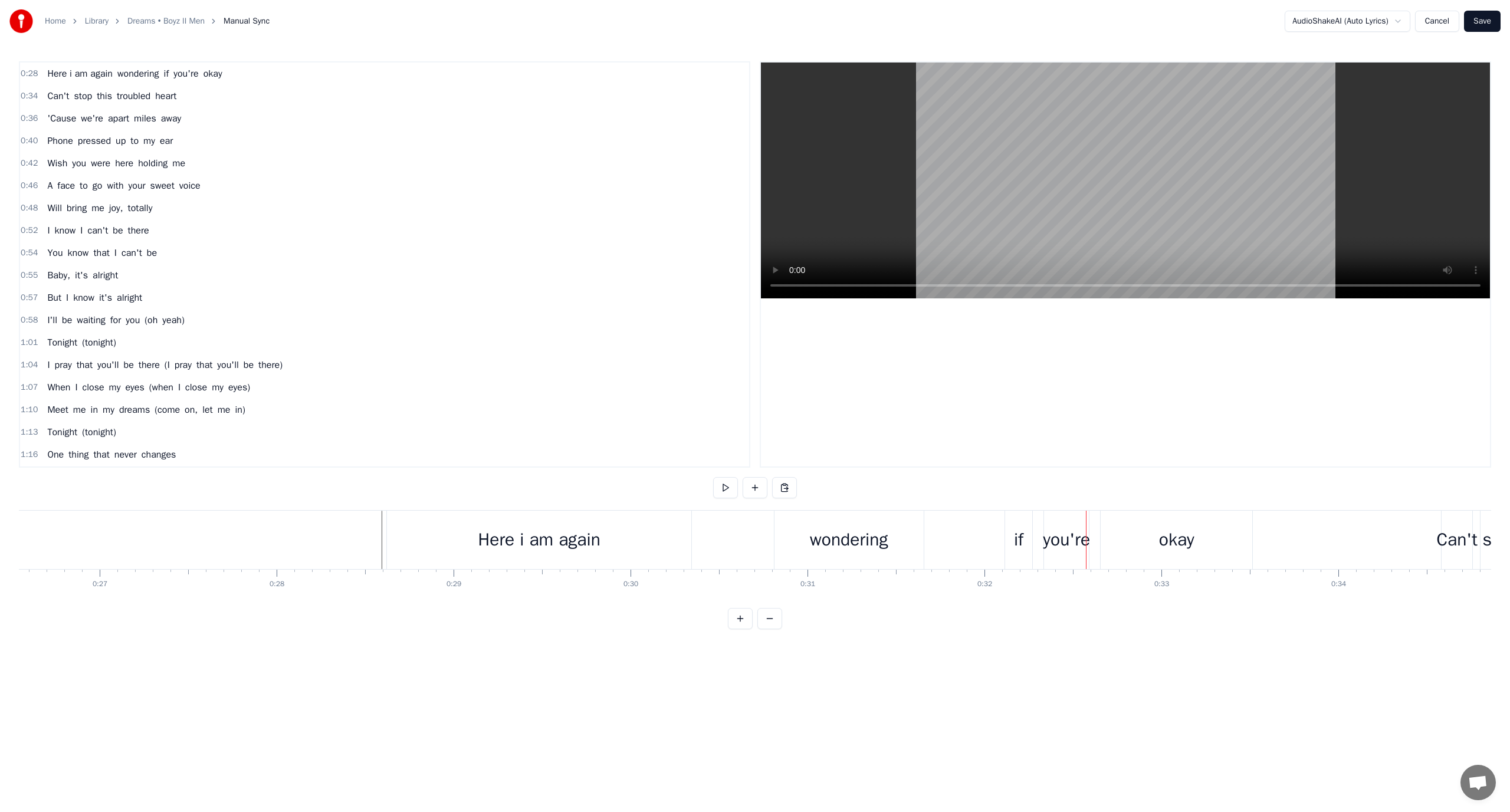 drag, startPoint x: 836, startPoint y: 543, endPoint x: 795, endPoint y: 553, distance: 42.201896 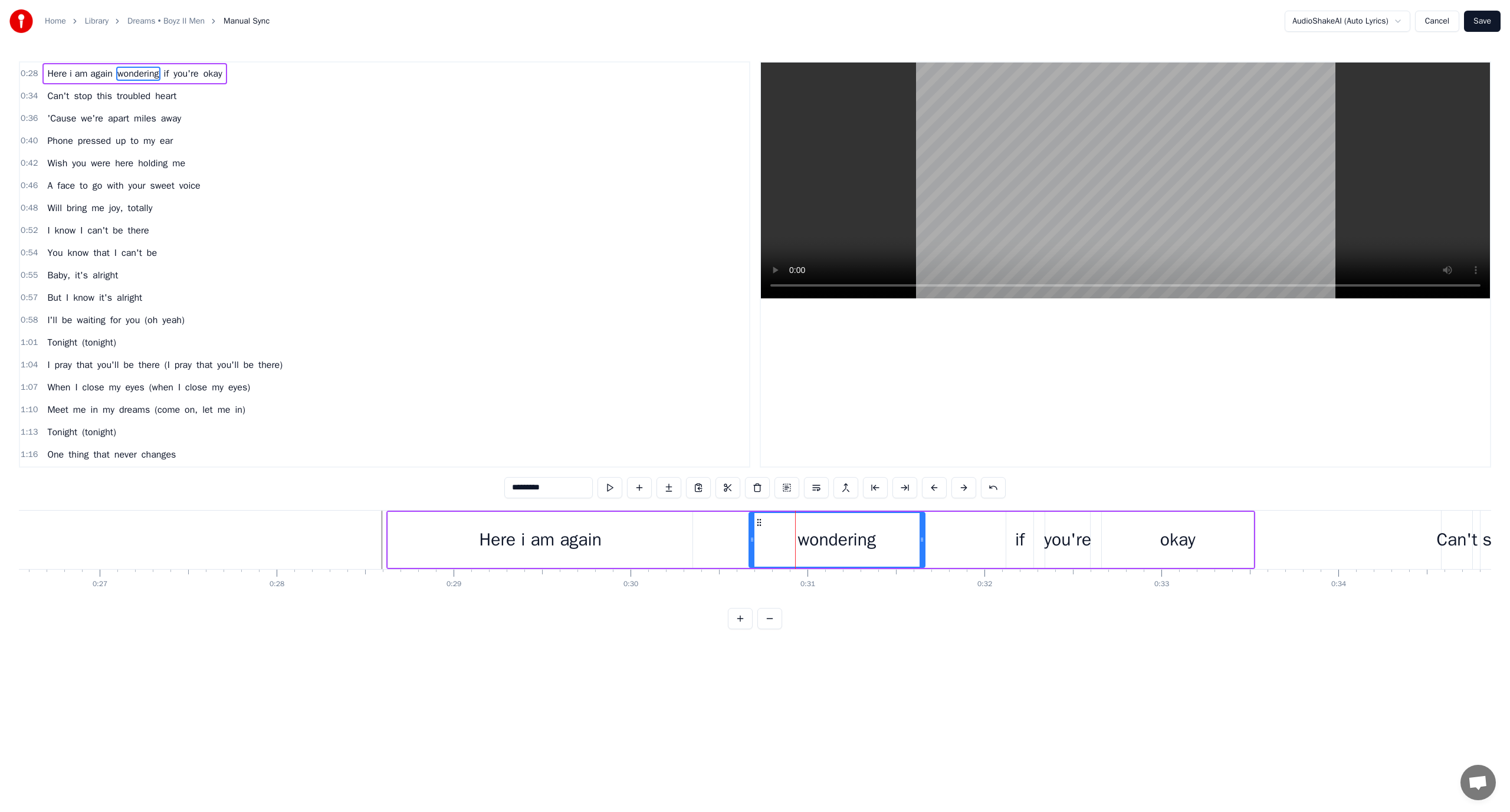 drag, startPoint x: 777, startPoint y: 531, endPoint x: 750, endPoint y: 537, distance: 27.65863 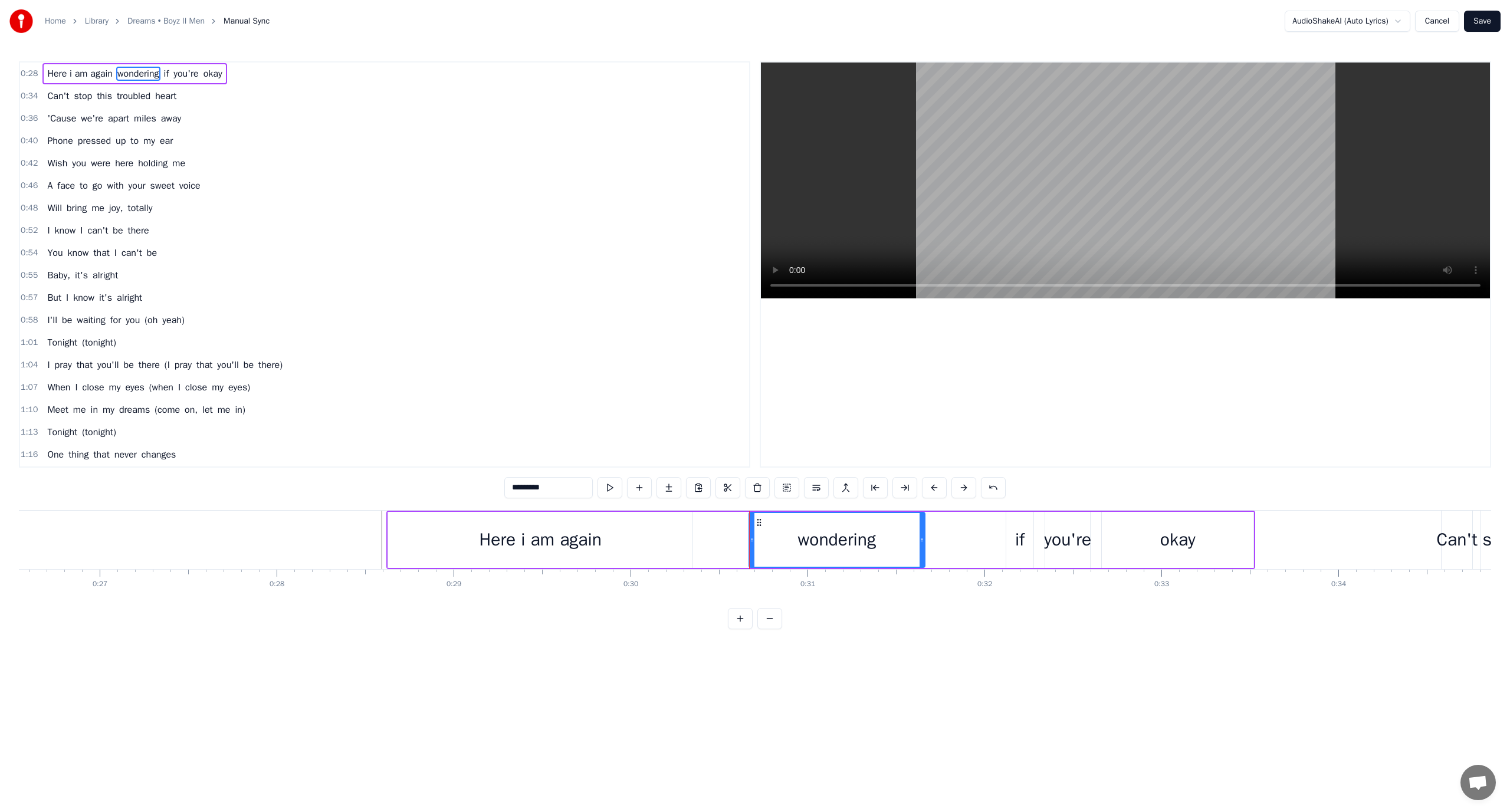 click at bounding box center (15260, 540) 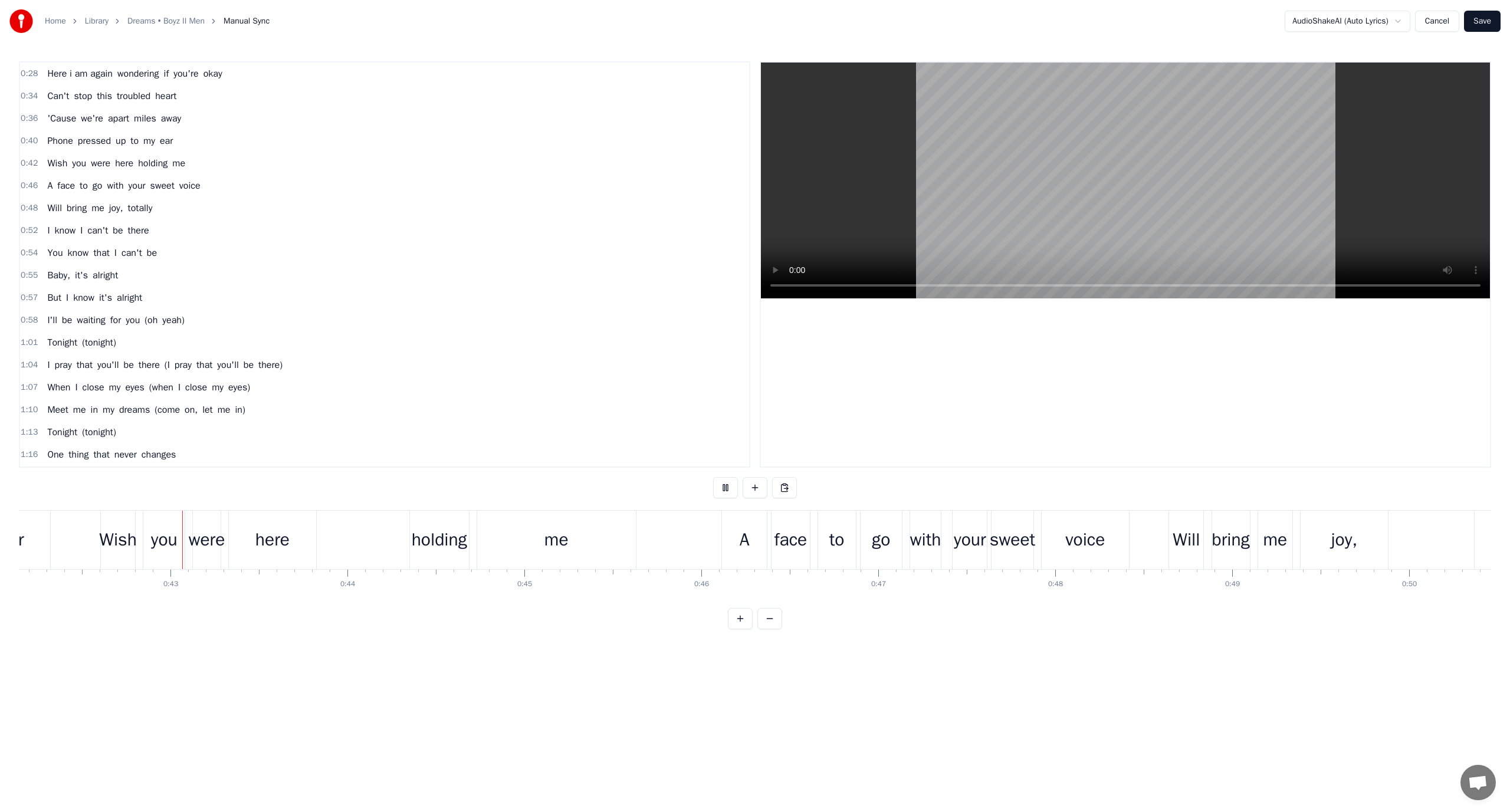 scroll, scrollTop: 0, scrollLeft: 7459, axis: horizontal 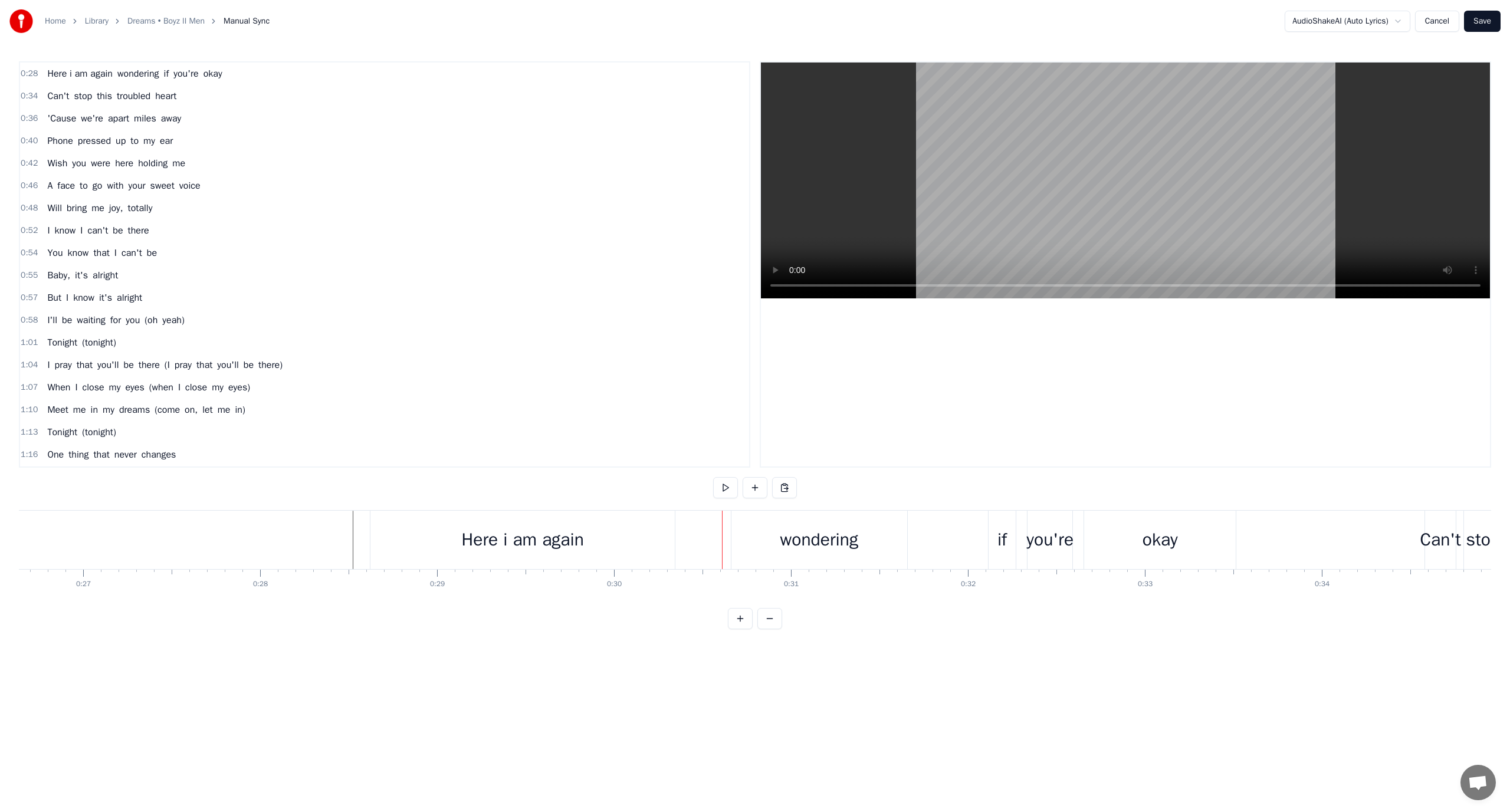 click at bounding box center (15243, 540) 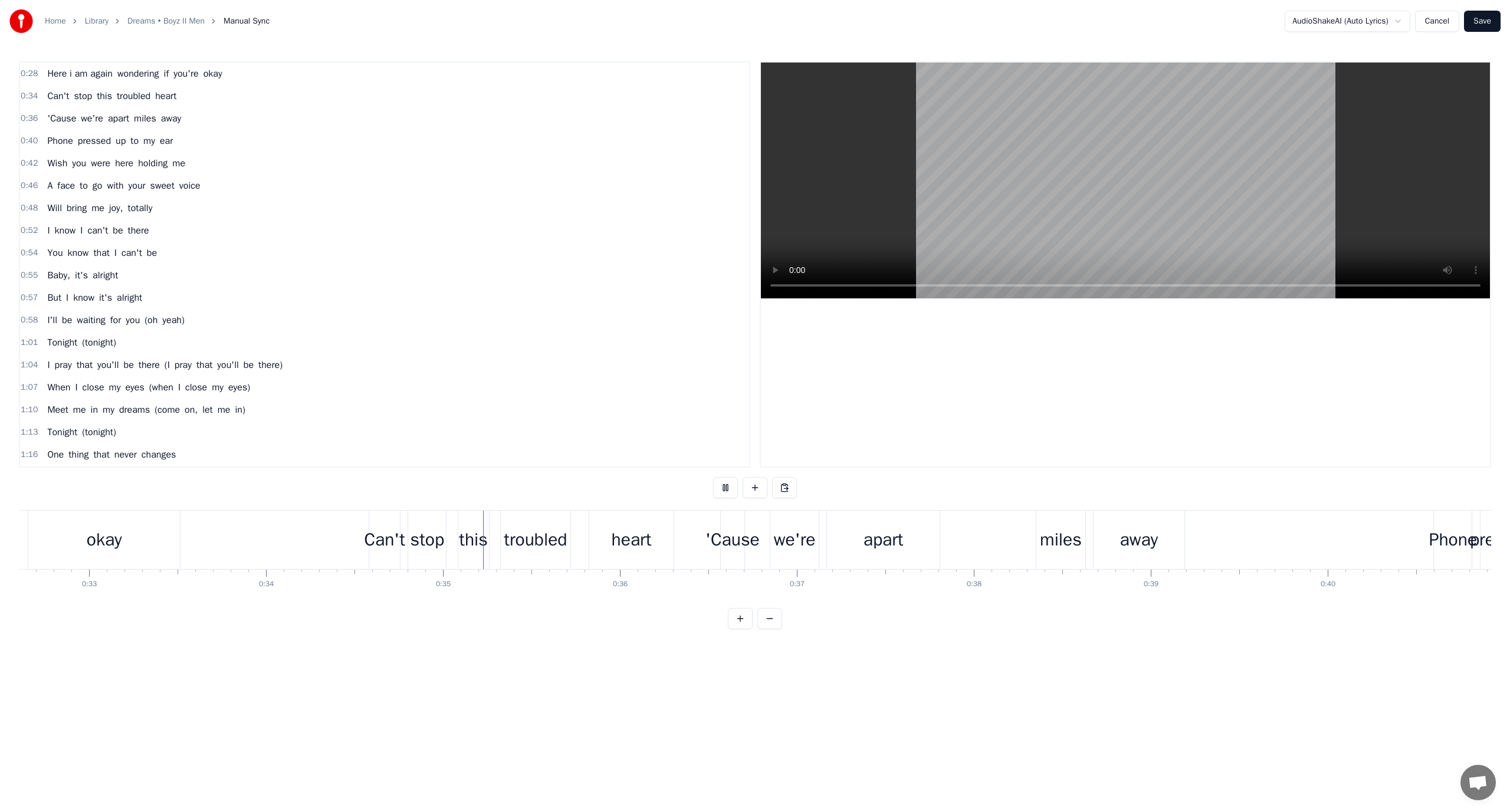 scroll, scrollTop: 0, scrollLeft: 6088, axis: horizontal 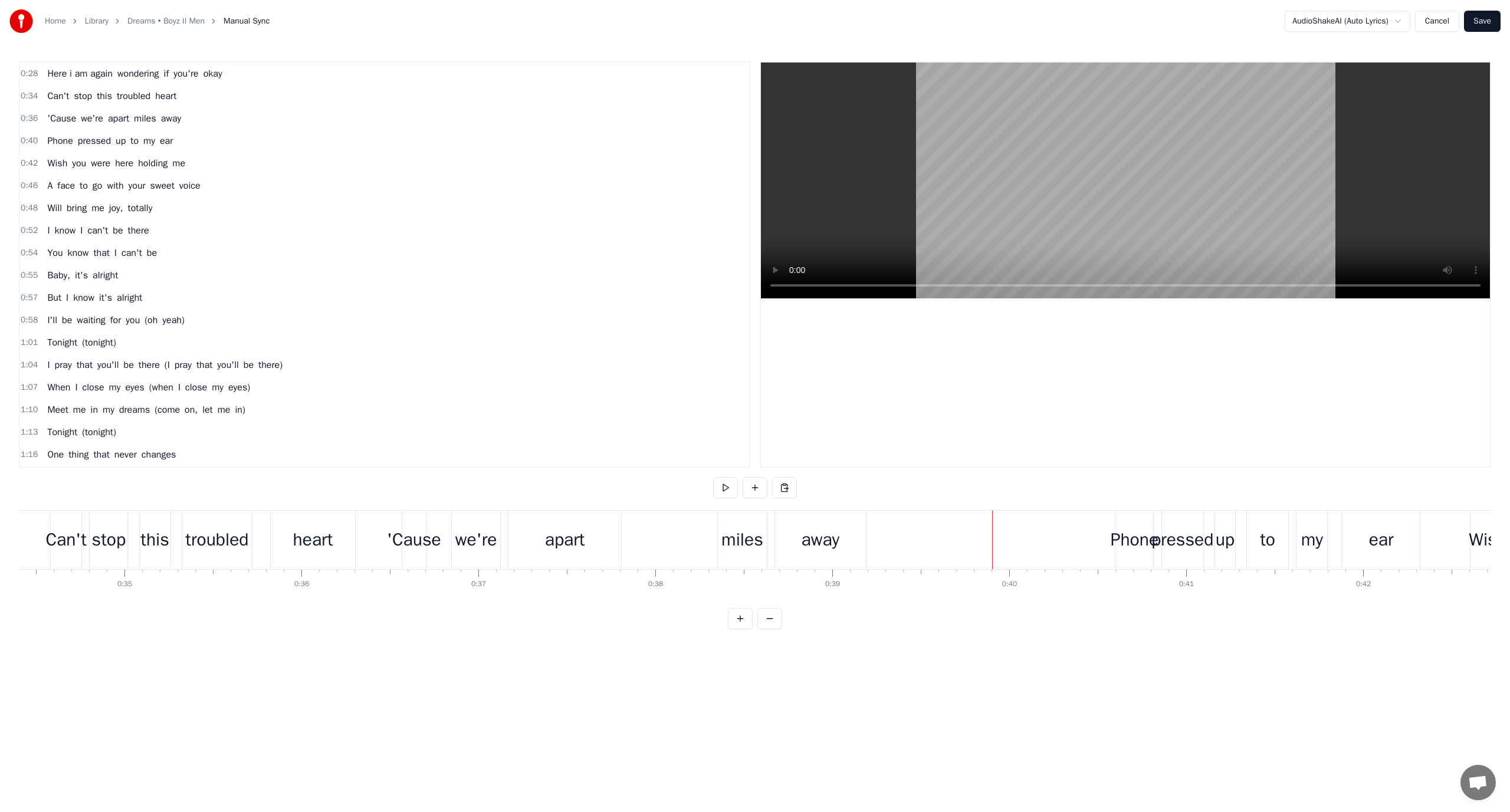 click on "Save" at bounding box center (1482, 21) 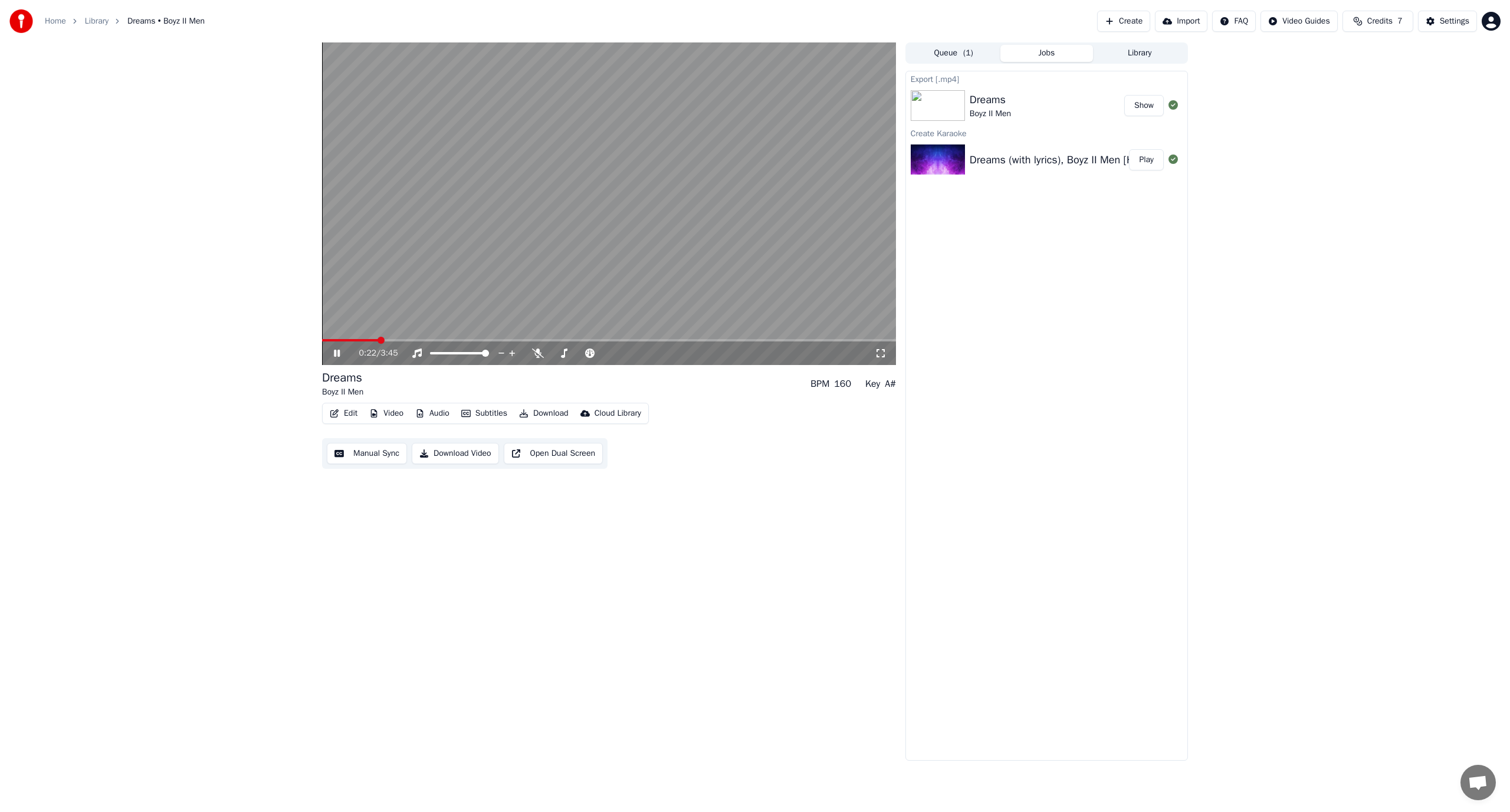 click at bounding box center [609, 340] 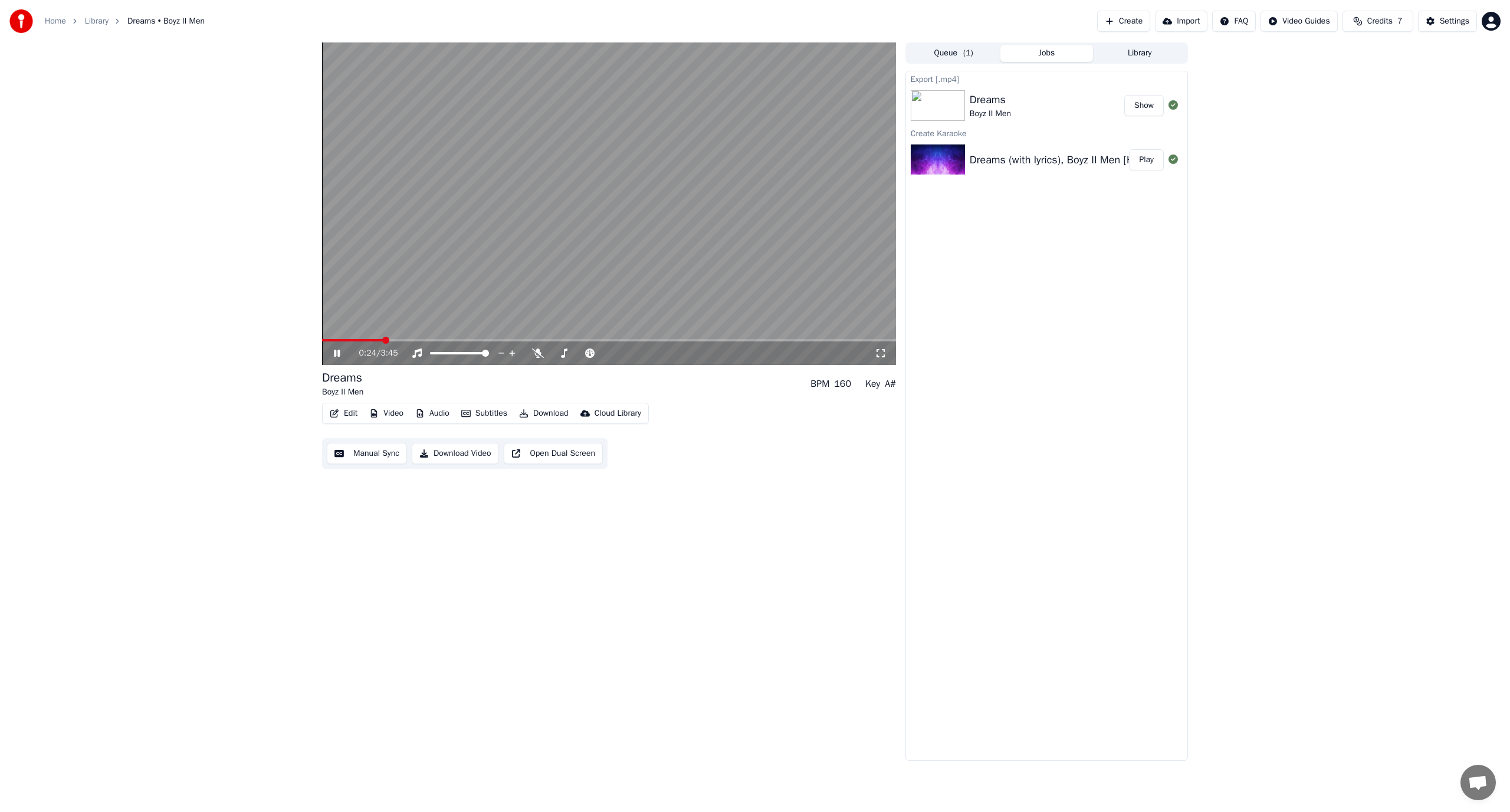 drag, startPoint x: 393, startPoint y: 338, endPoint x: 403, endPoint y: 338, distance: 10 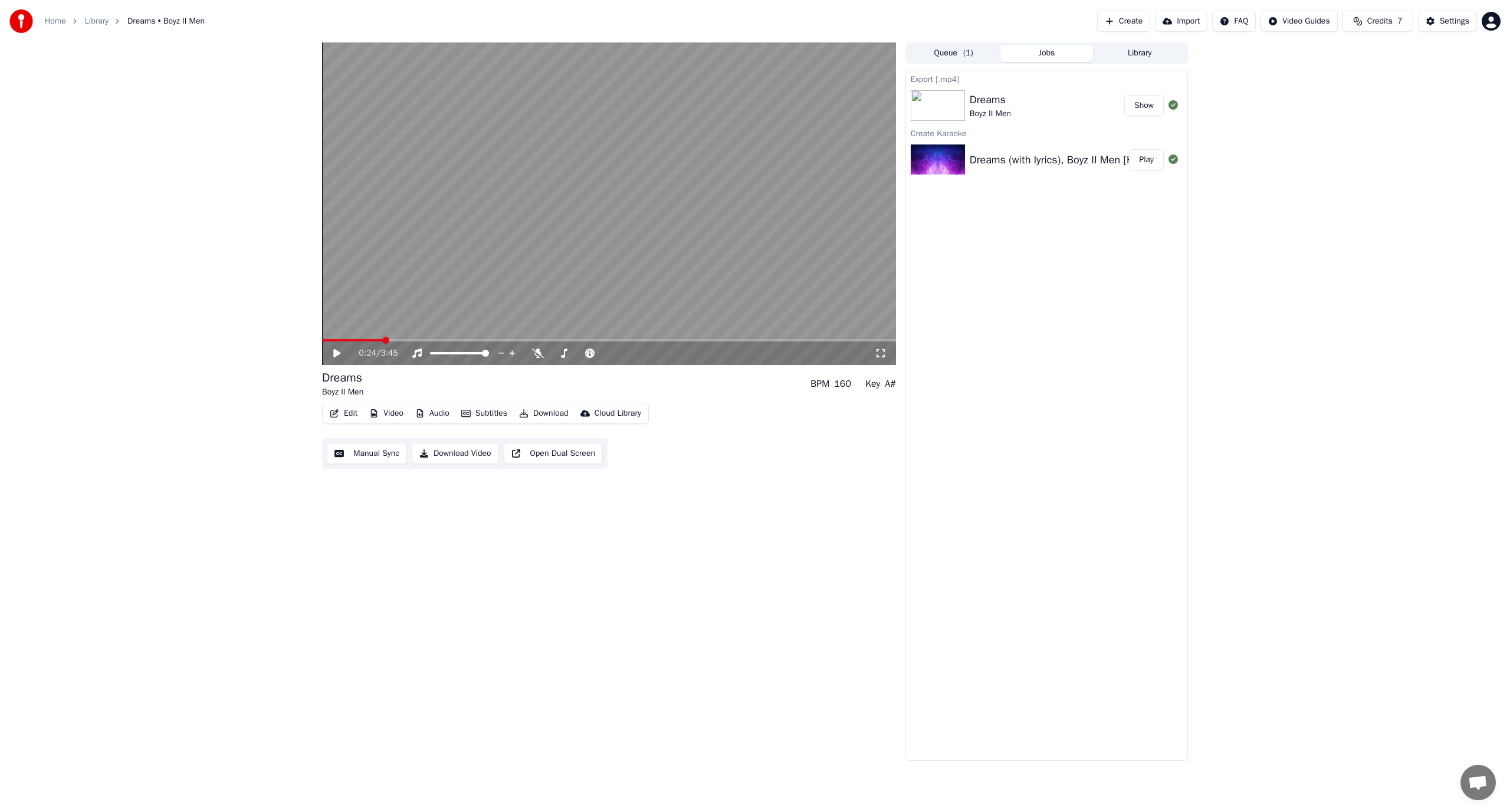click 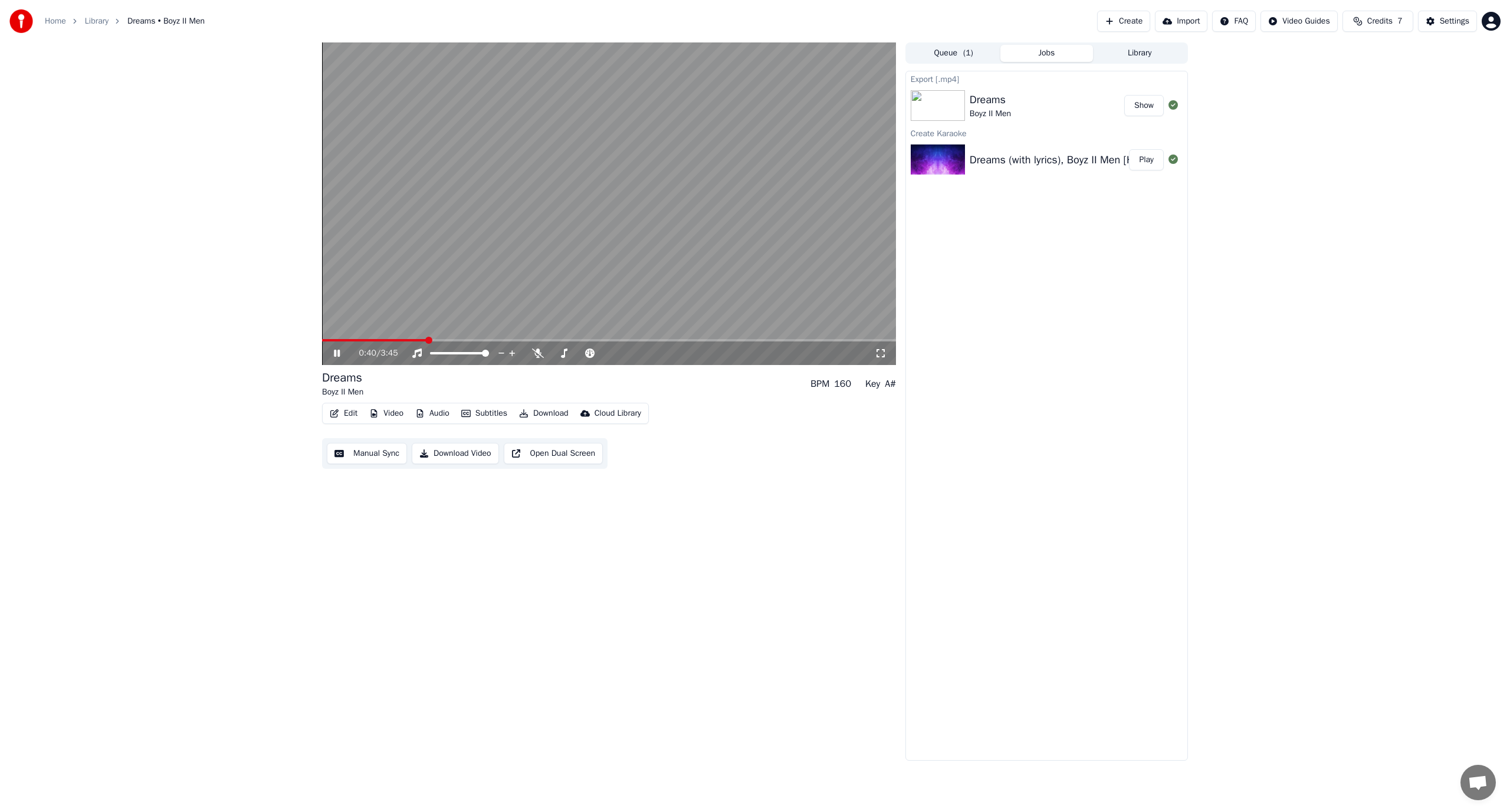 click at bounding box center [609, 203] 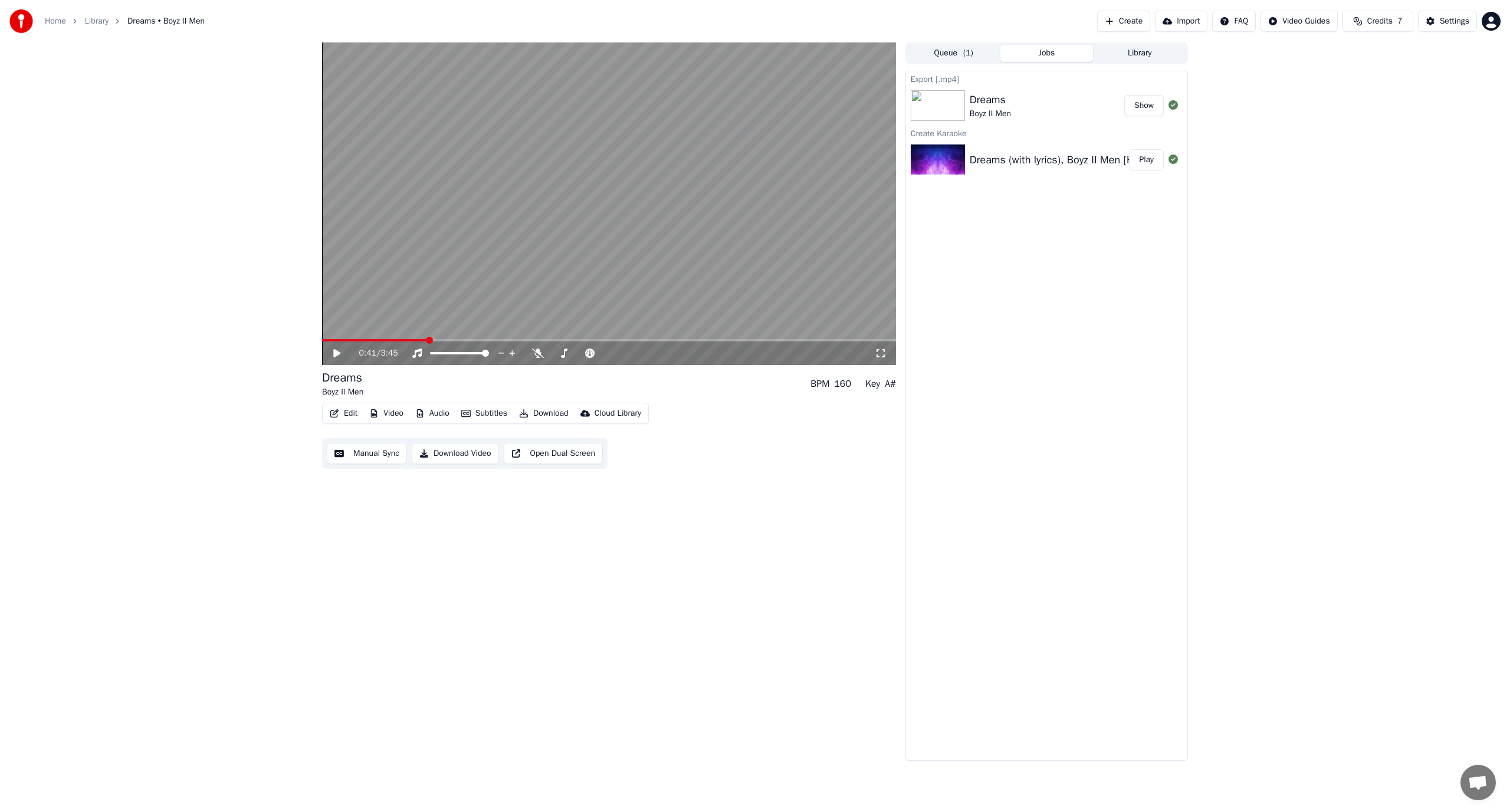 drag, startPoint x: 356, startPoint y: 338, endPoint x: 343, endPoint y: 343, distance: 13.928388 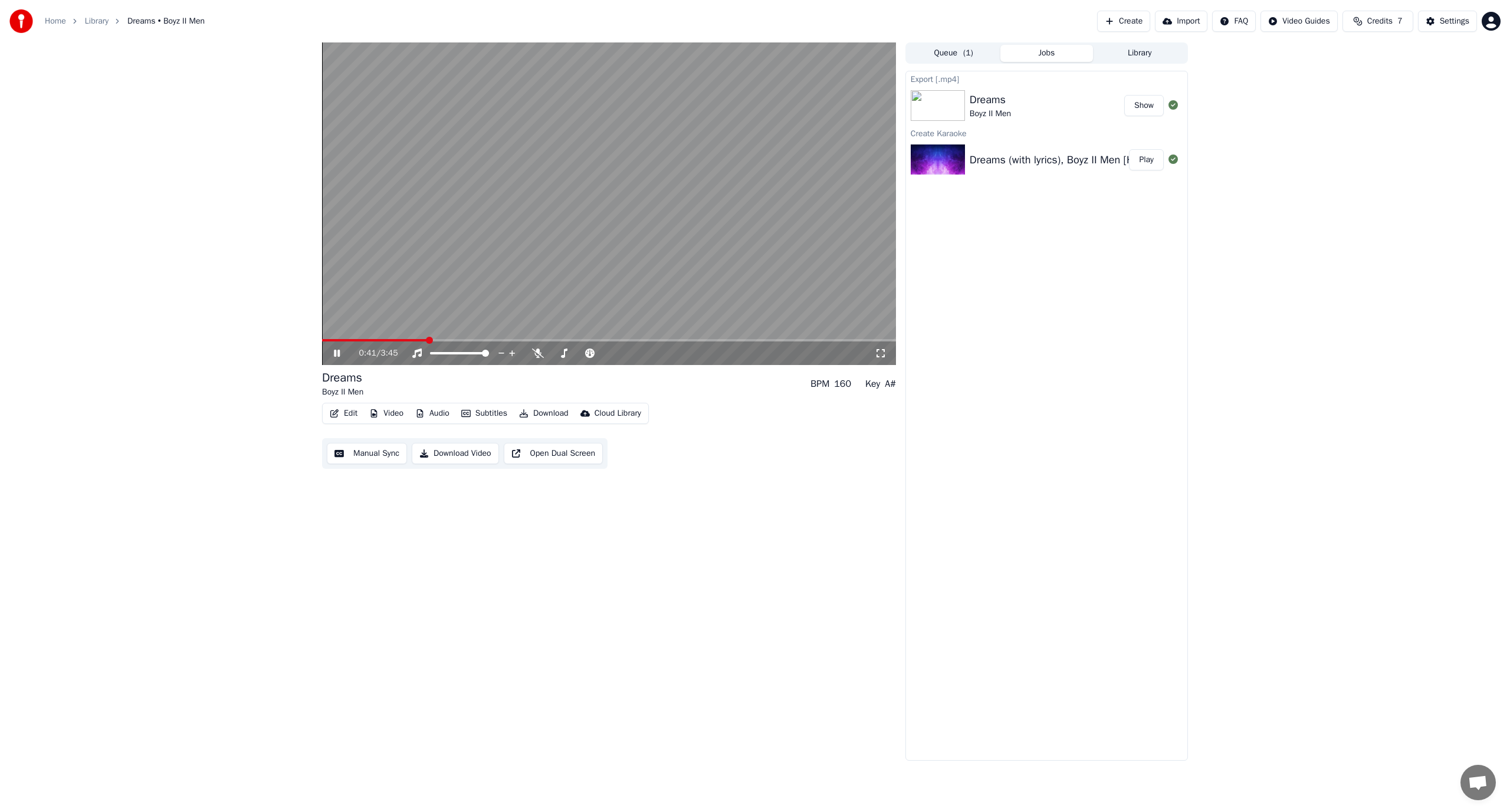 click on "0:41  /  3:45" at bounding box center (609, 353) 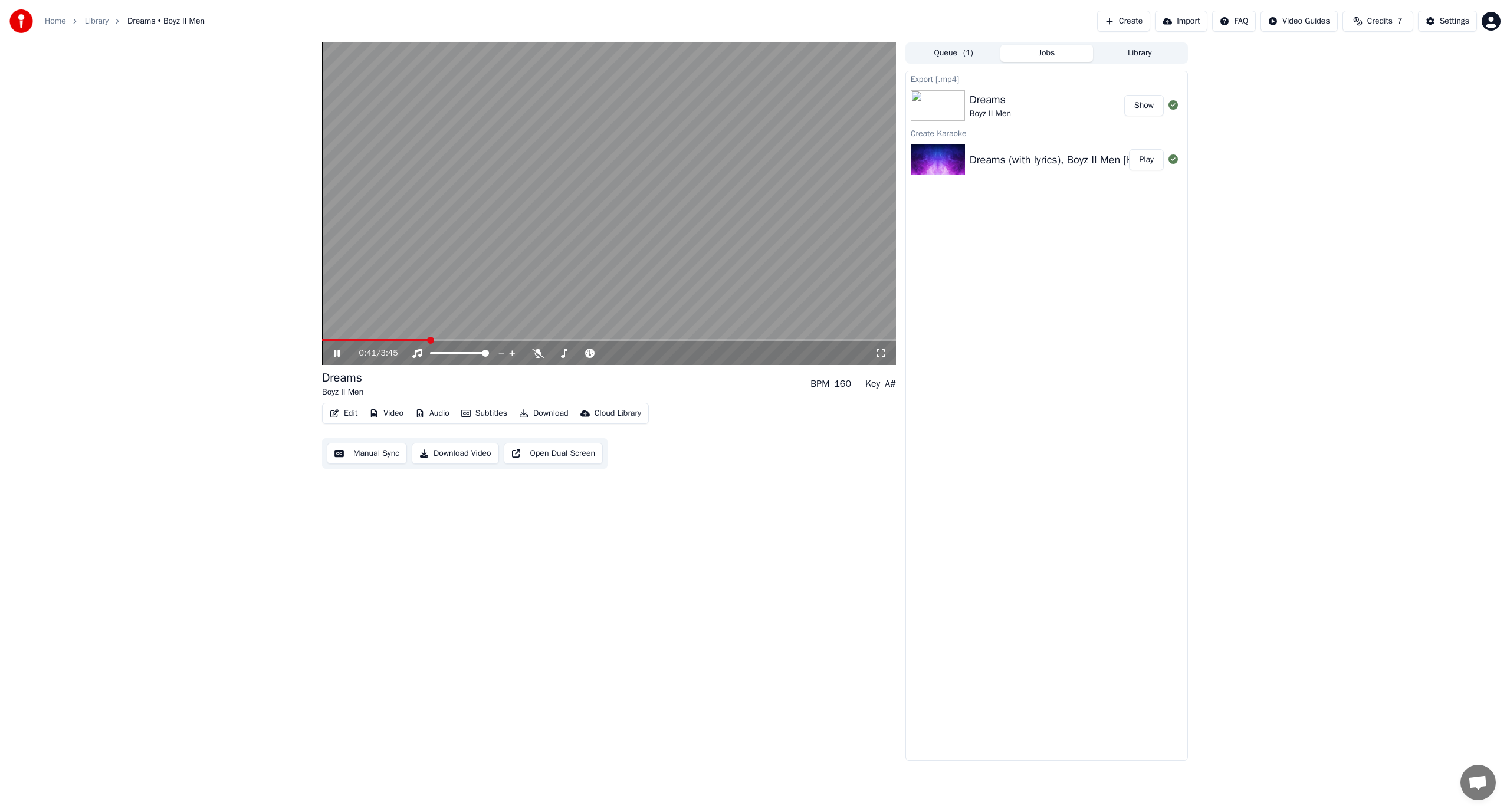 click at bounding box center [609, 203] 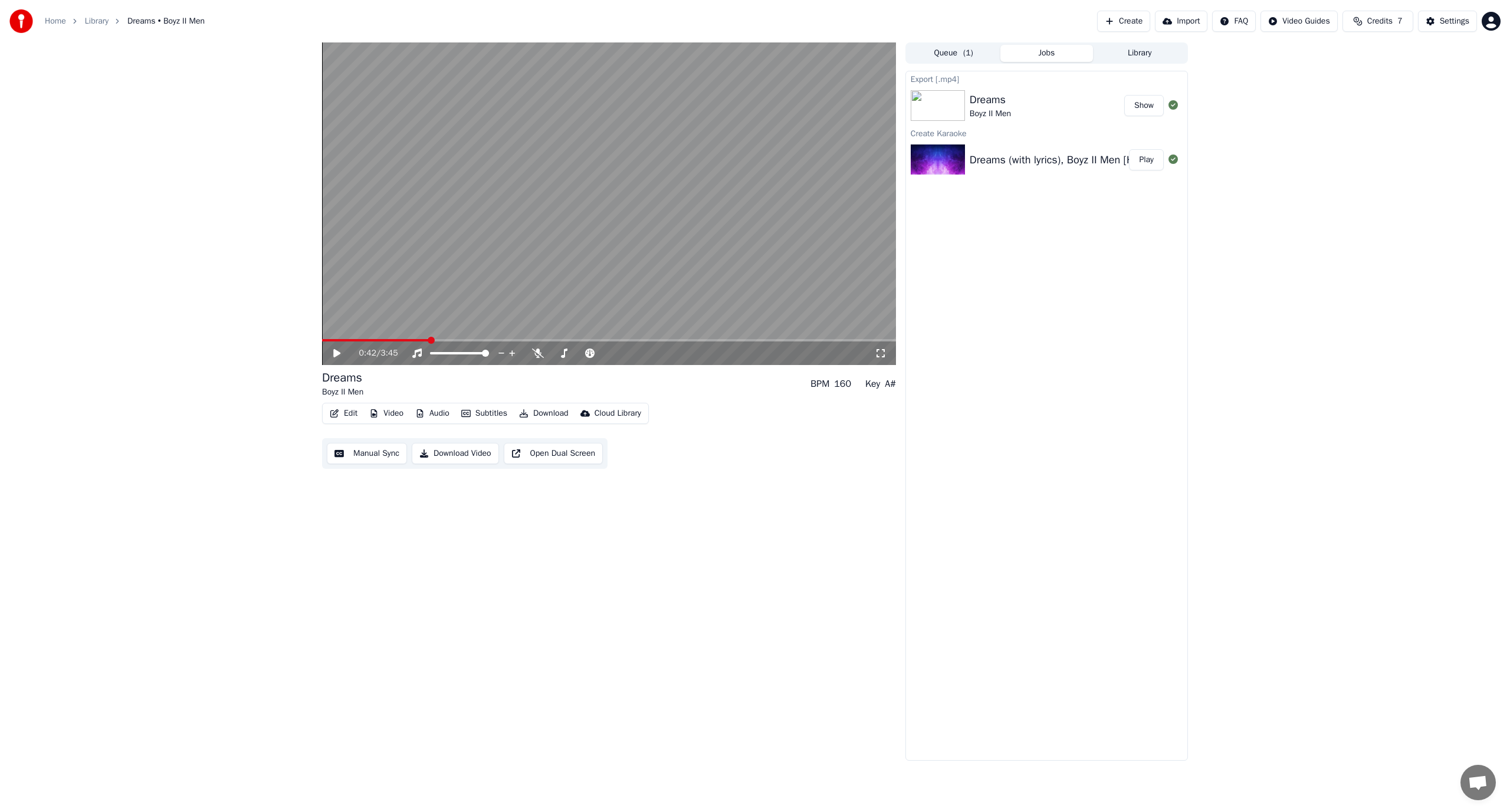 click at bounding box center [609, 203] 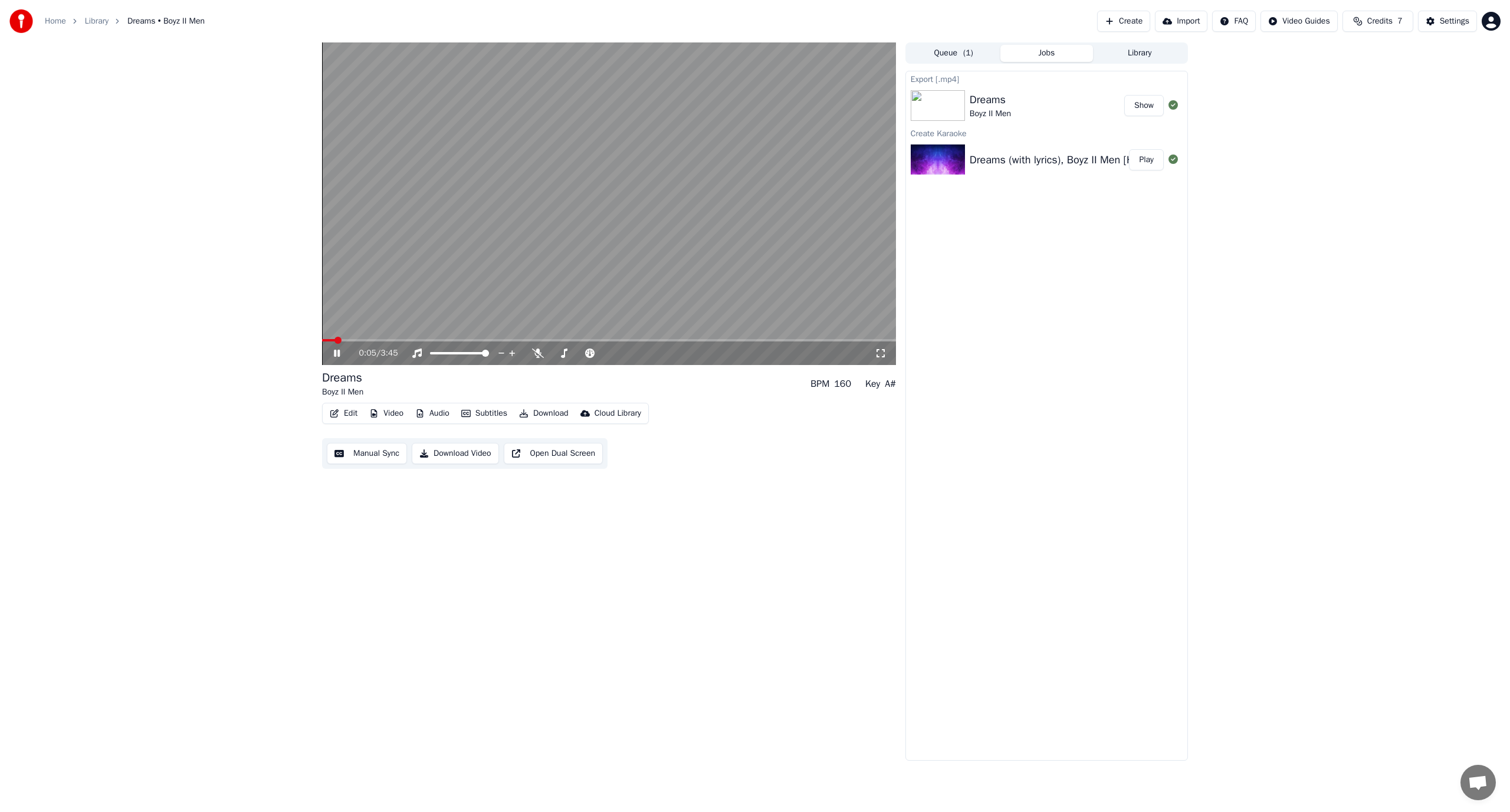 click at bounding box center (338, 340) 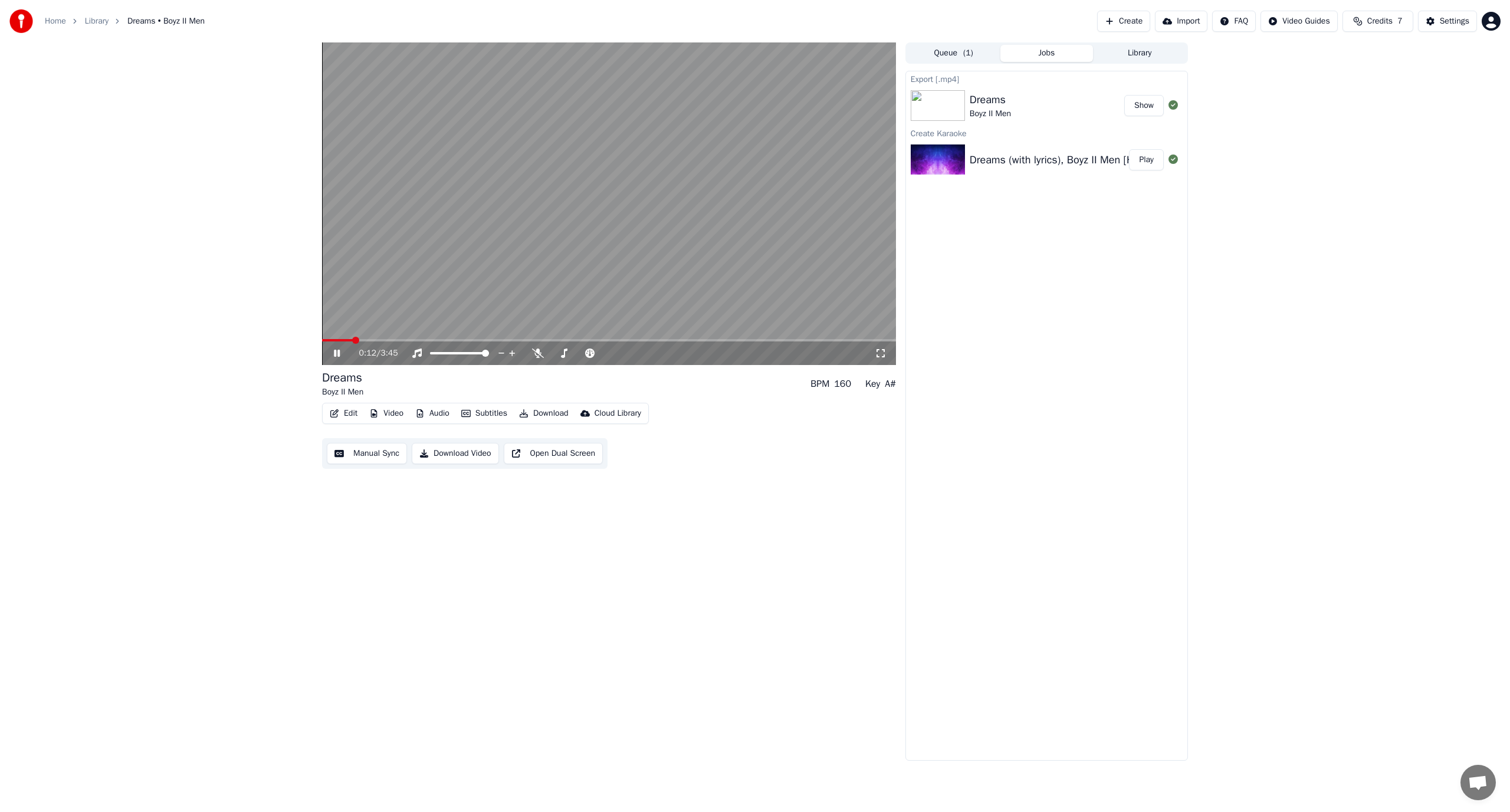 click at bounding box center [356, 340] 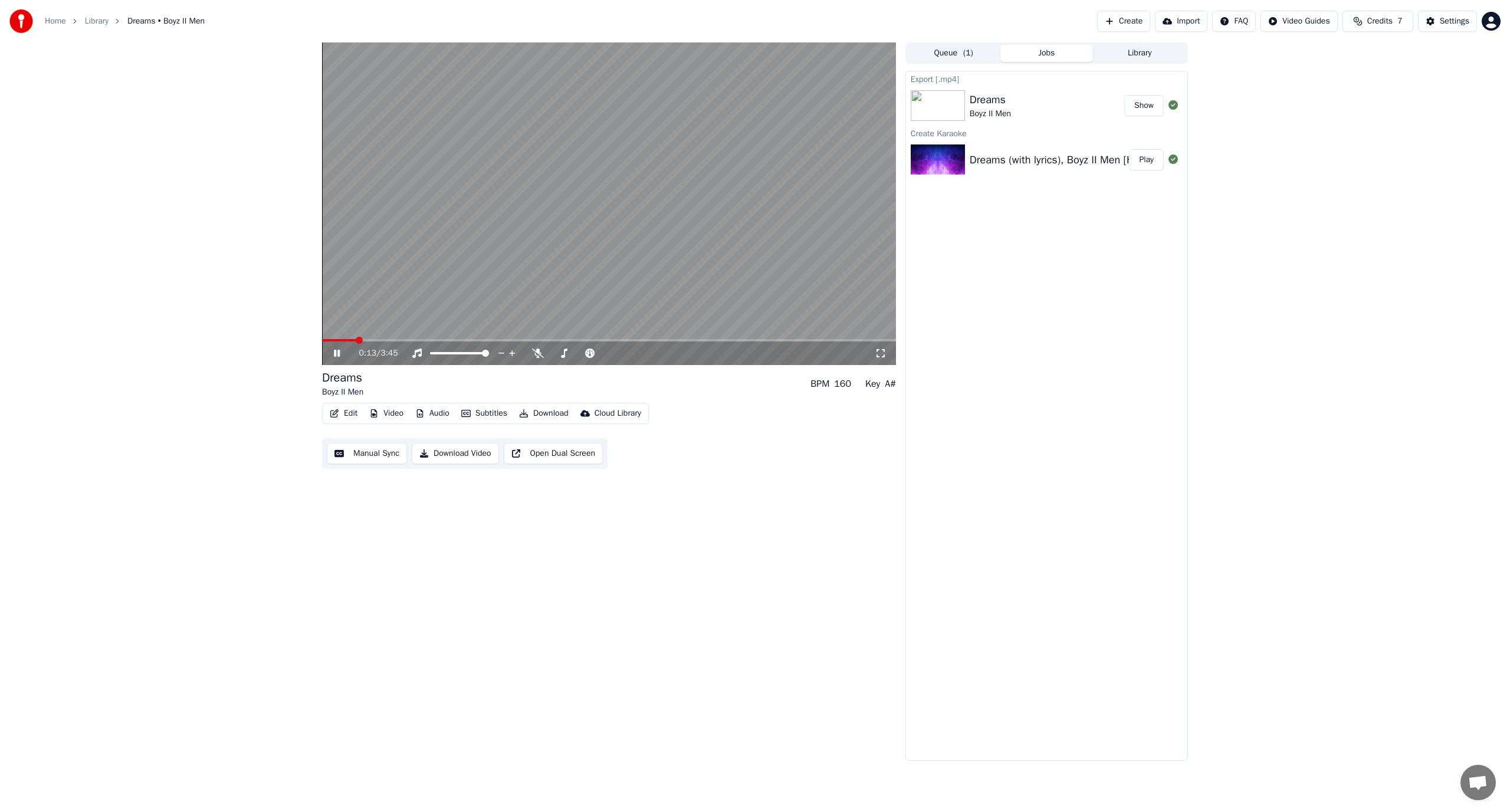 click at bounding box center [359, 340] 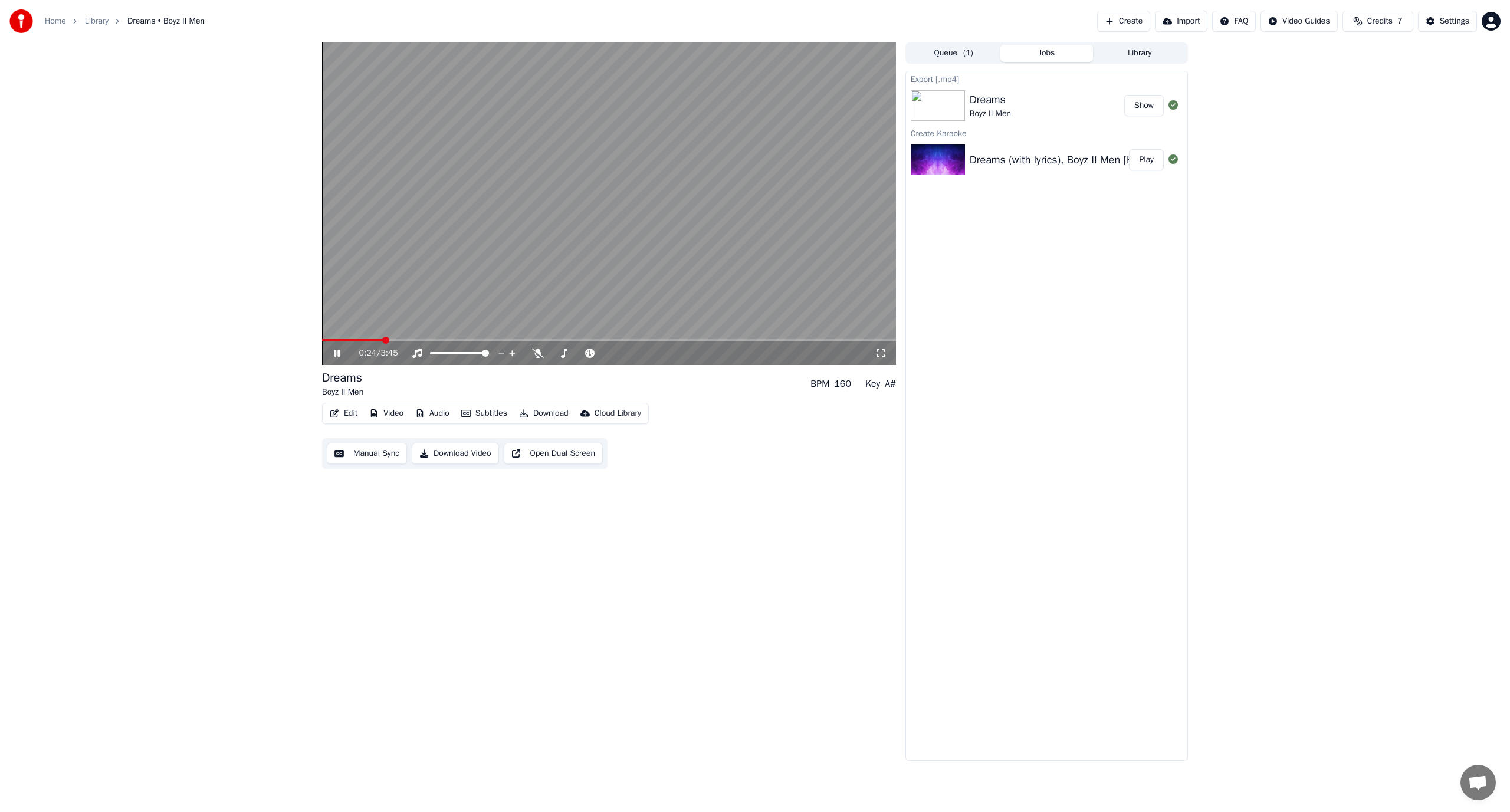 click at bounding box center (609, 340) 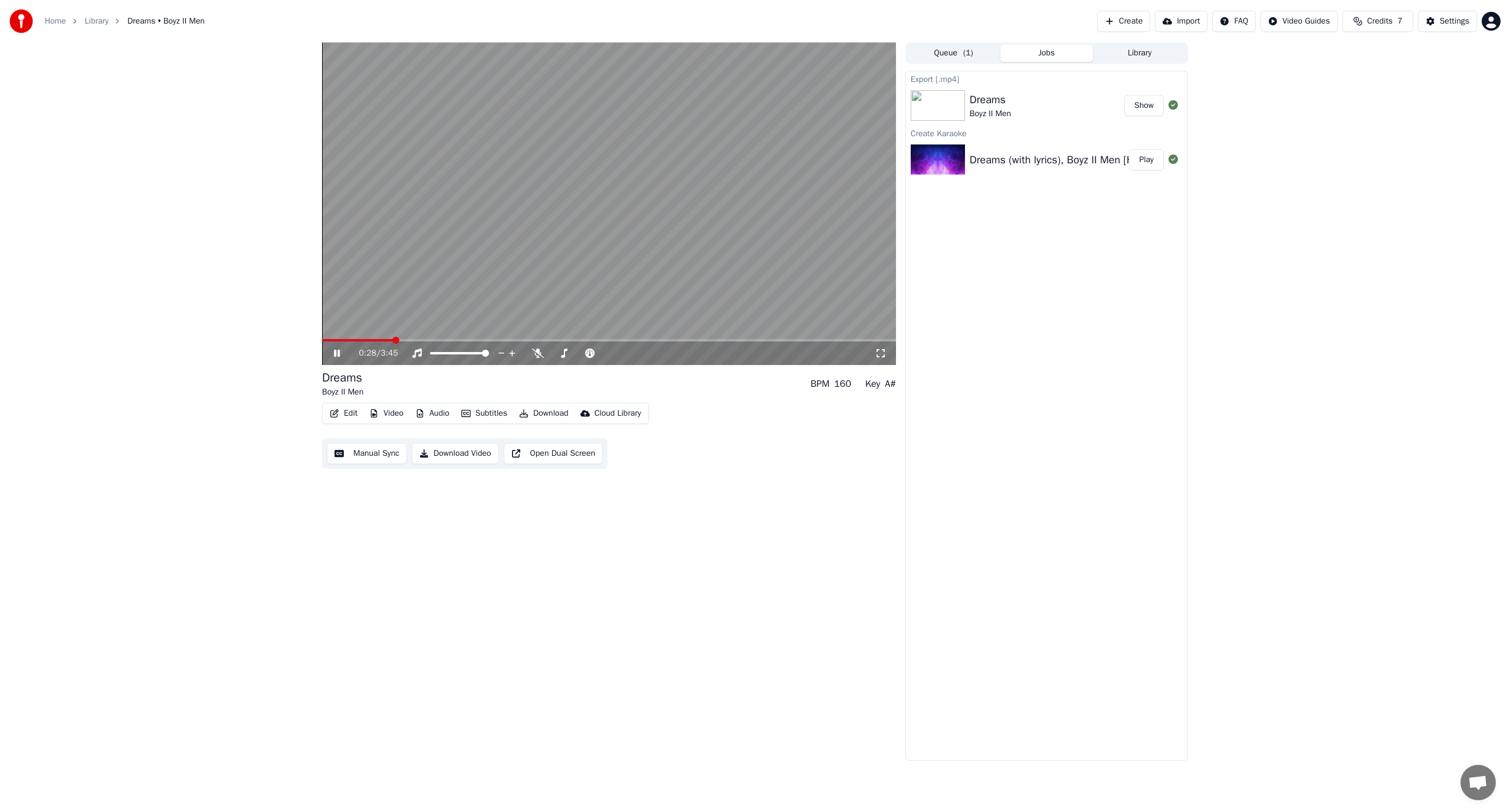 click at bounding box center (396, 340) 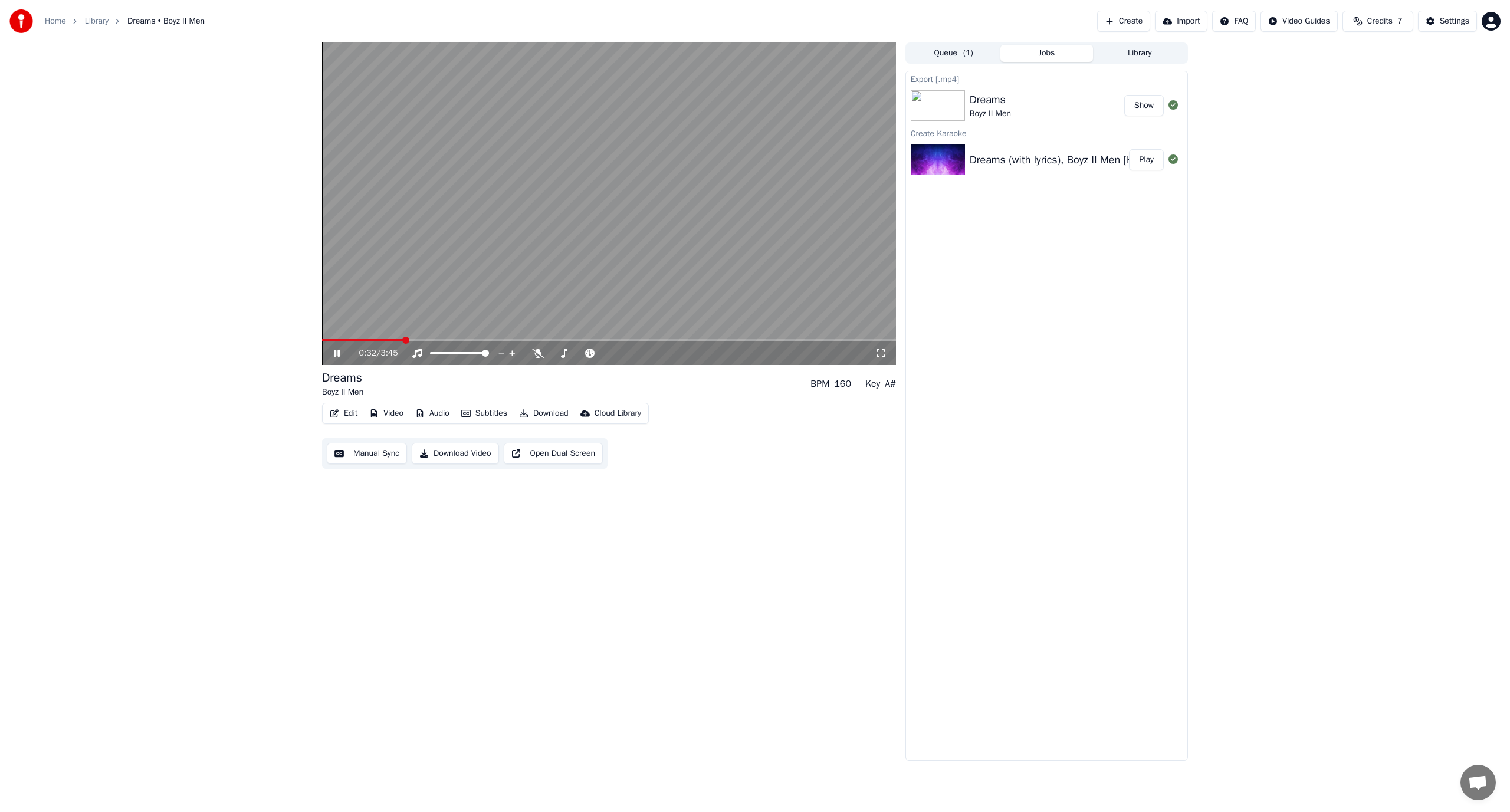 click at bounding box center [363, 340] 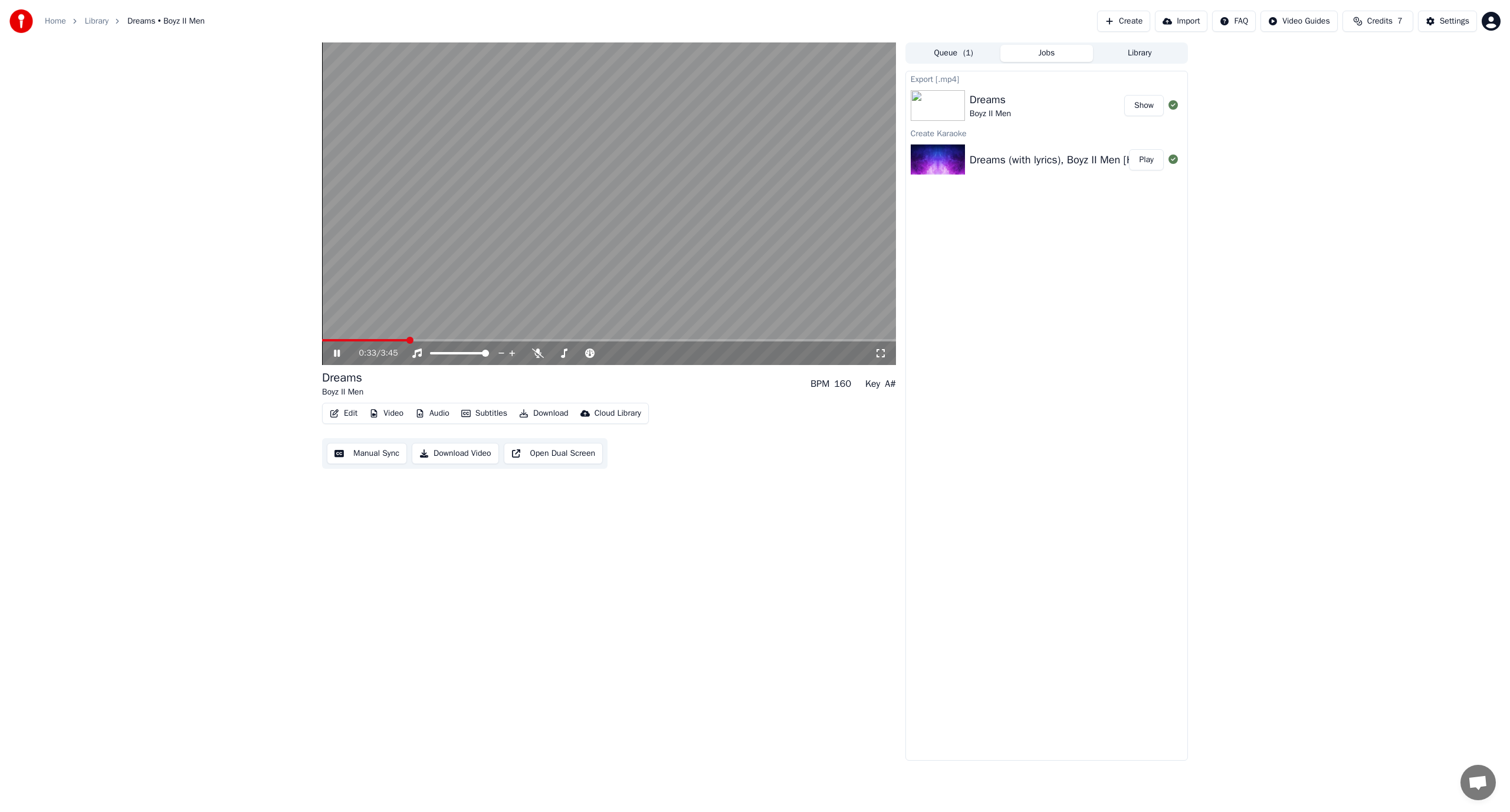 click at bounding box center [609, 203] 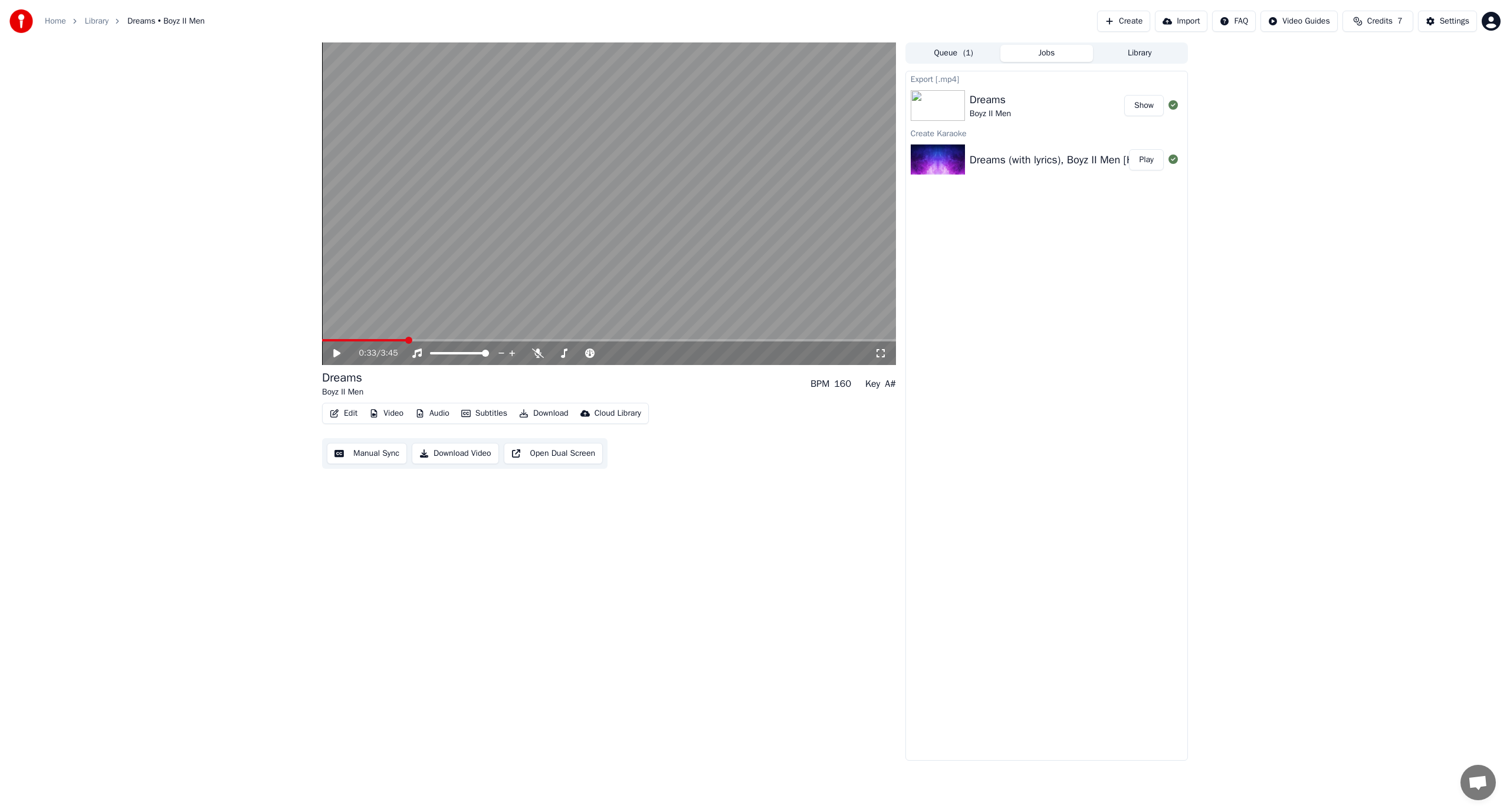 click at bounding box center (409, 340) 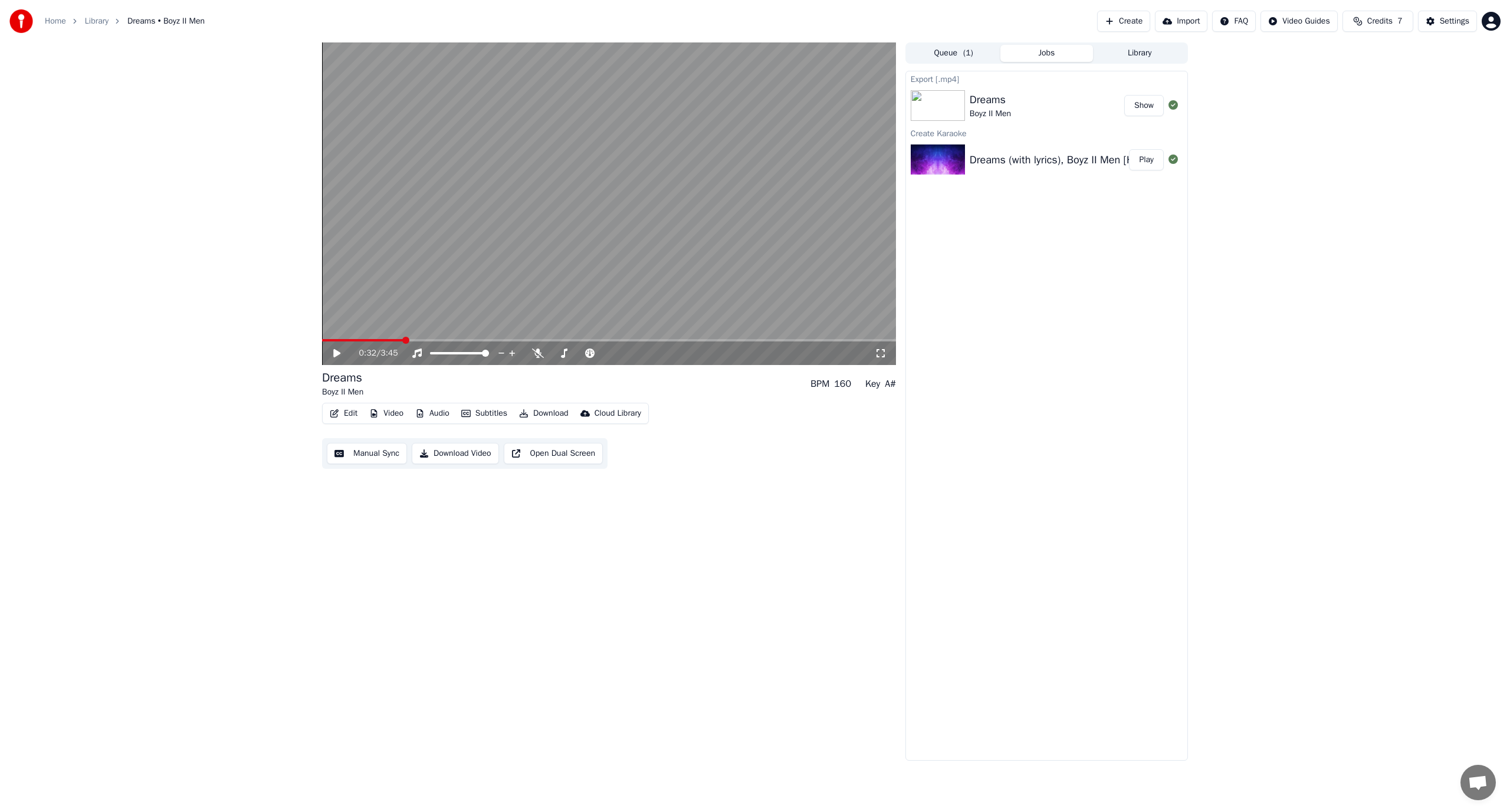 click on "Edit" at bounding box center [343, 413] 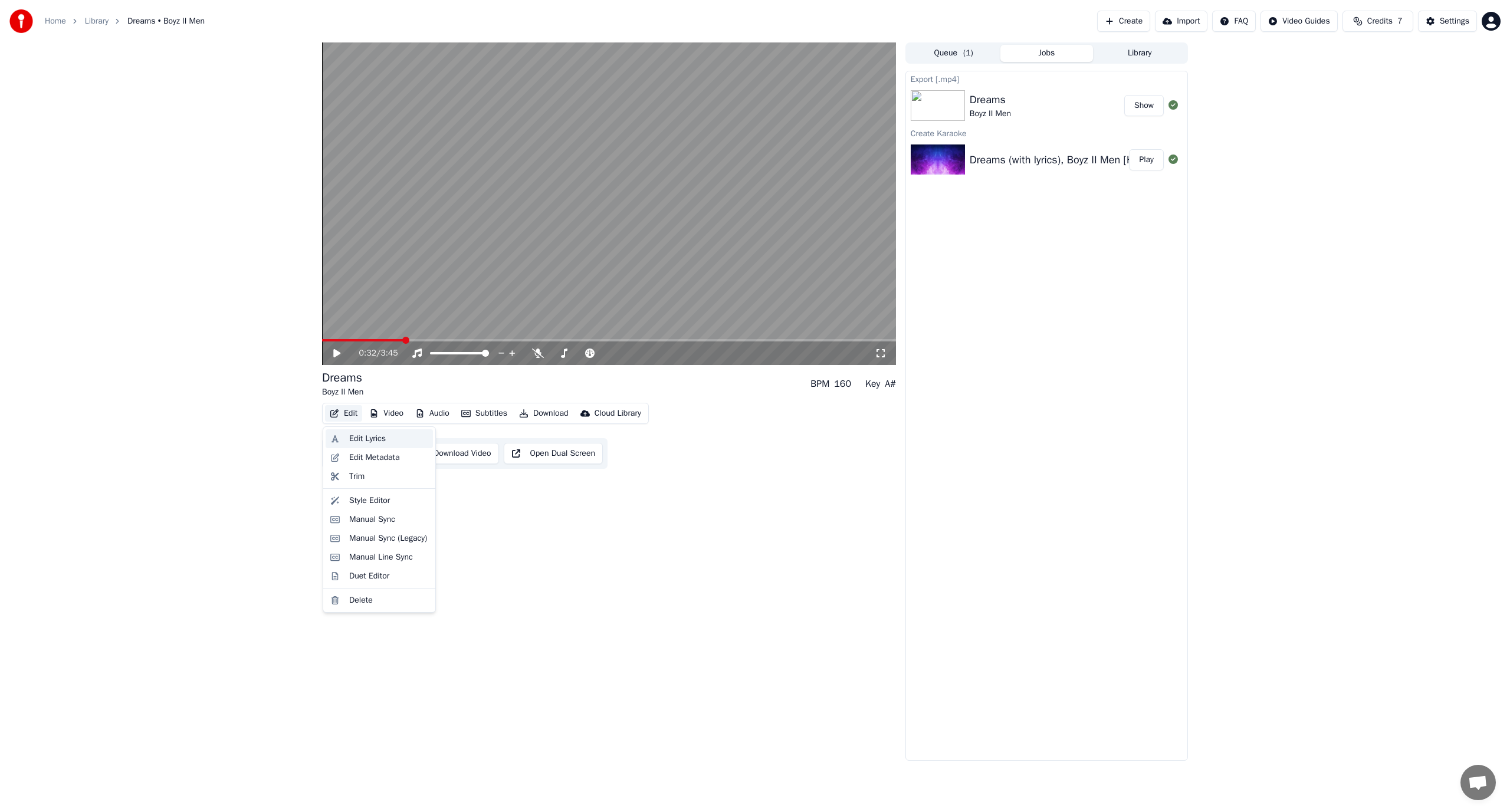 click on "Edit Lyrics" at bounding box center [379, 439] 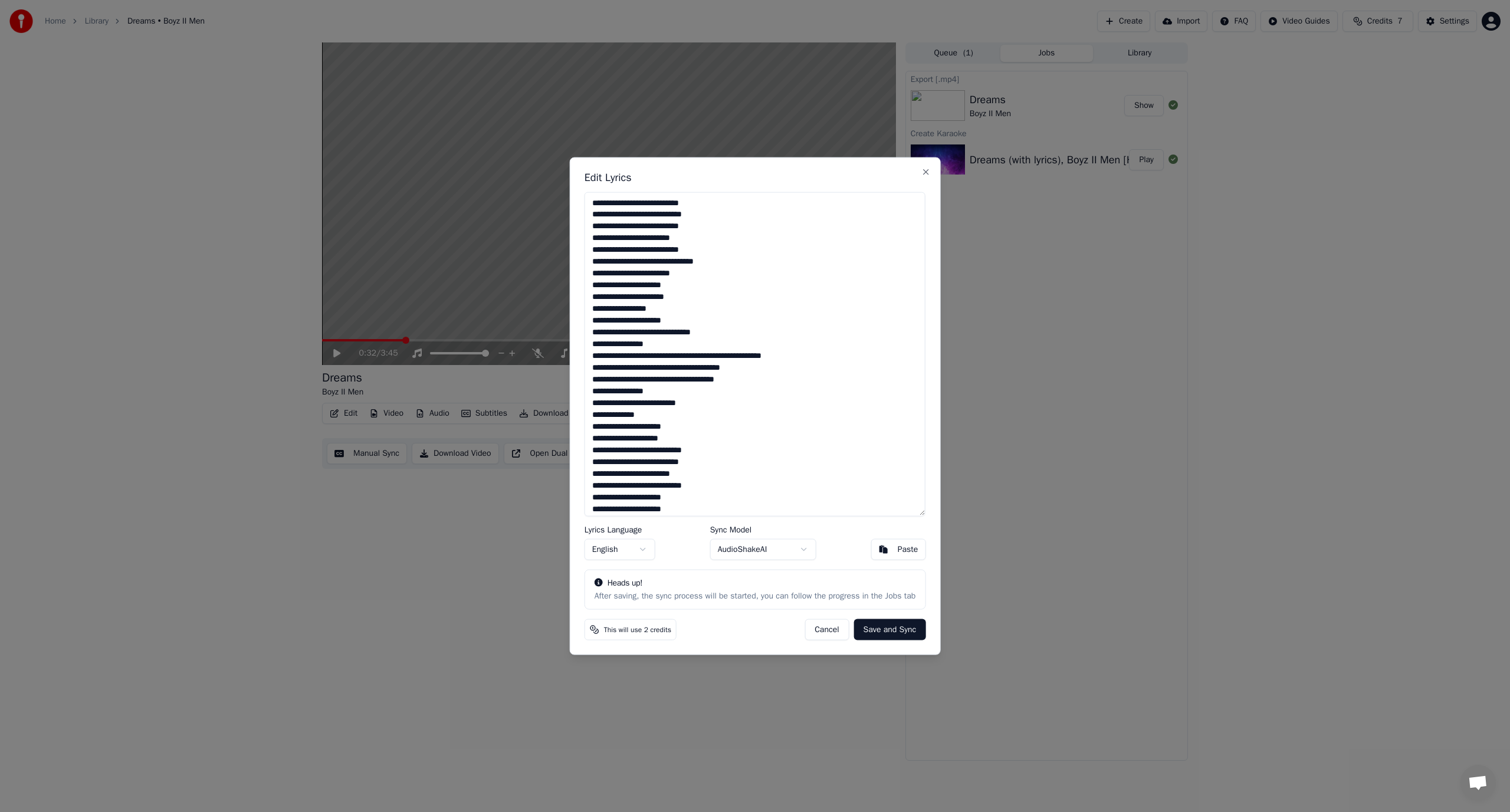 click at bounding box center (755, 354) 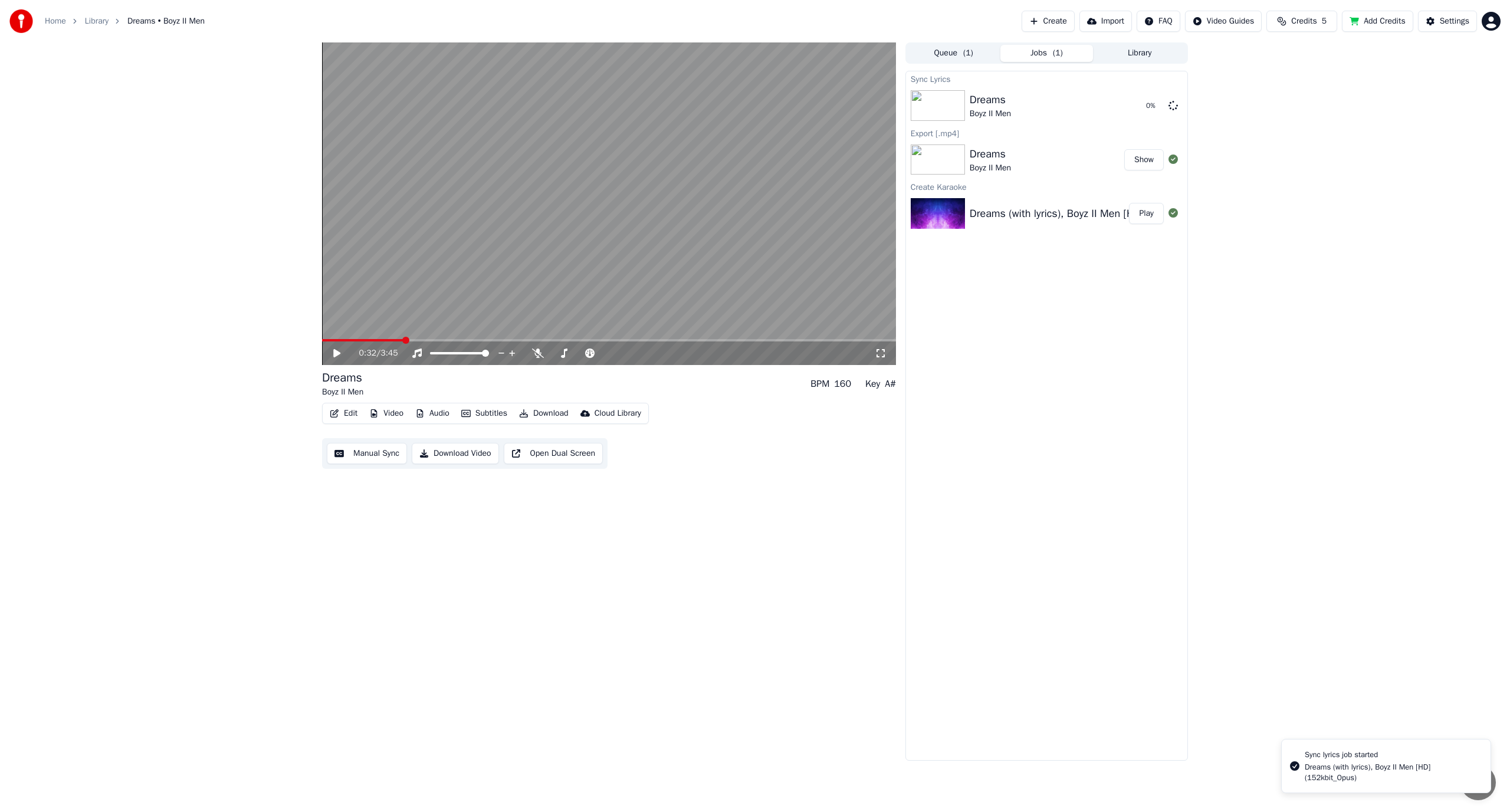 drag, startPoint x: 1127, startPoint y: 468, endPoint x: 852, endPoint y: 399, distance: 283.52425 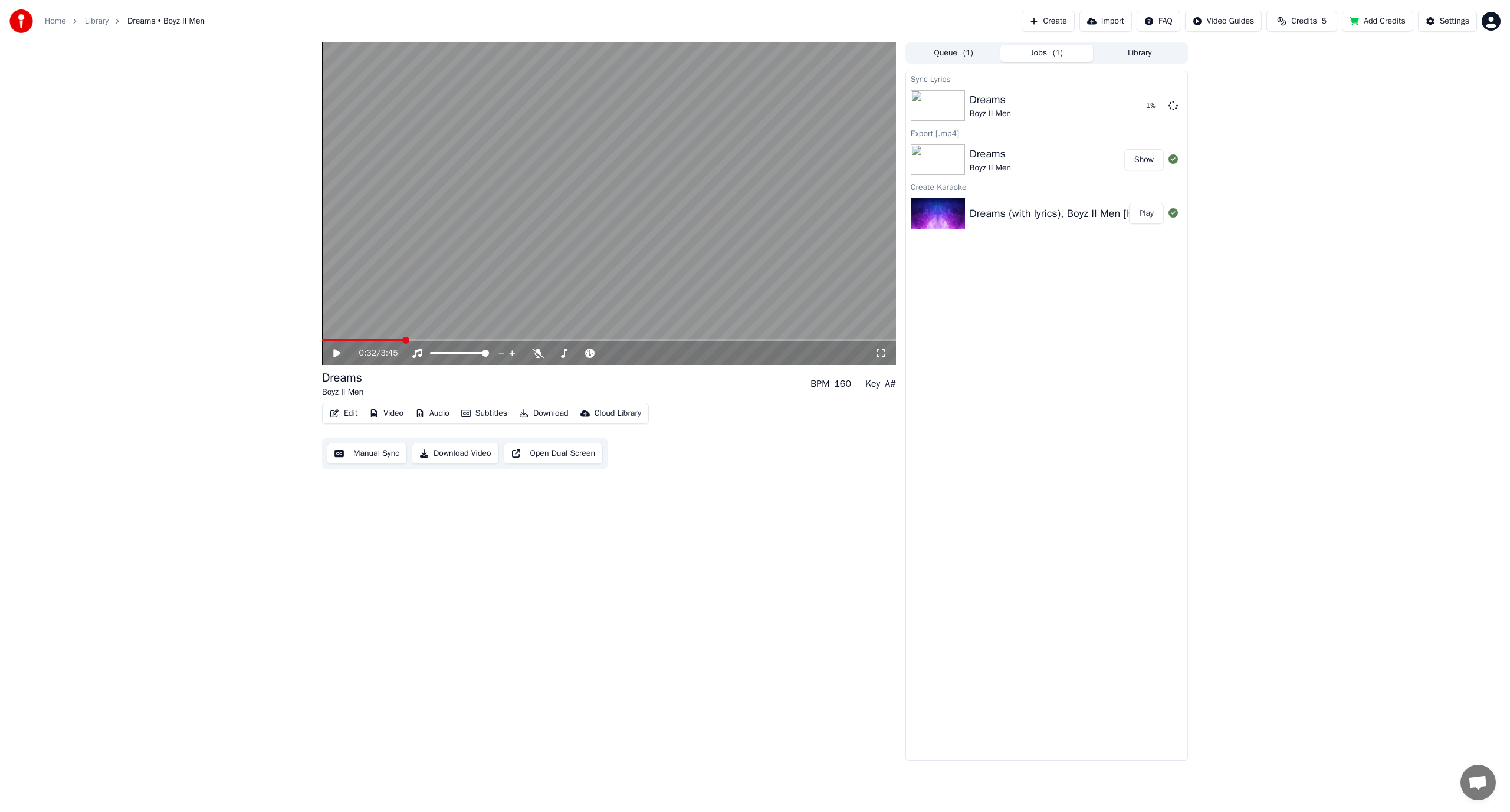 click 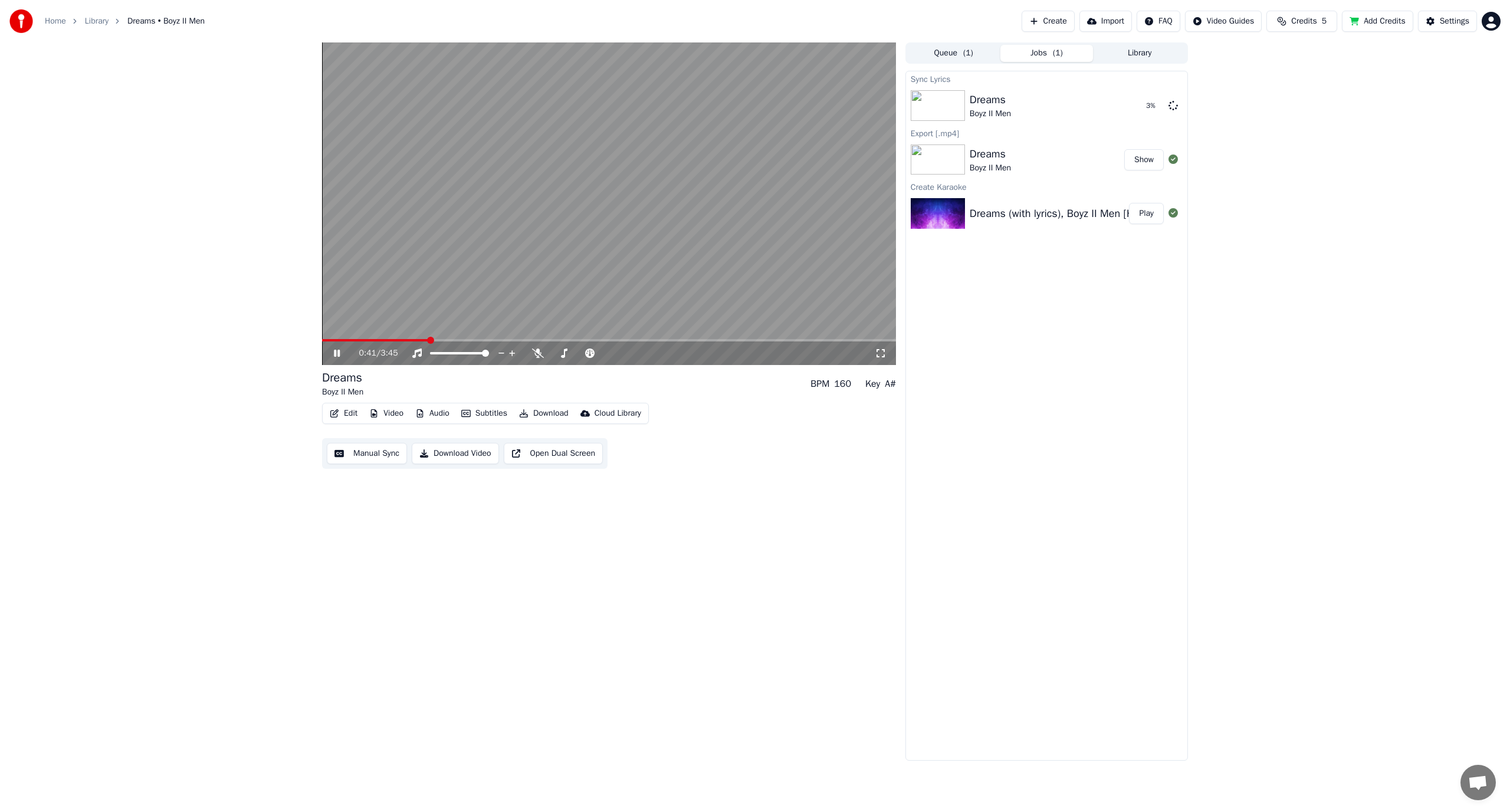 click on "Library" at bounding box center [97, 21] 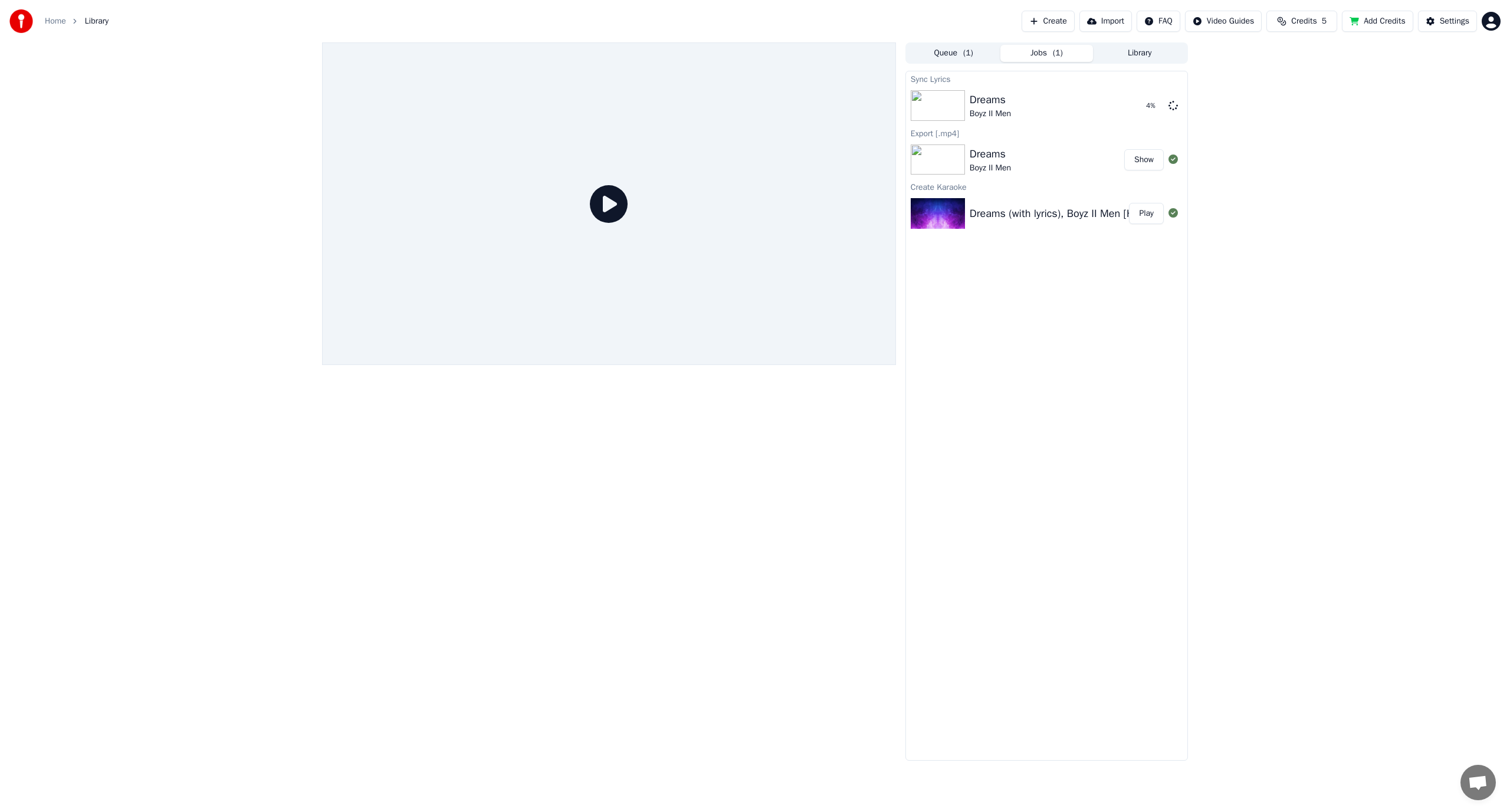 click on "Show" at bounding box center [1144, 160] 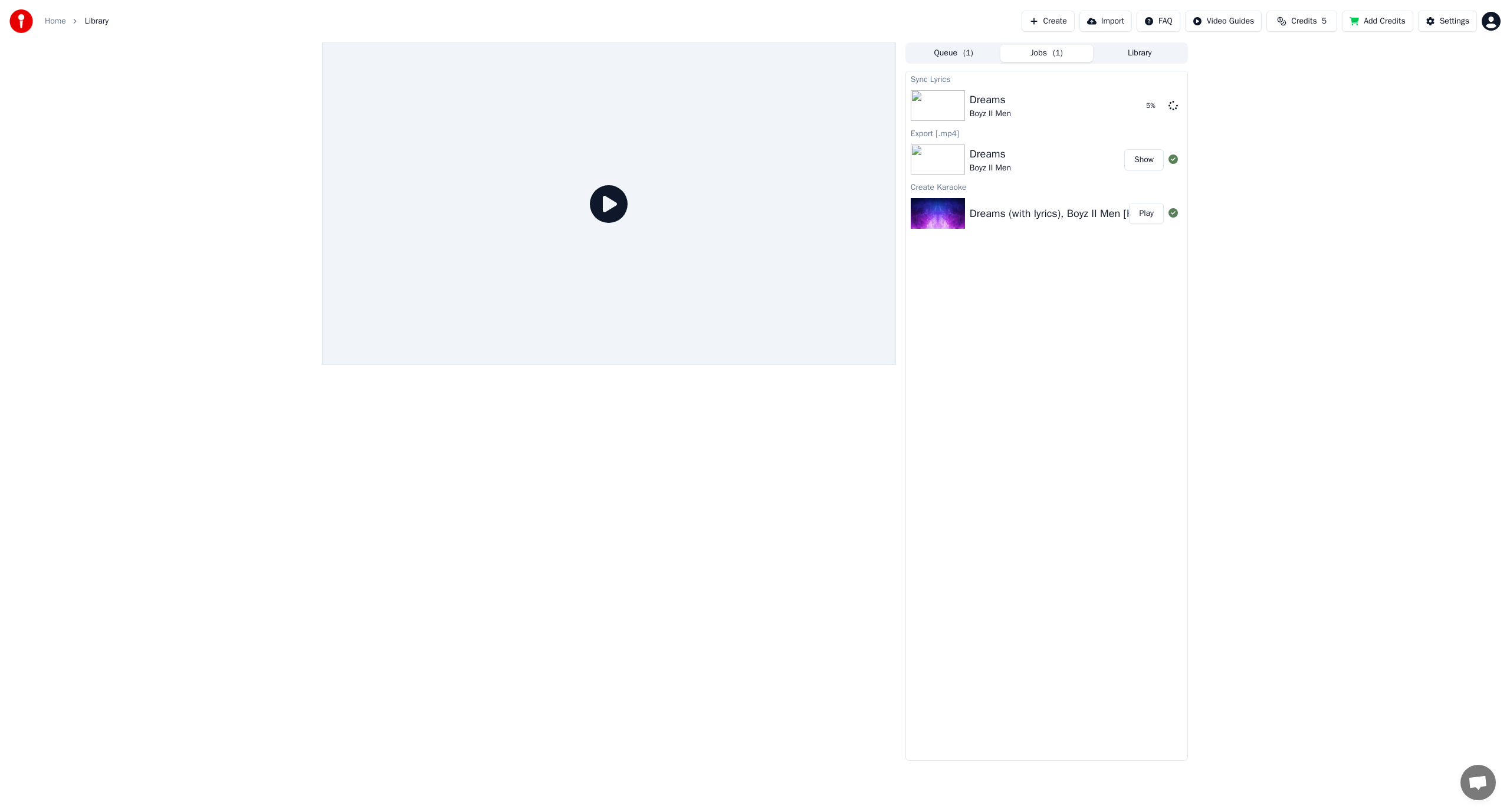 click on "Show" at bounding box center [1144, 160] 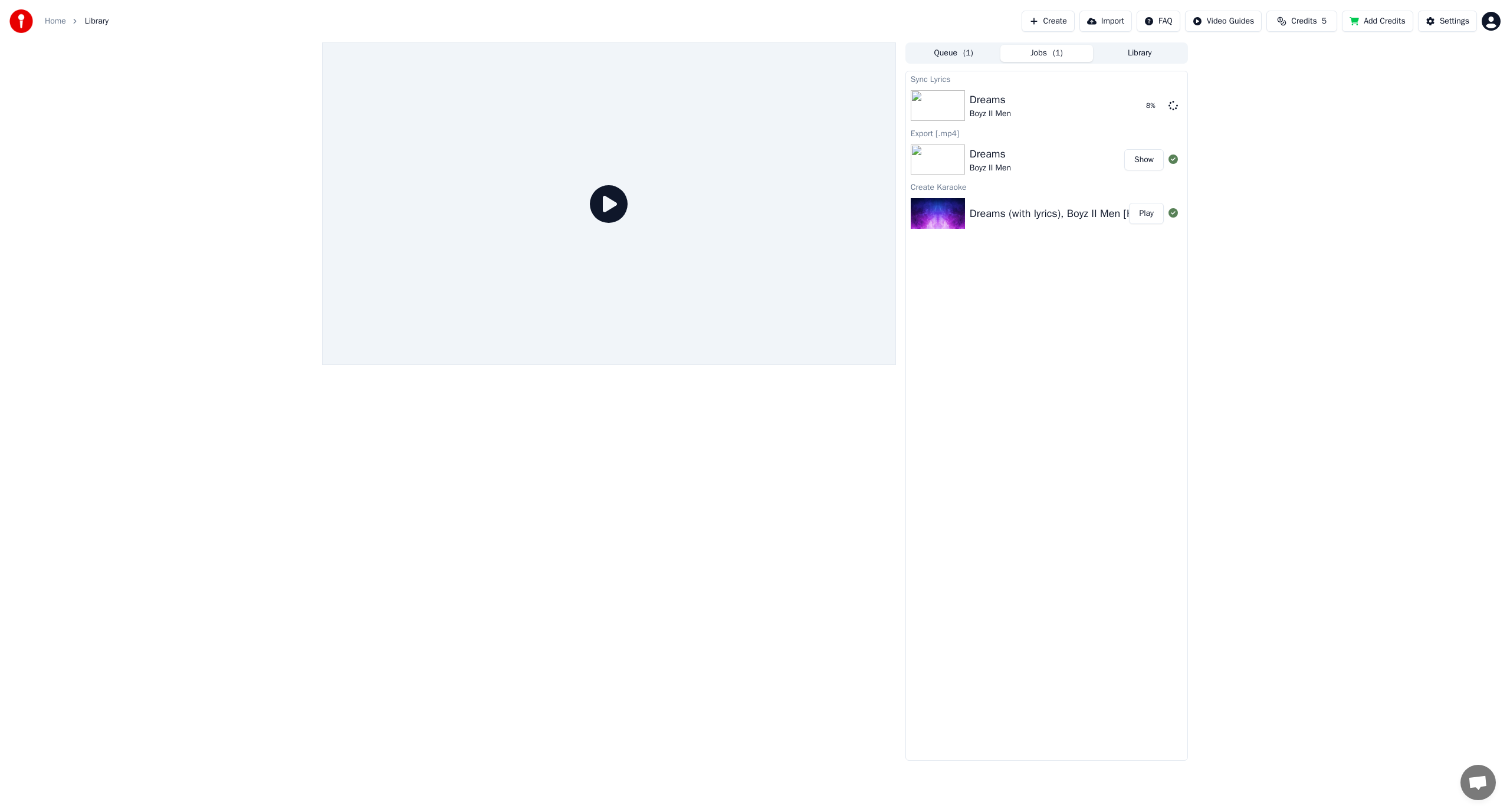click on "Show" at bounding box center (1144, 160) 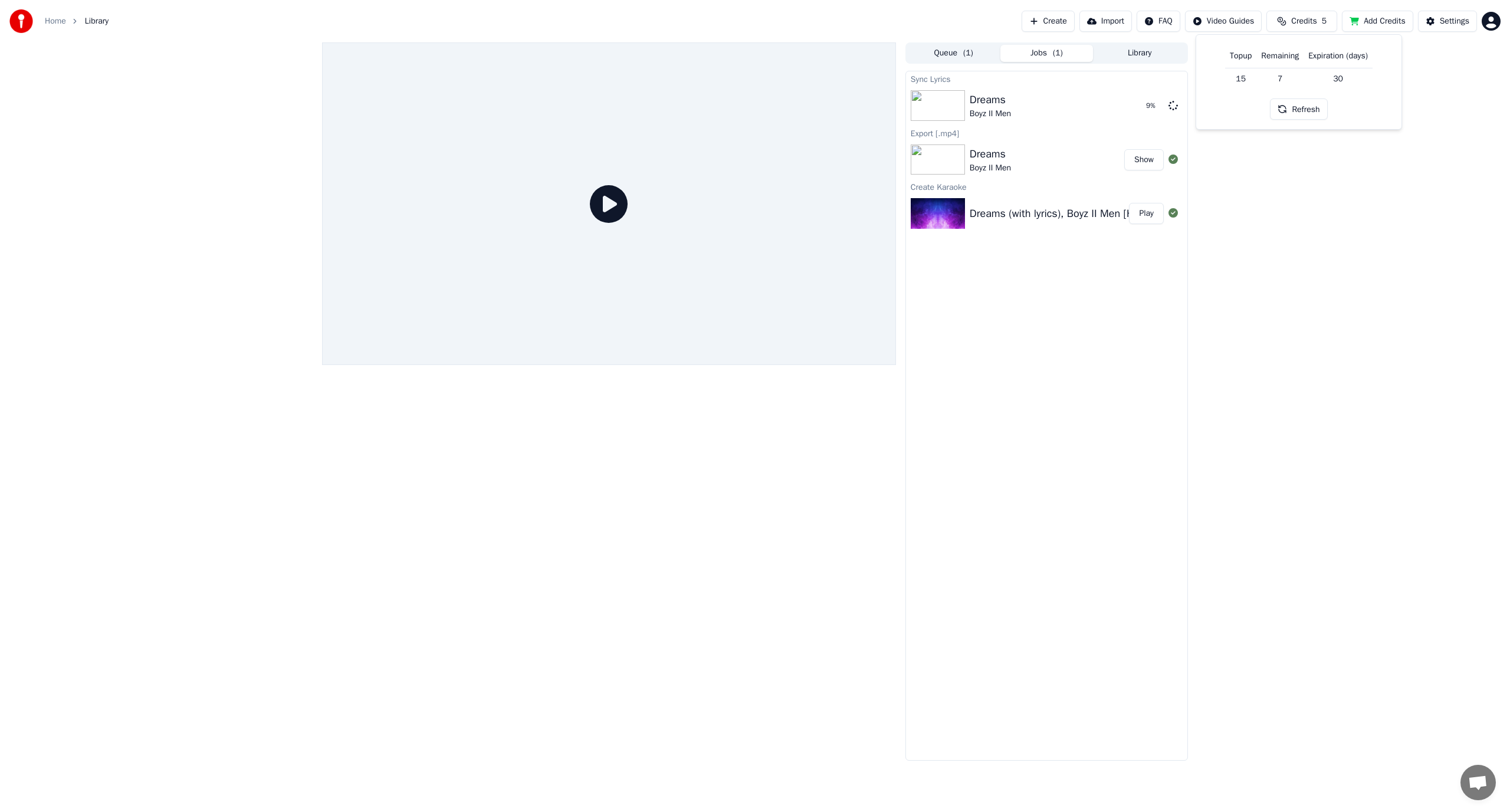 click on "Refresh" at bounding box center [1298, 109] 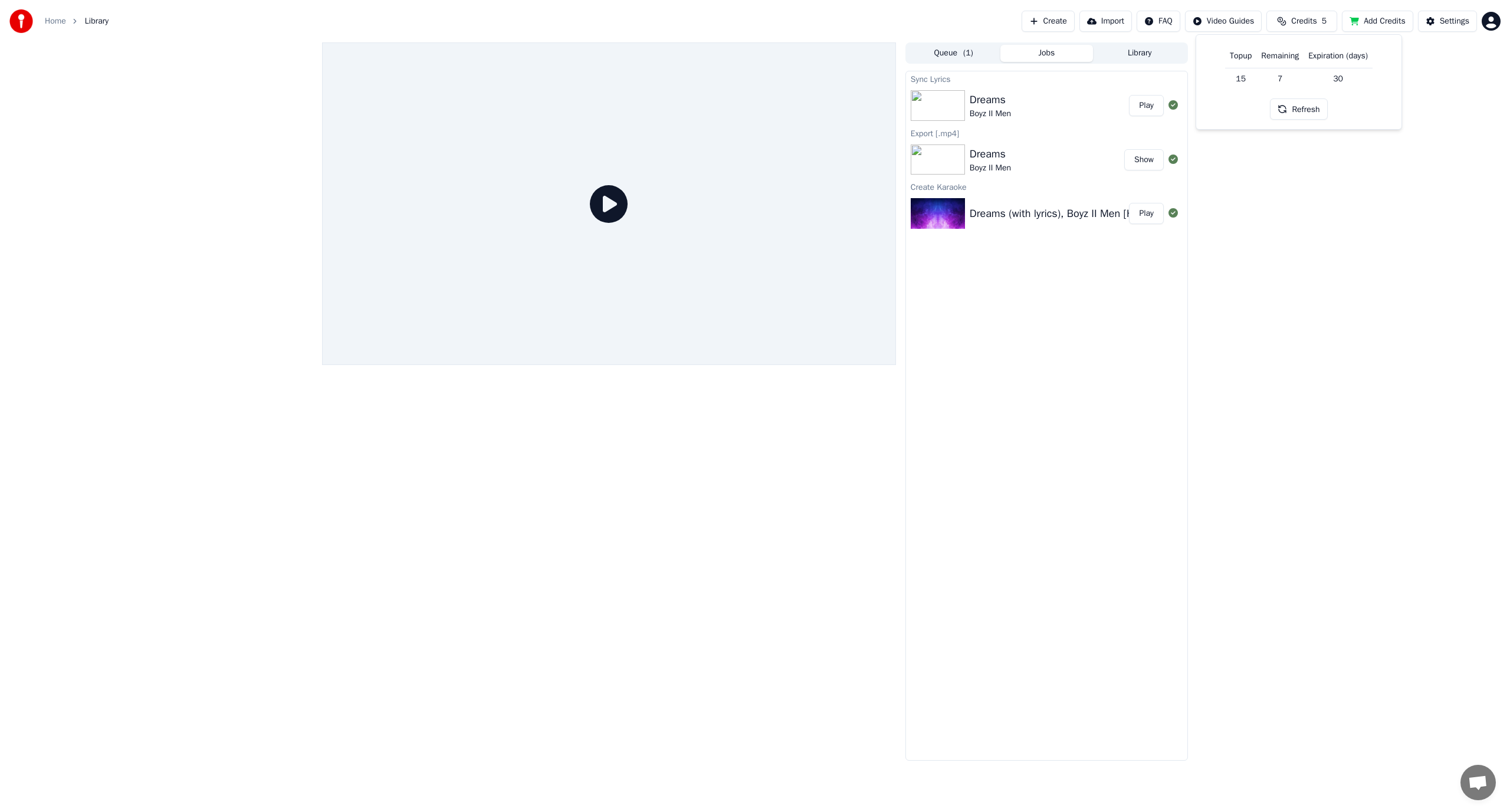 click on "Play" at bounding box center [1146, 106] 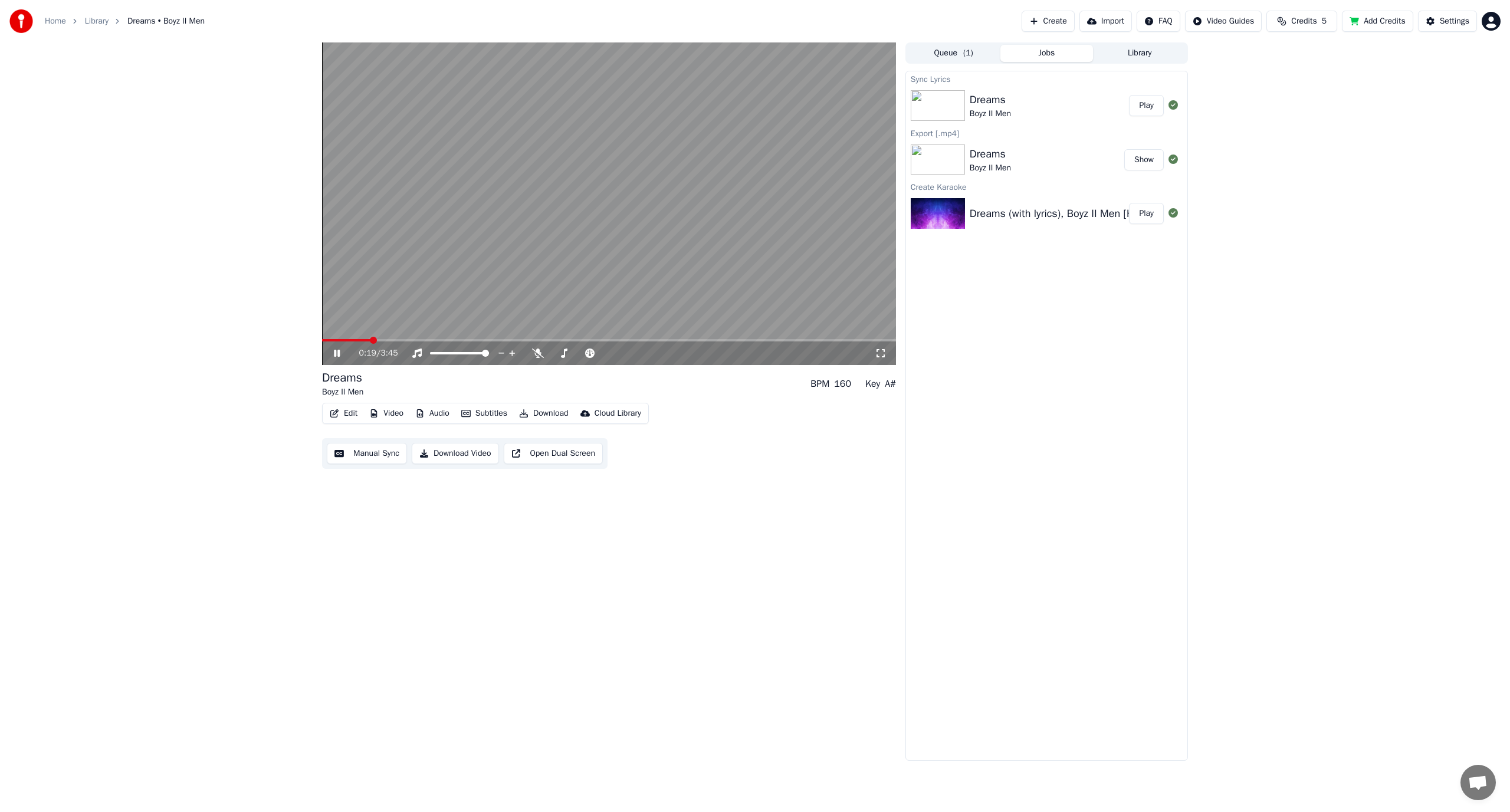 click at bounding box center [609, 340] 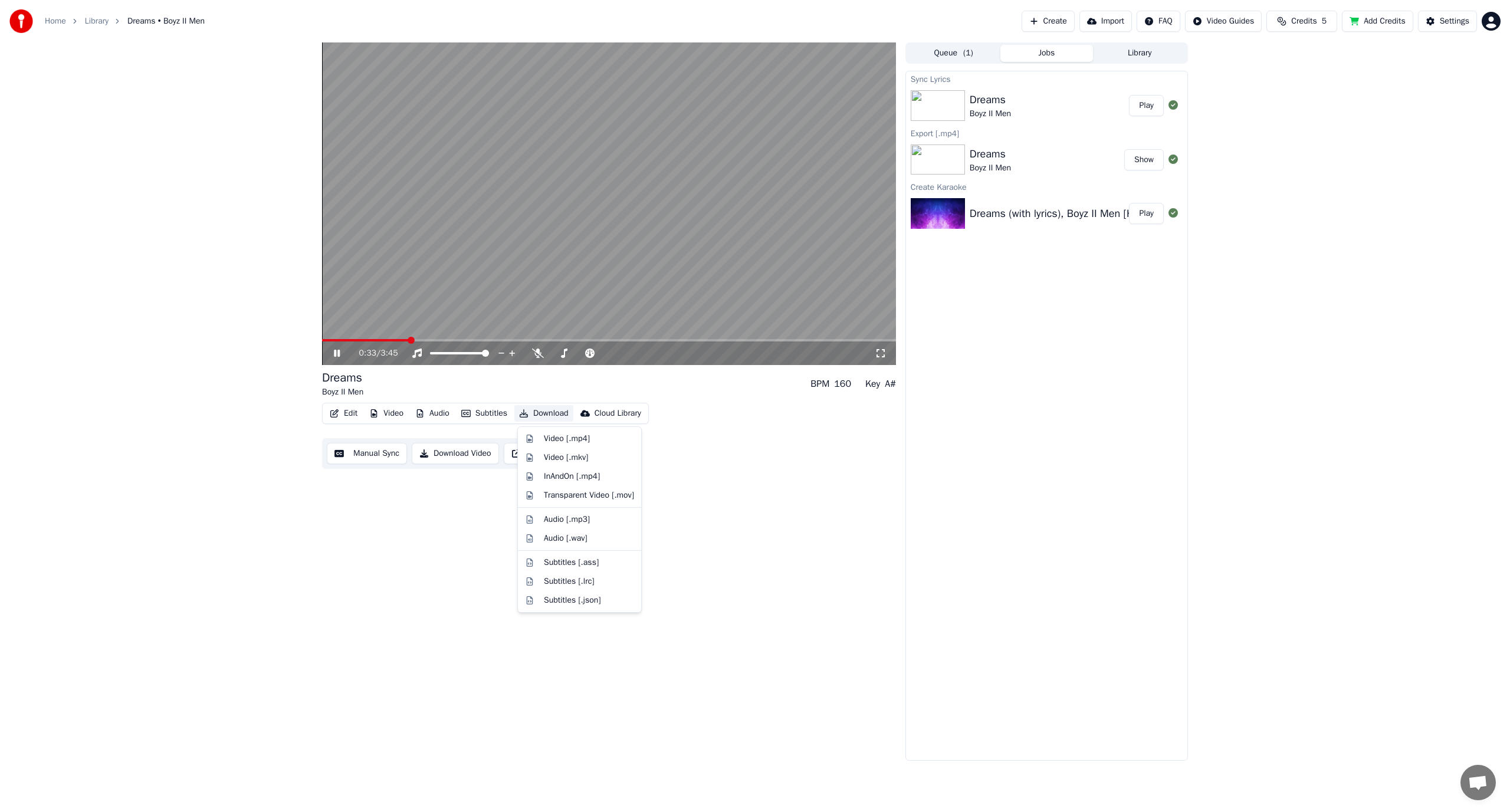 click on "Download" at bounding box center (544, 413) 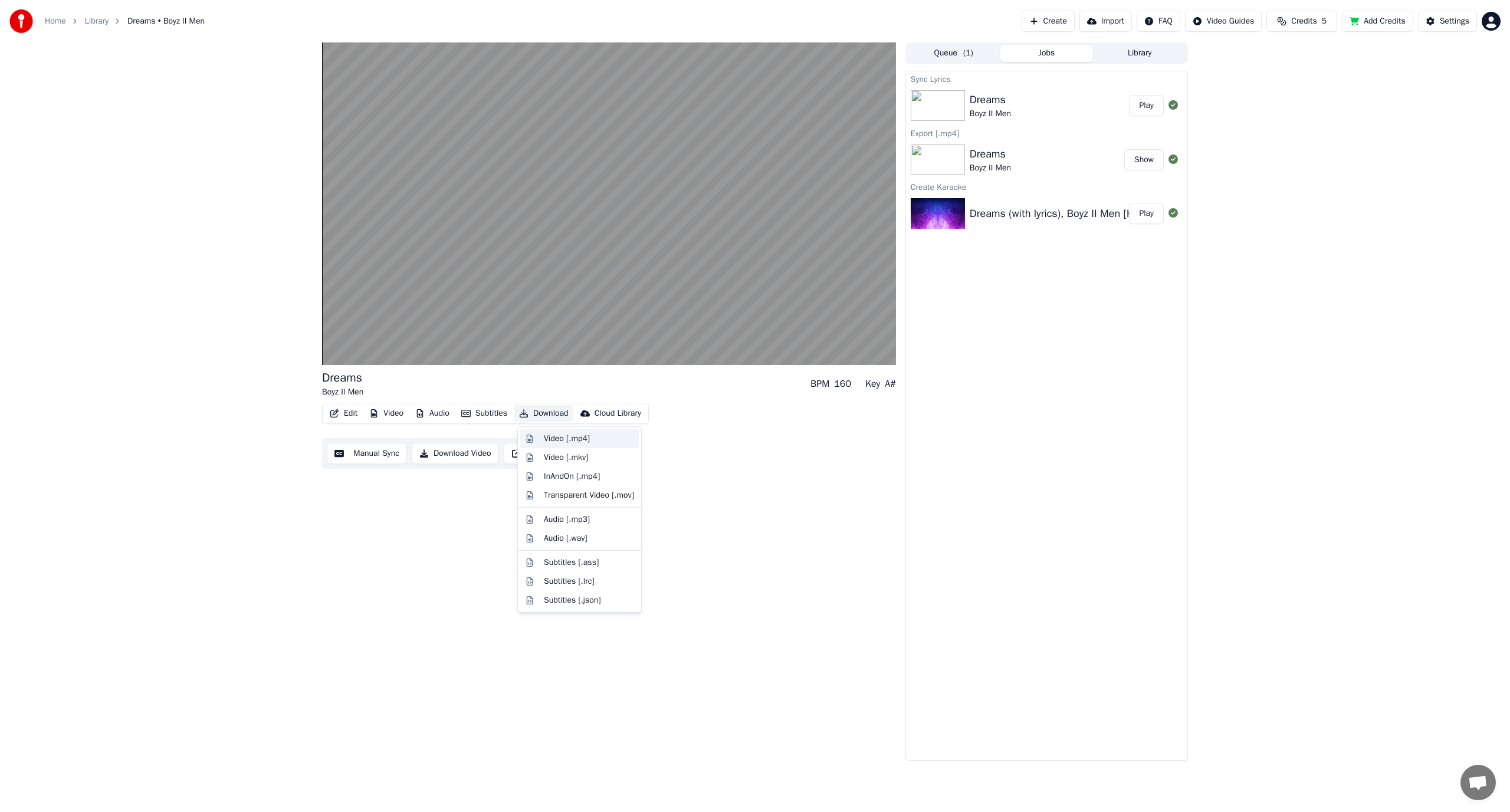 click on "Video [.mp4]" at bounding box center (567, 439) 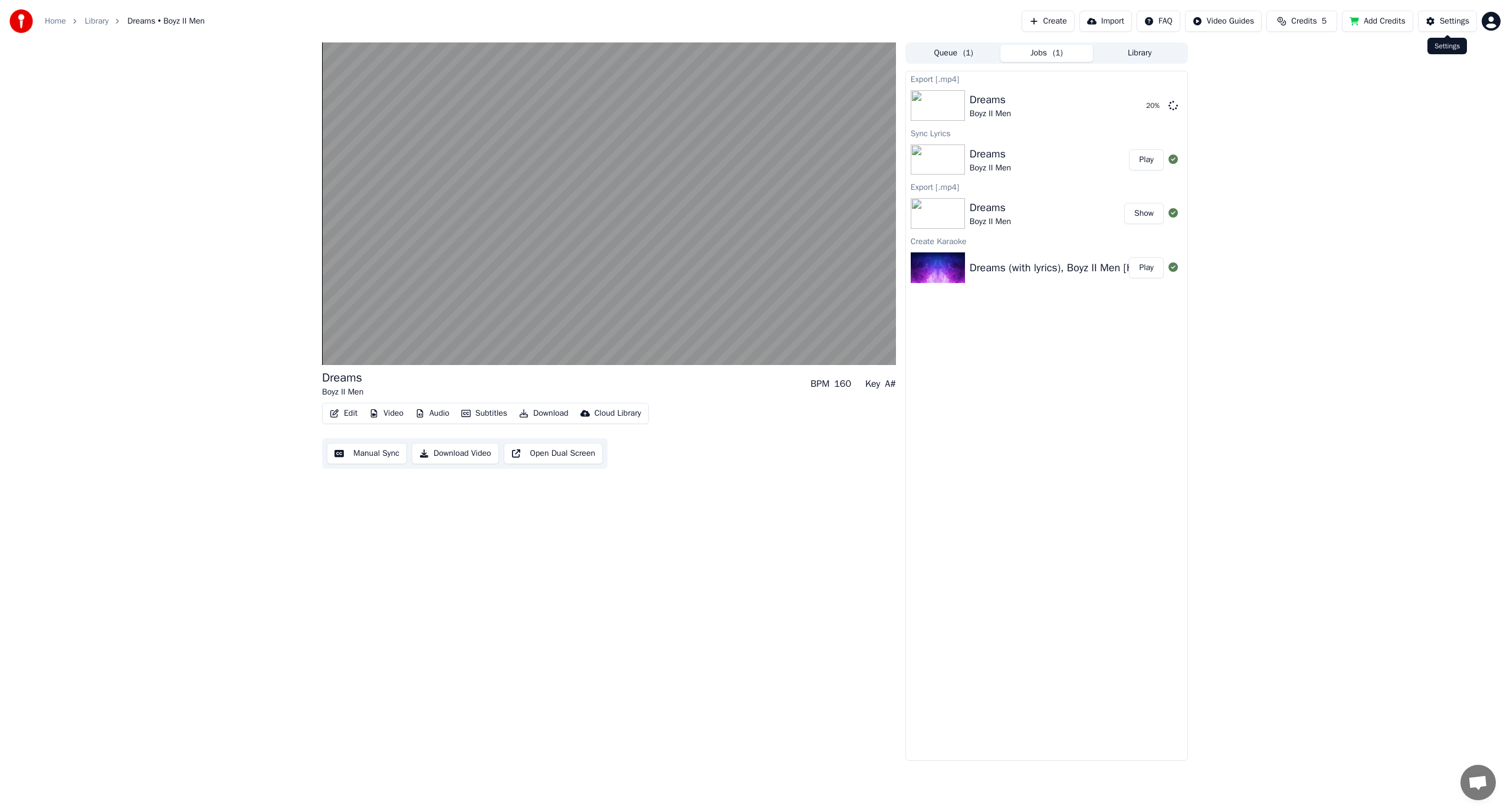 click on "Settings" at bounding box center (1455, 21) 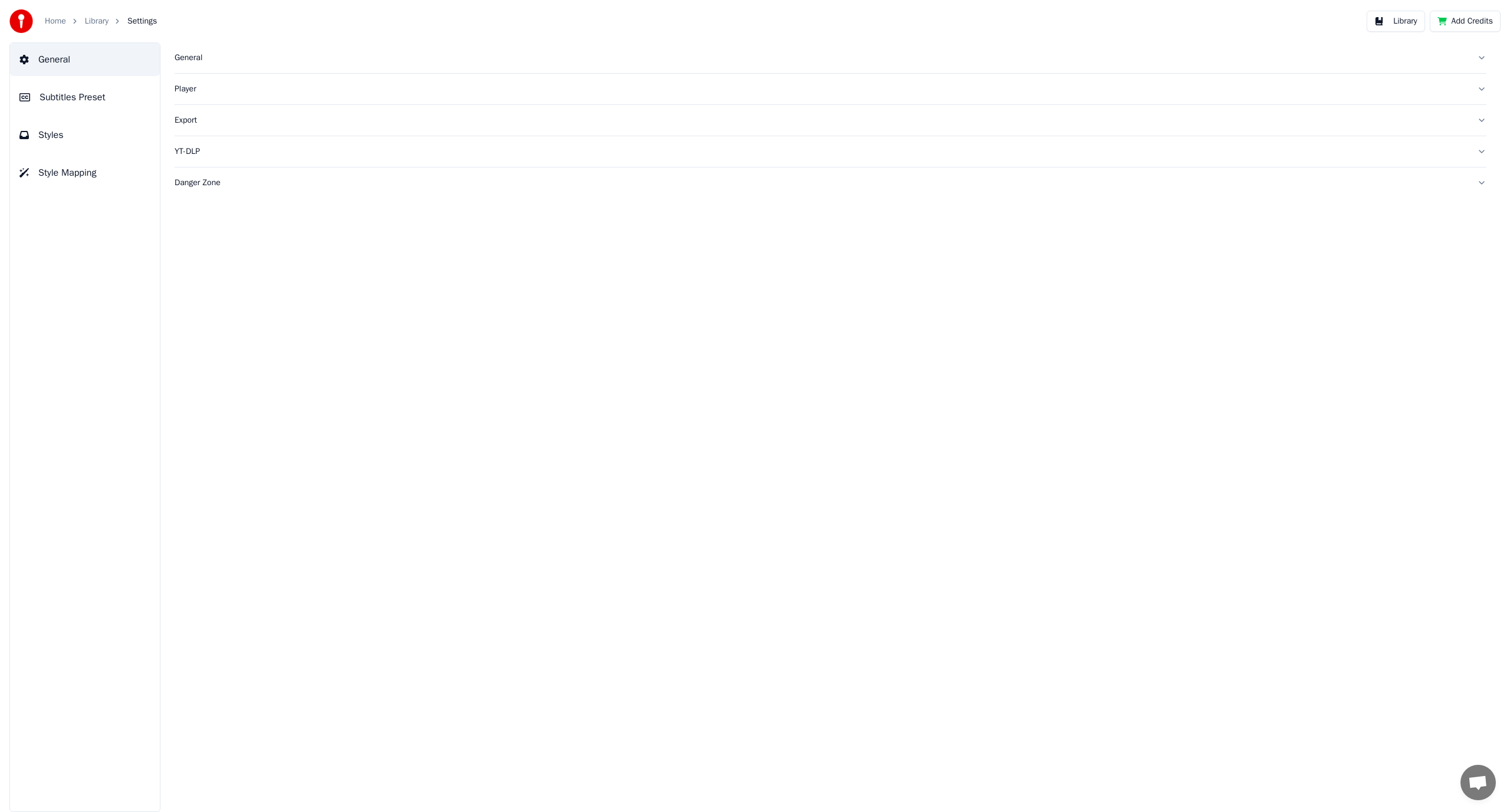 click on "Export" at bounding box center [821, 120] 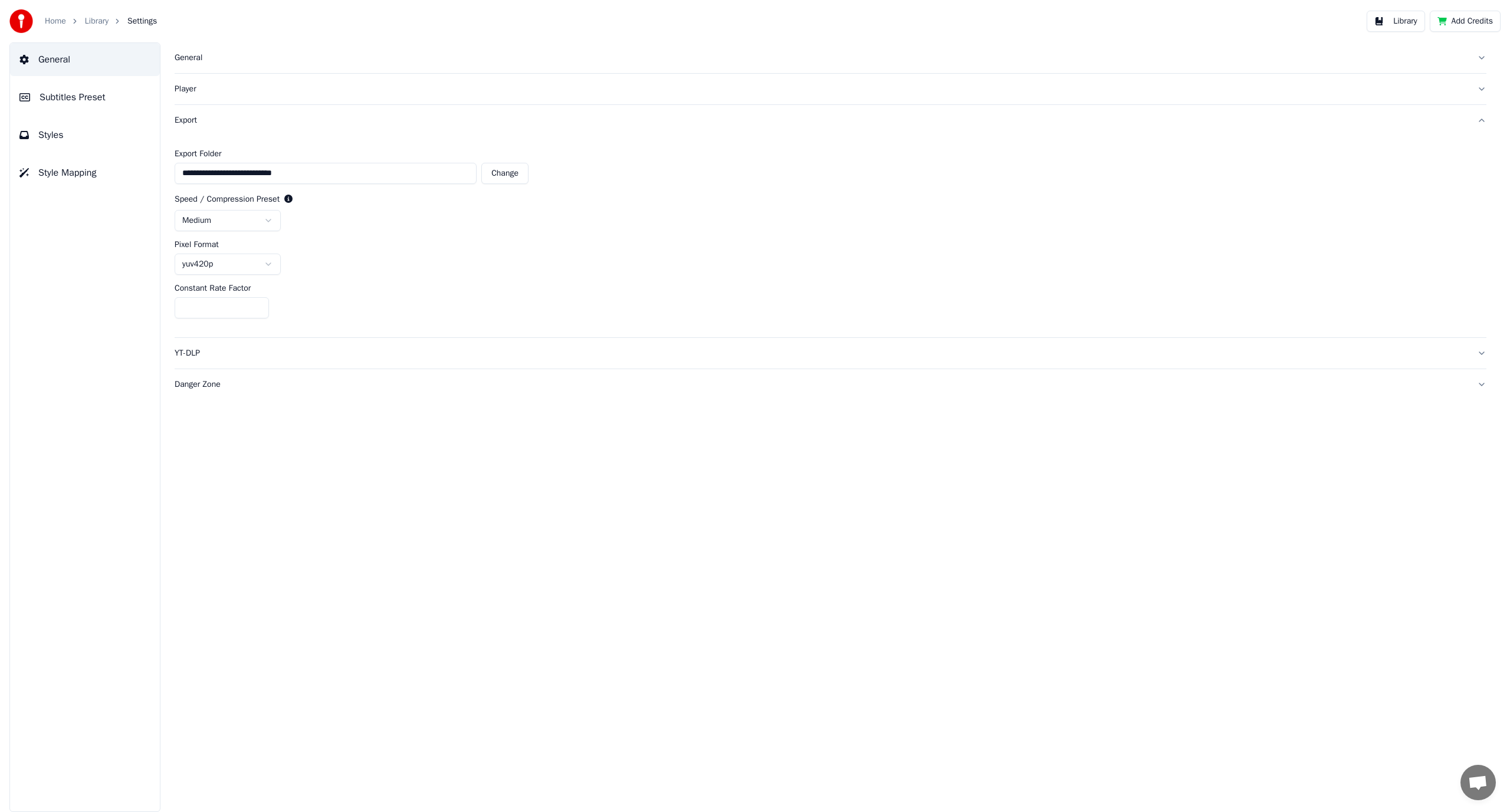 click on "Change" at bounding box center [505, 173] 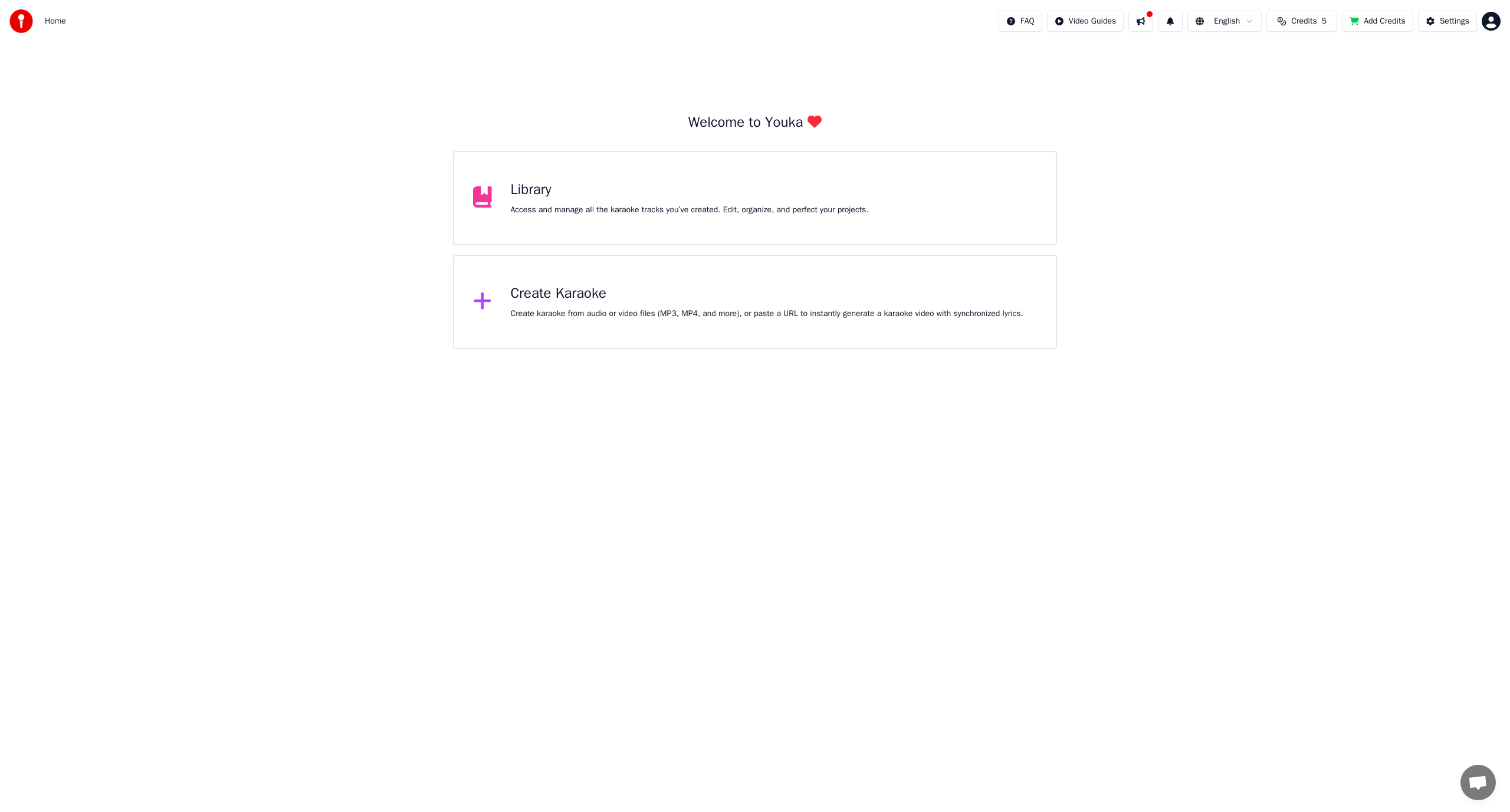 click on "Library" at bounding box center [690, 190] 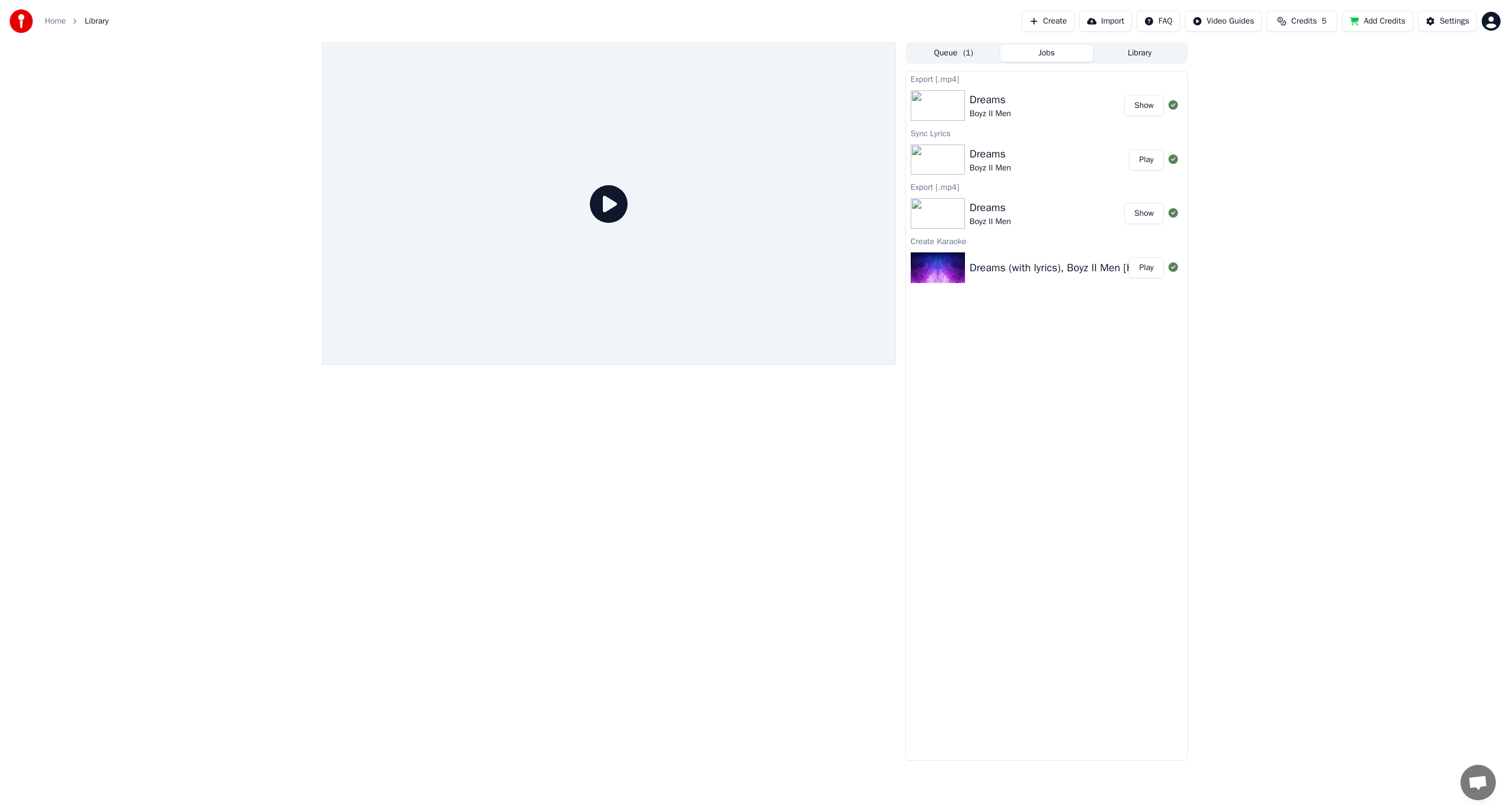 click on "Show" at bounding box center [1144, 106] 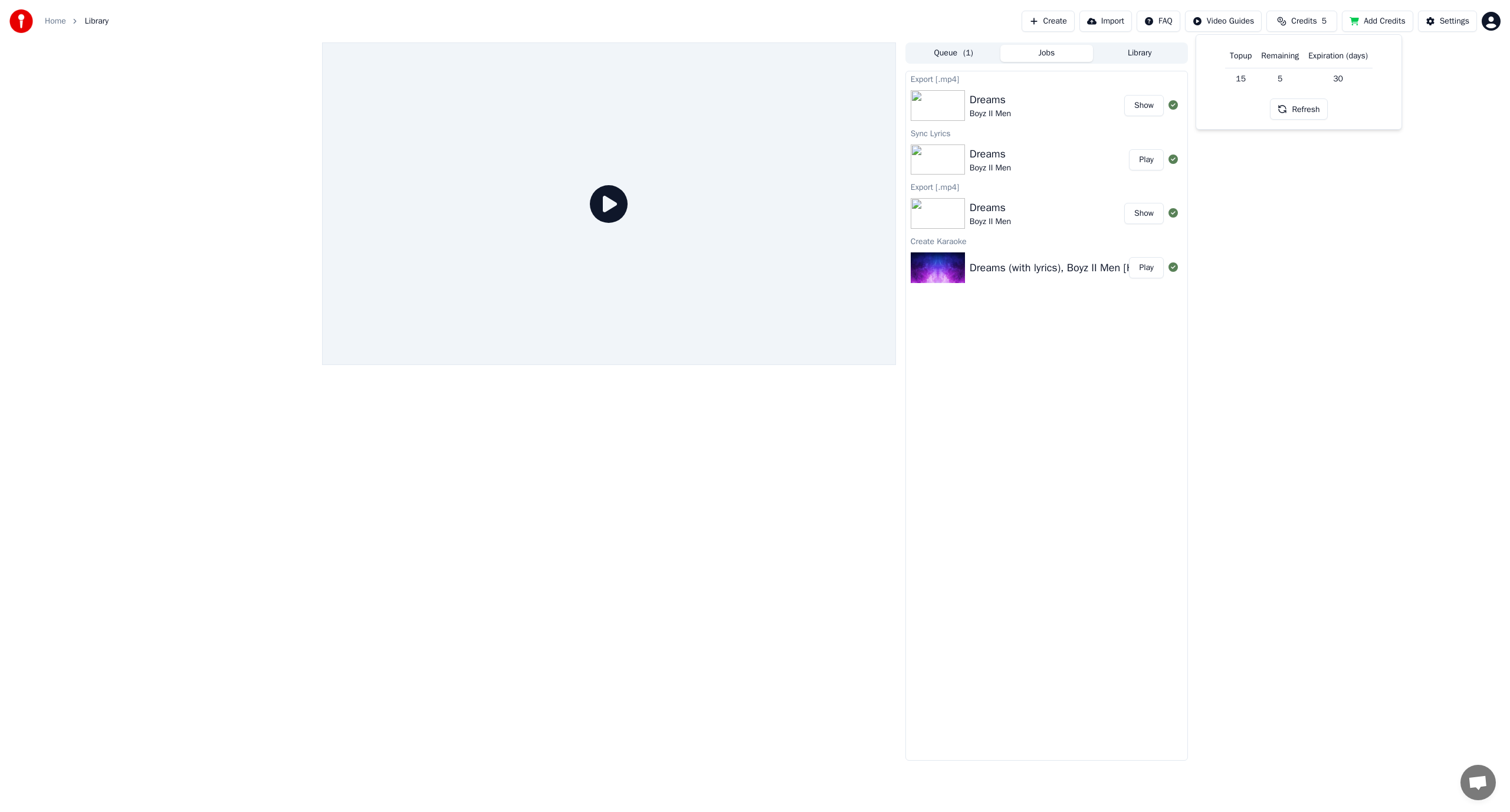 click on "Queue ( 1 ) Jobs Library Export [.mp4] Dreams Boyz II Men Show Sync Lyrics Dreams Boyz II Men Play Export [.mp4] Dreams Boyz II Men Show Create Karaoke Dreams (with lyrics), Boyz II Men [HD] (152kbit_Opus) Play" at bounding box center [755, 402] 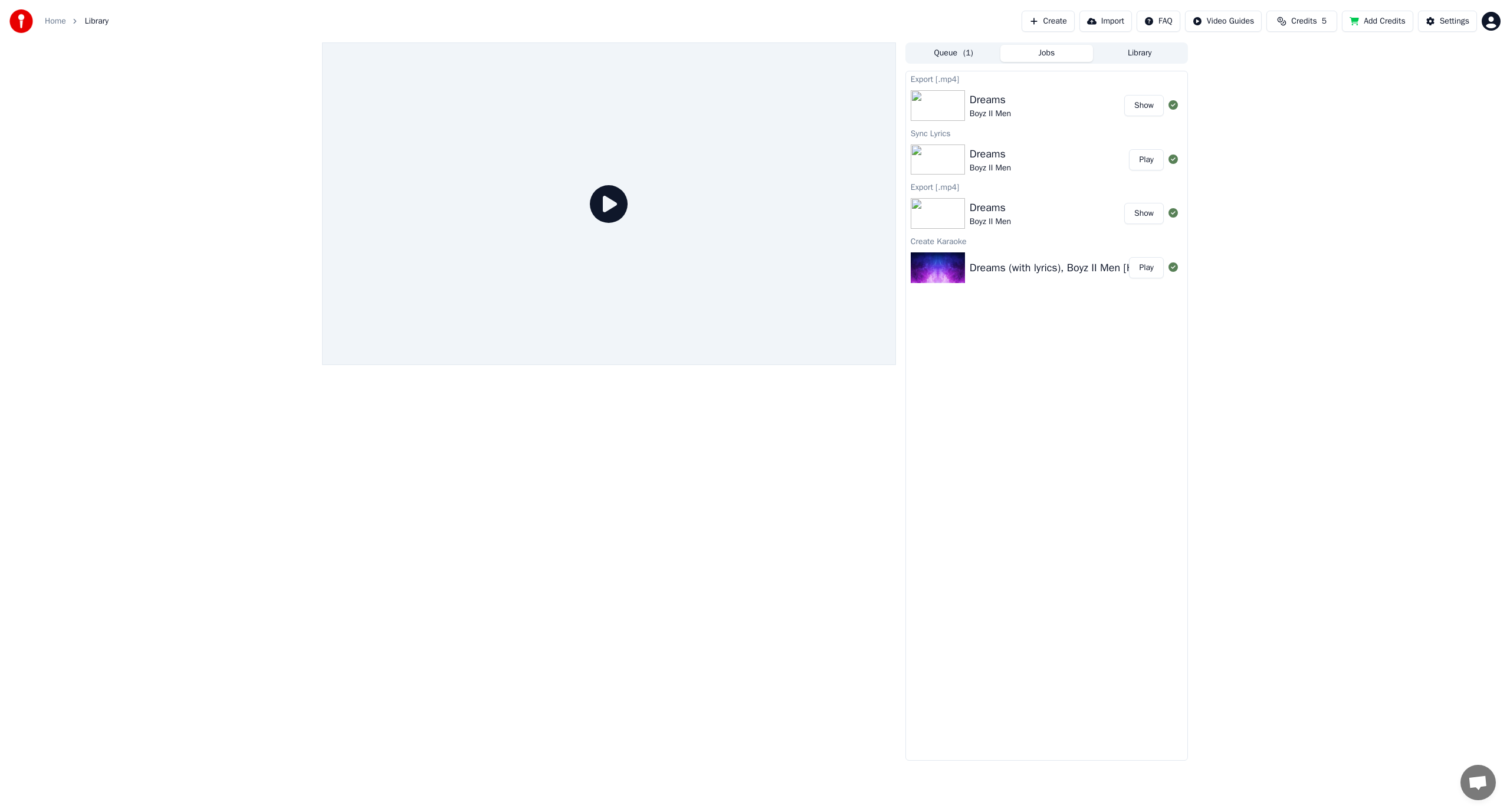drag, startPoint x: 48, startPoint y: 14, endPoint x: 51, endPoint y: 27, distance: 13.341664 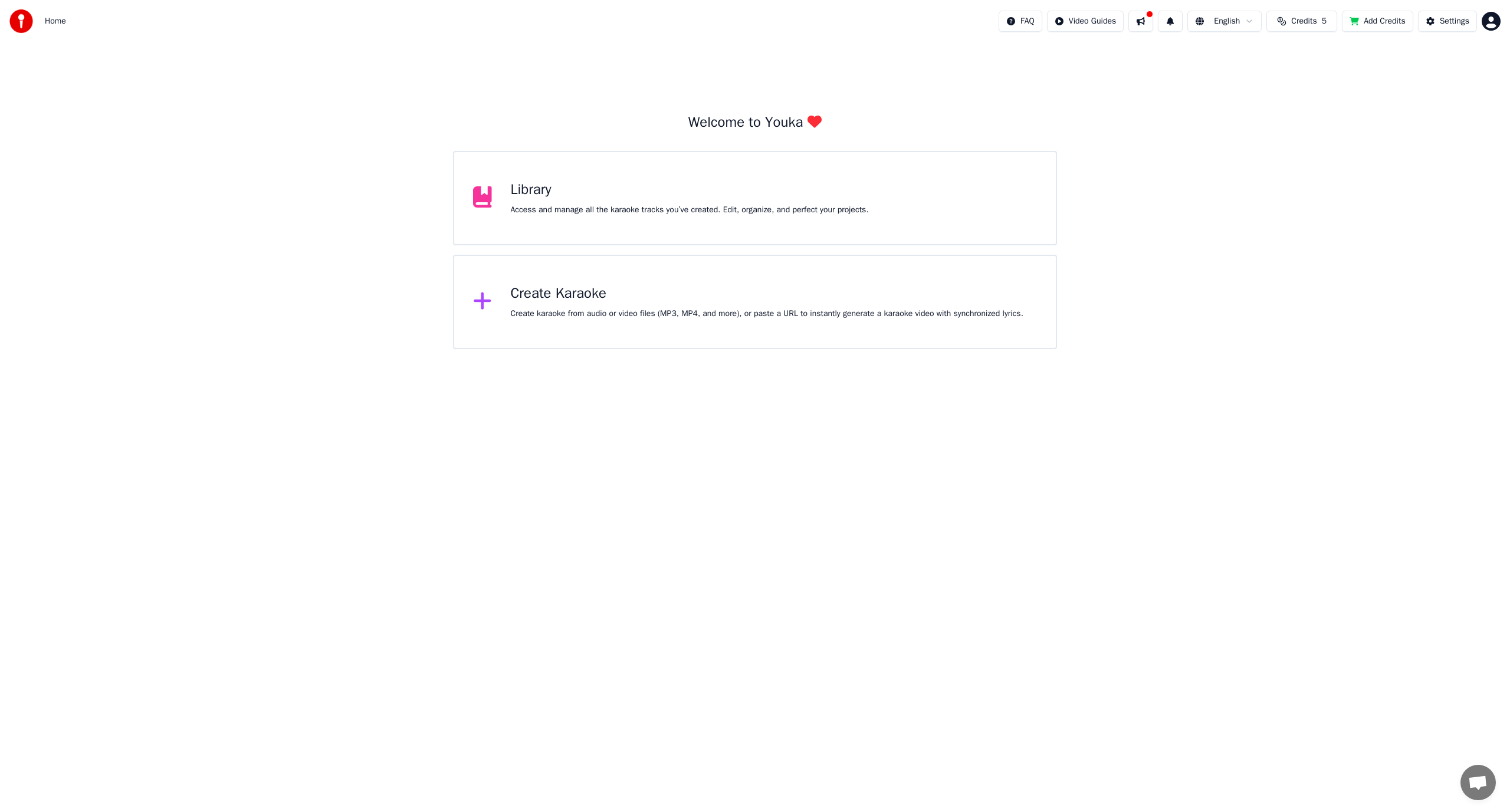 click on "Add Credits" at bounding box center (1377, 21) 